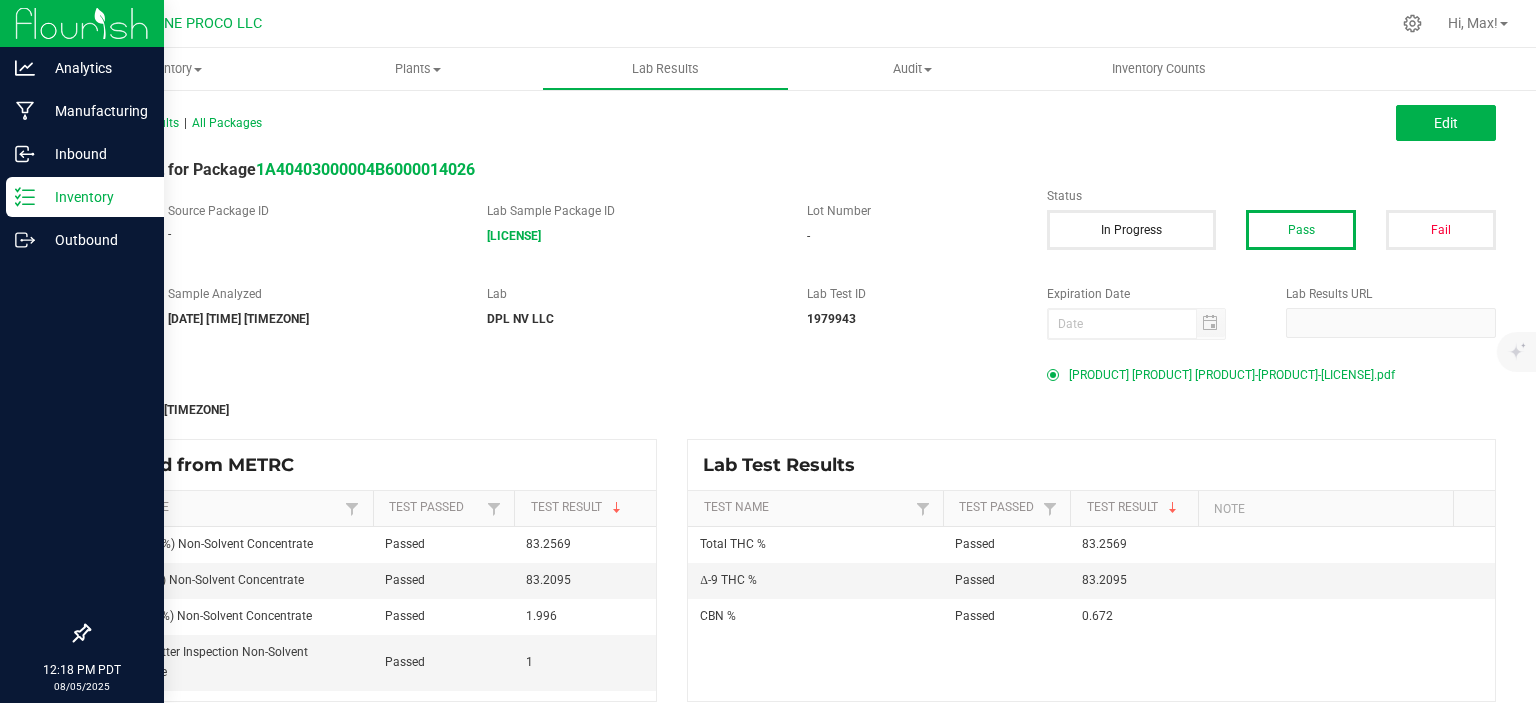 click on "Inventory" at bounding box center (82, 198) 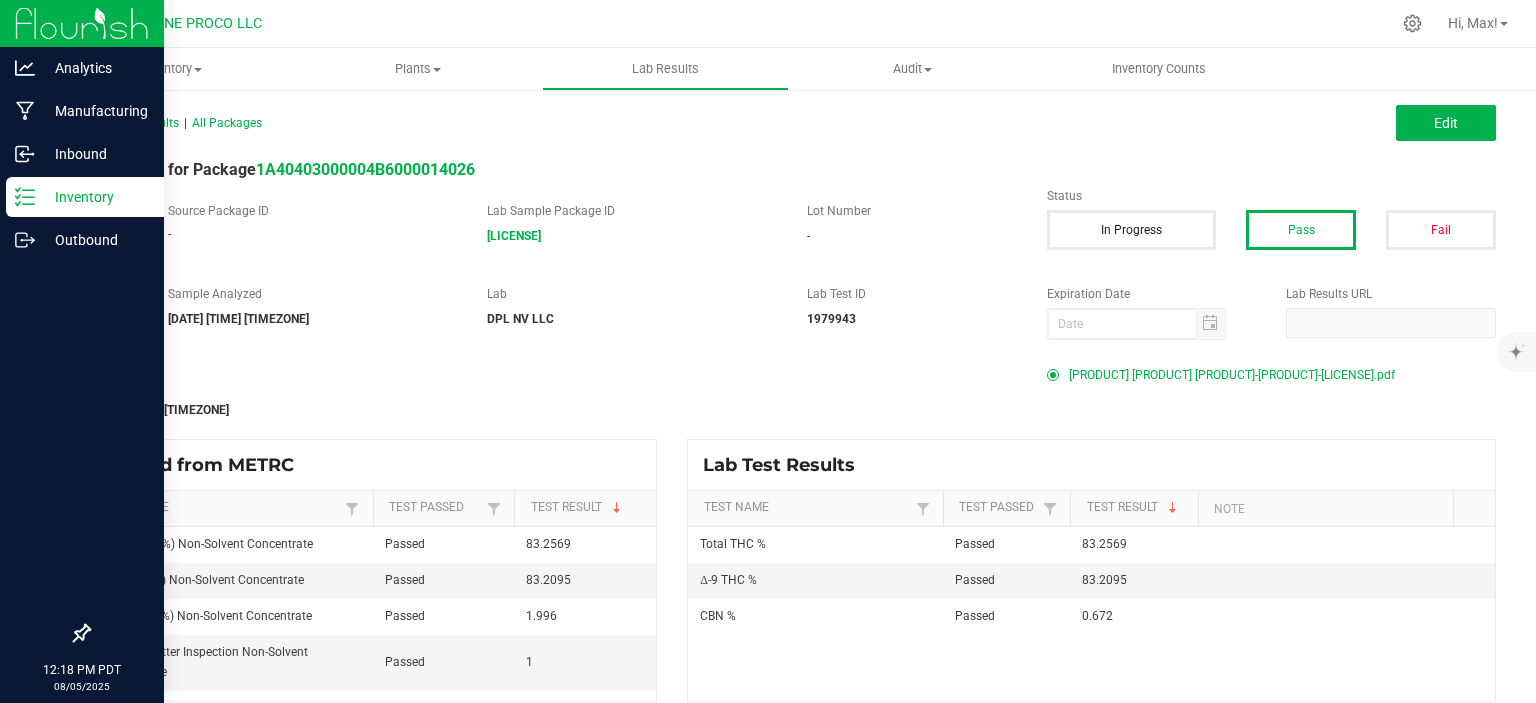 scroll, scrollTop: 0, scrollLeft: 0, axis: both 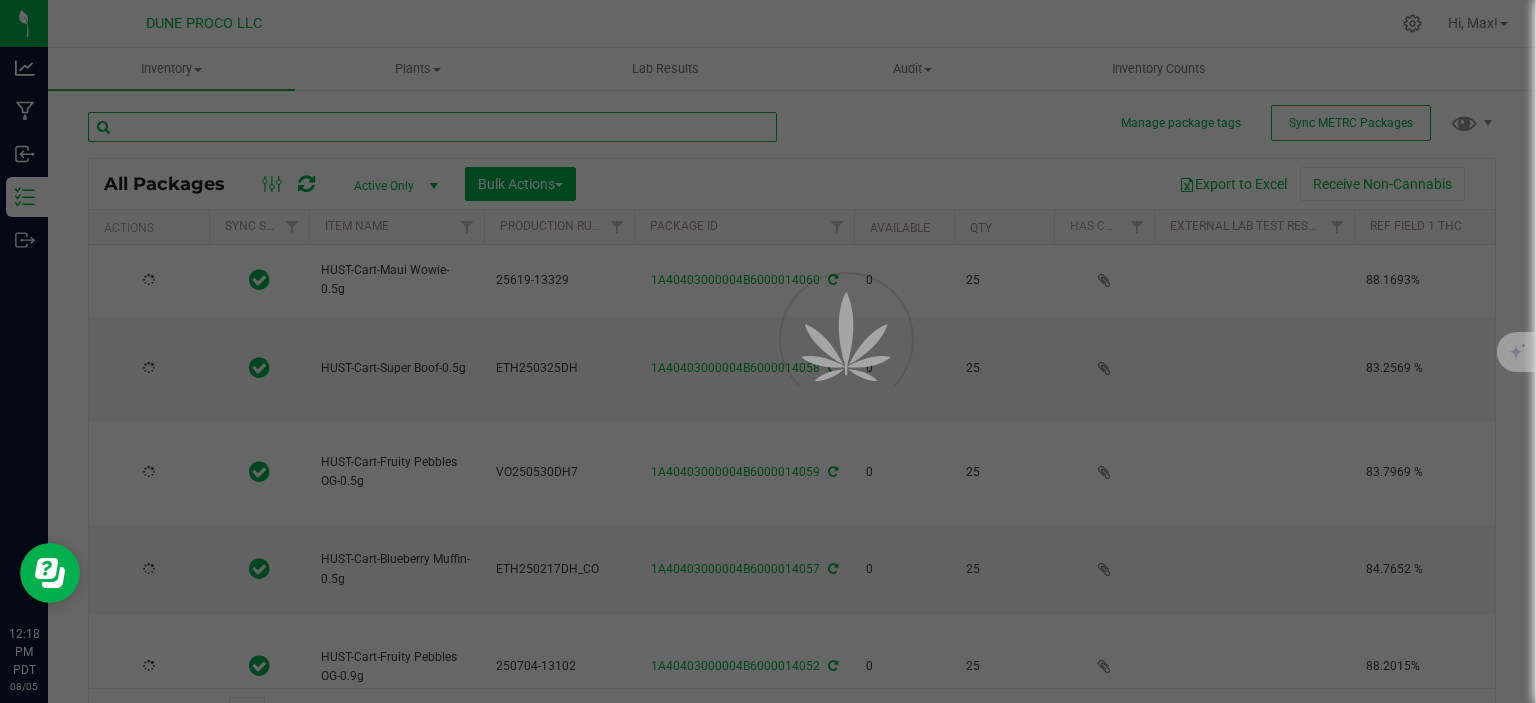 type on "2025-06-19" 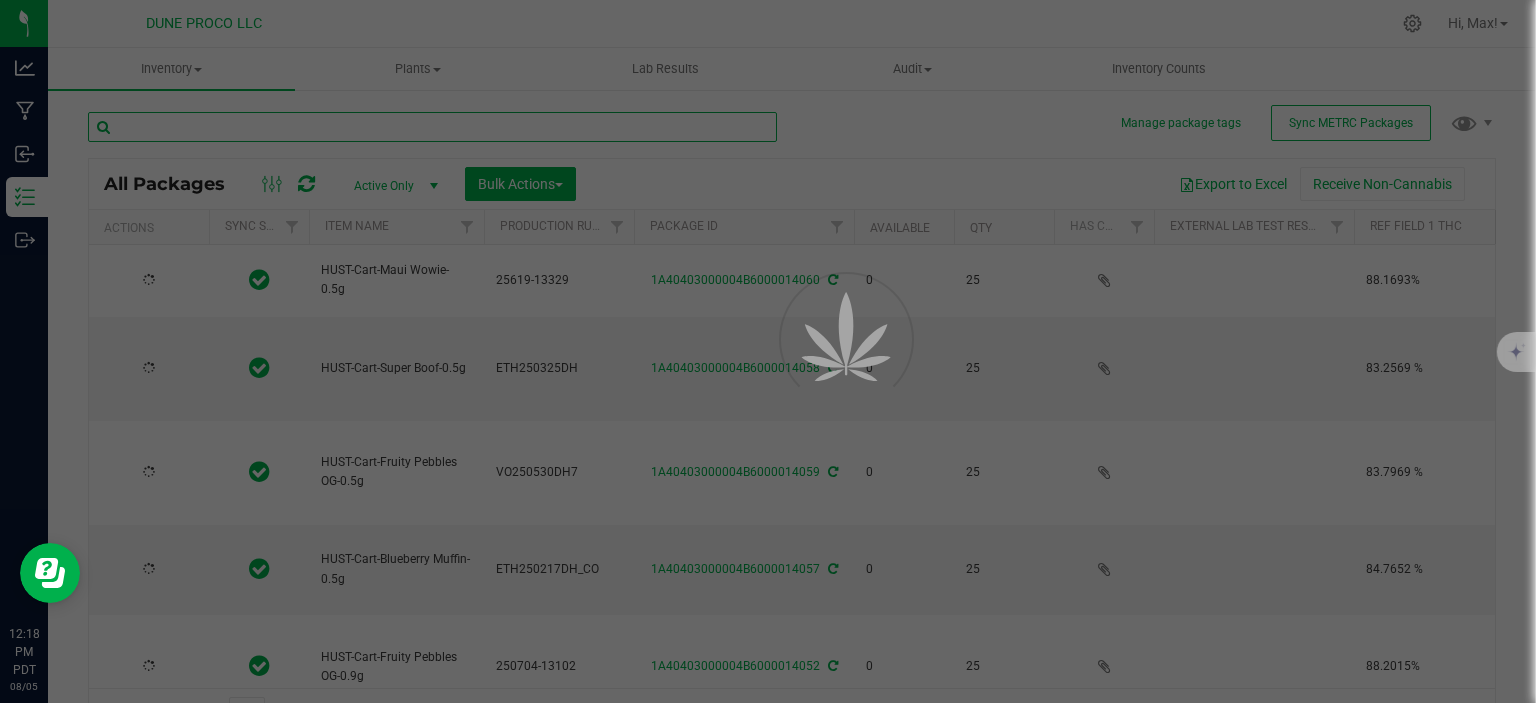 type on "2025-06-12" 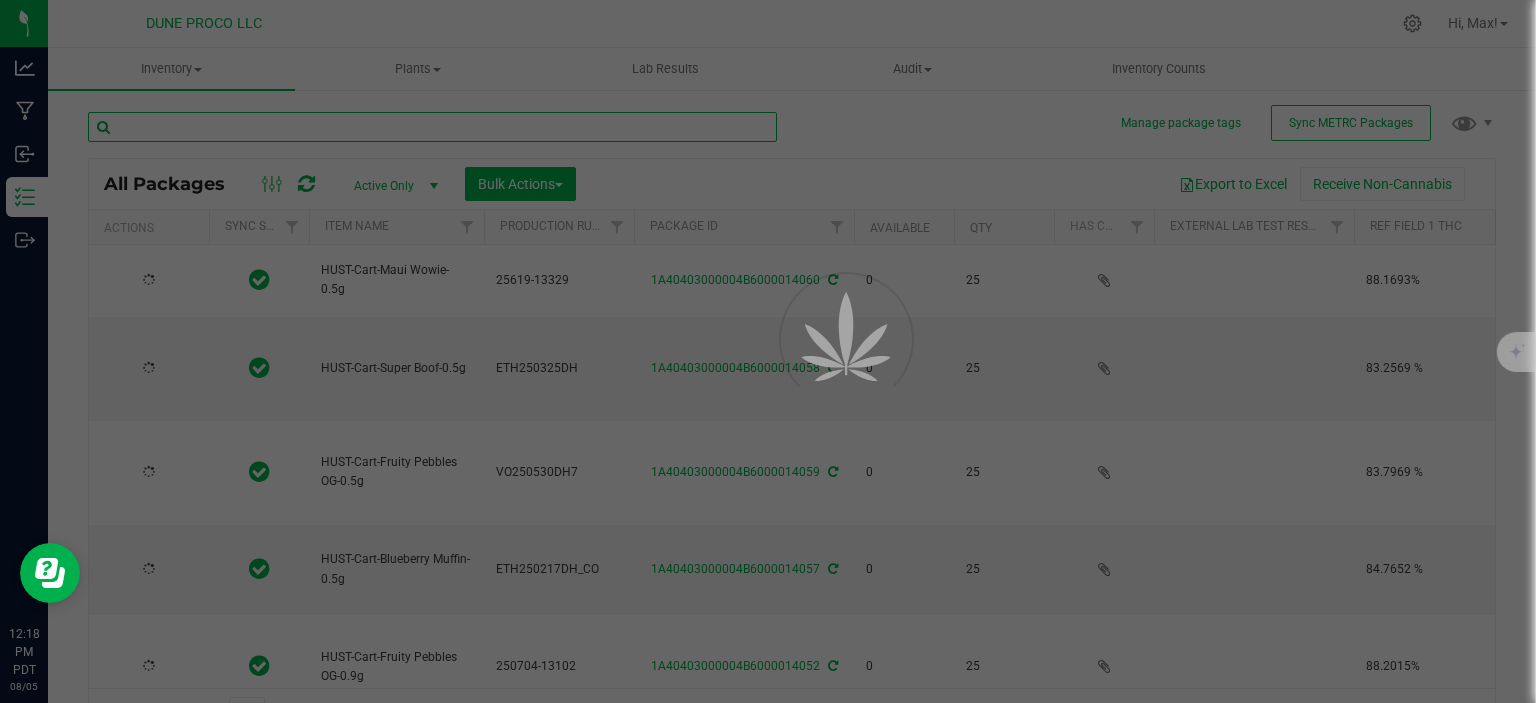 type on "2025-05-30" 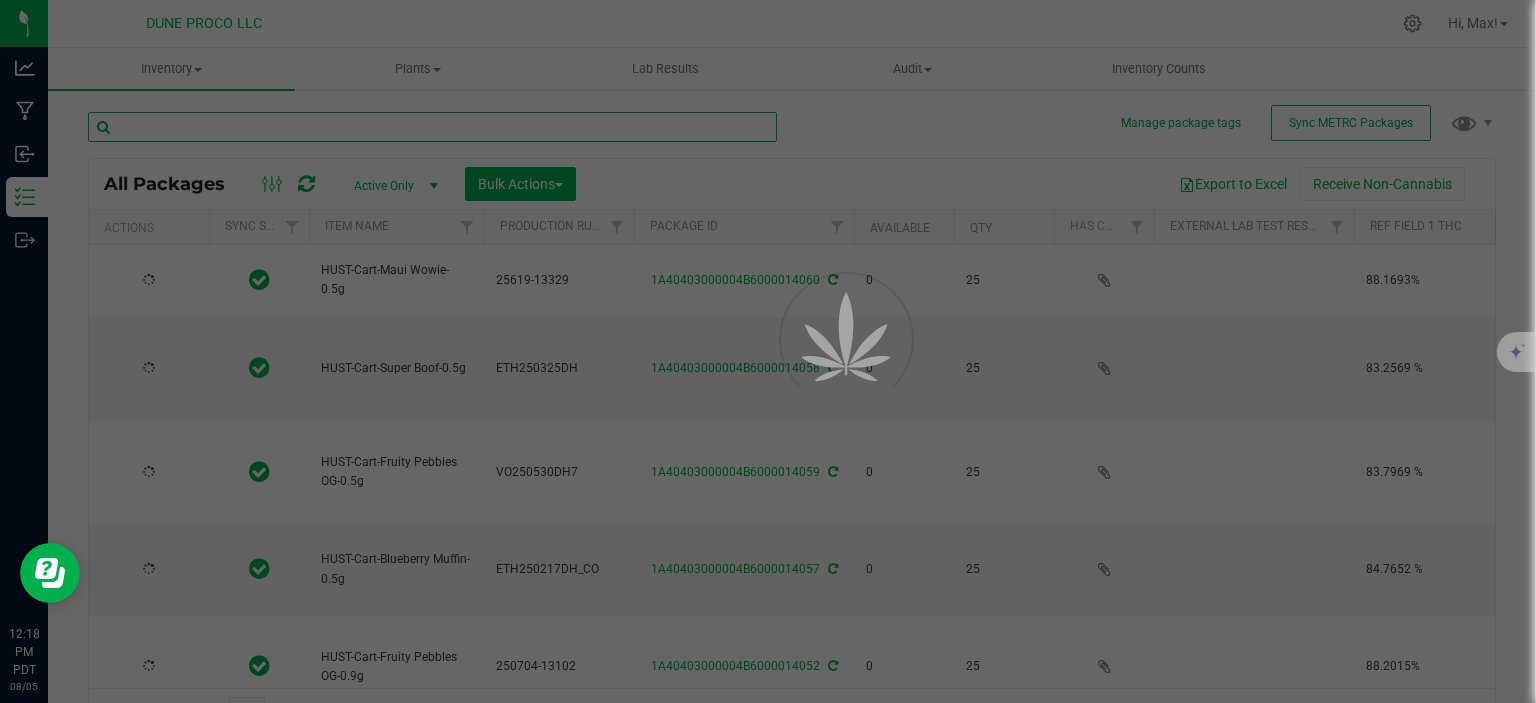 type on "2025-06-12" 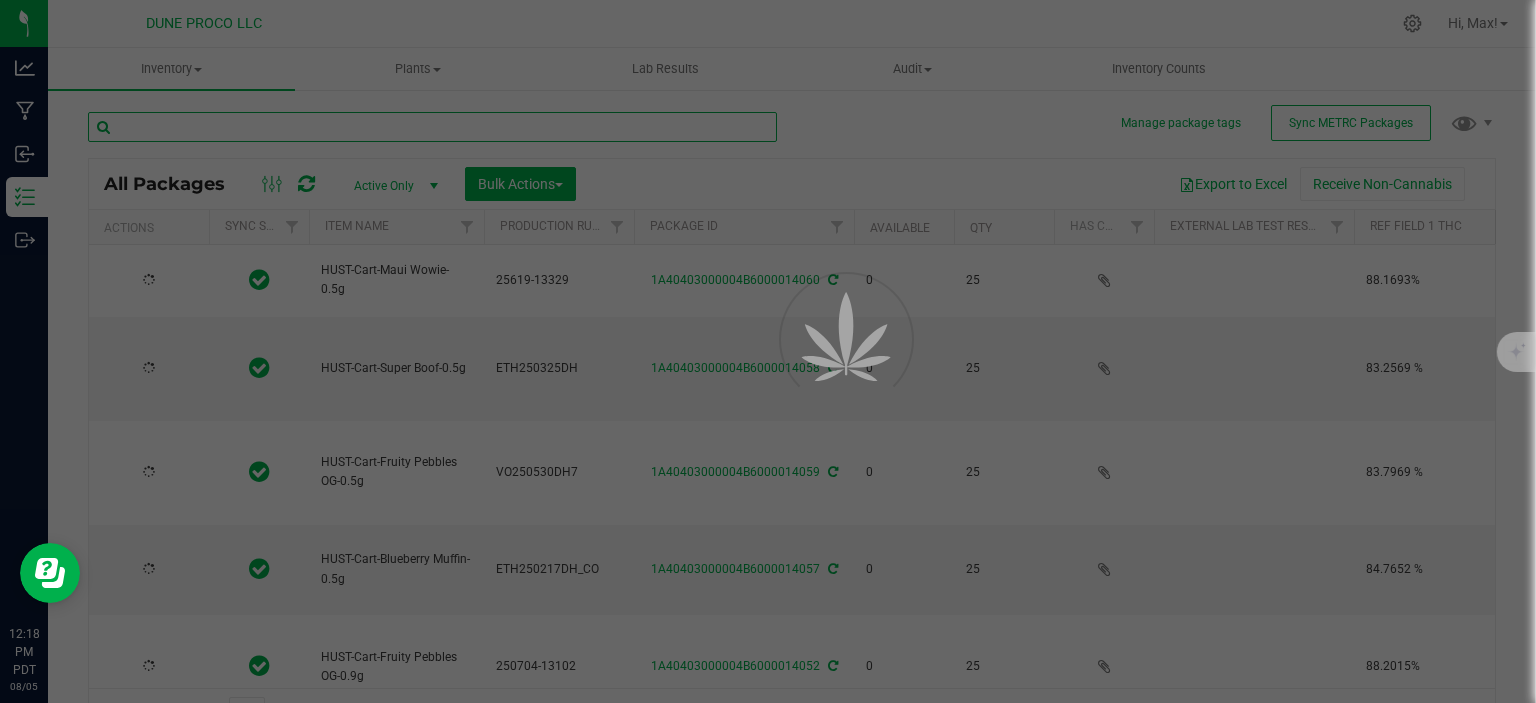 type on "2025-07-04" 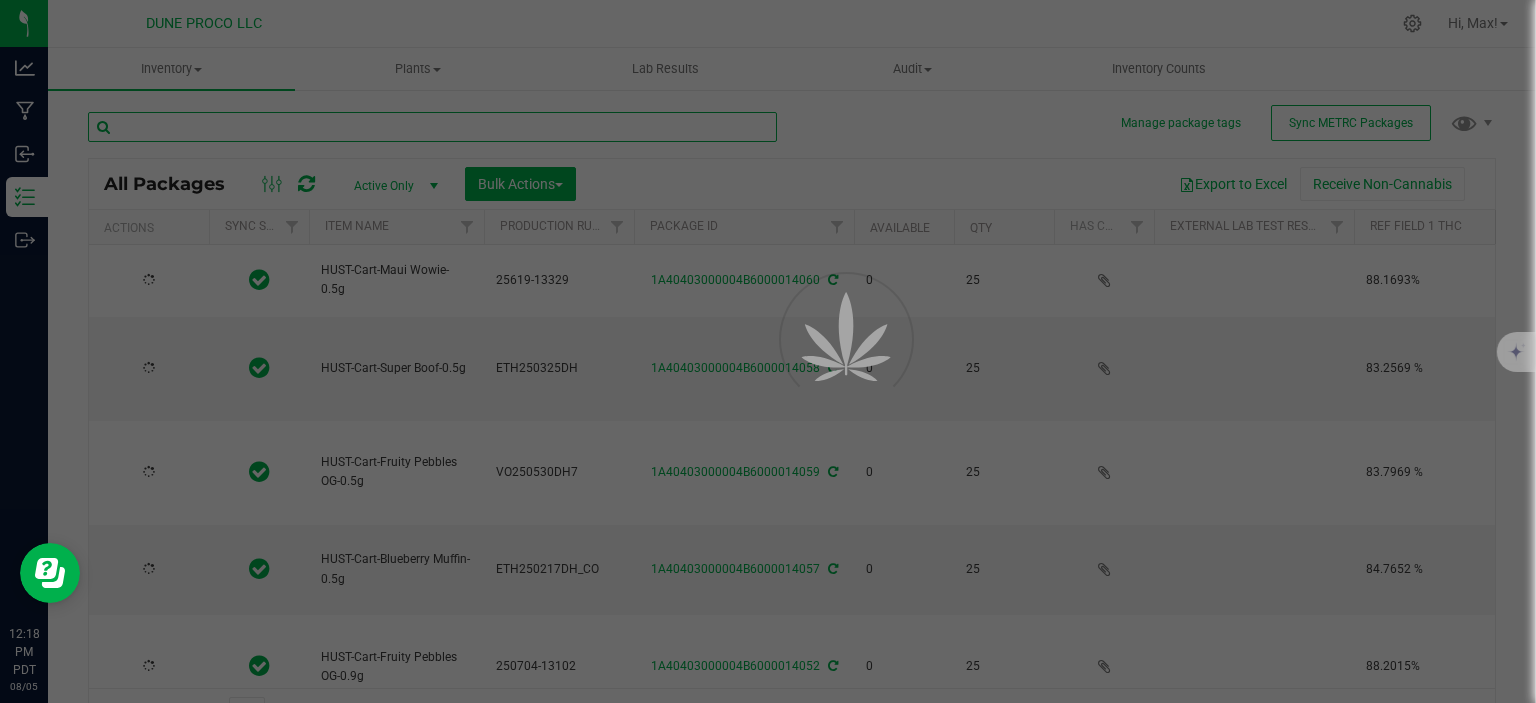type on "2025-05-26" 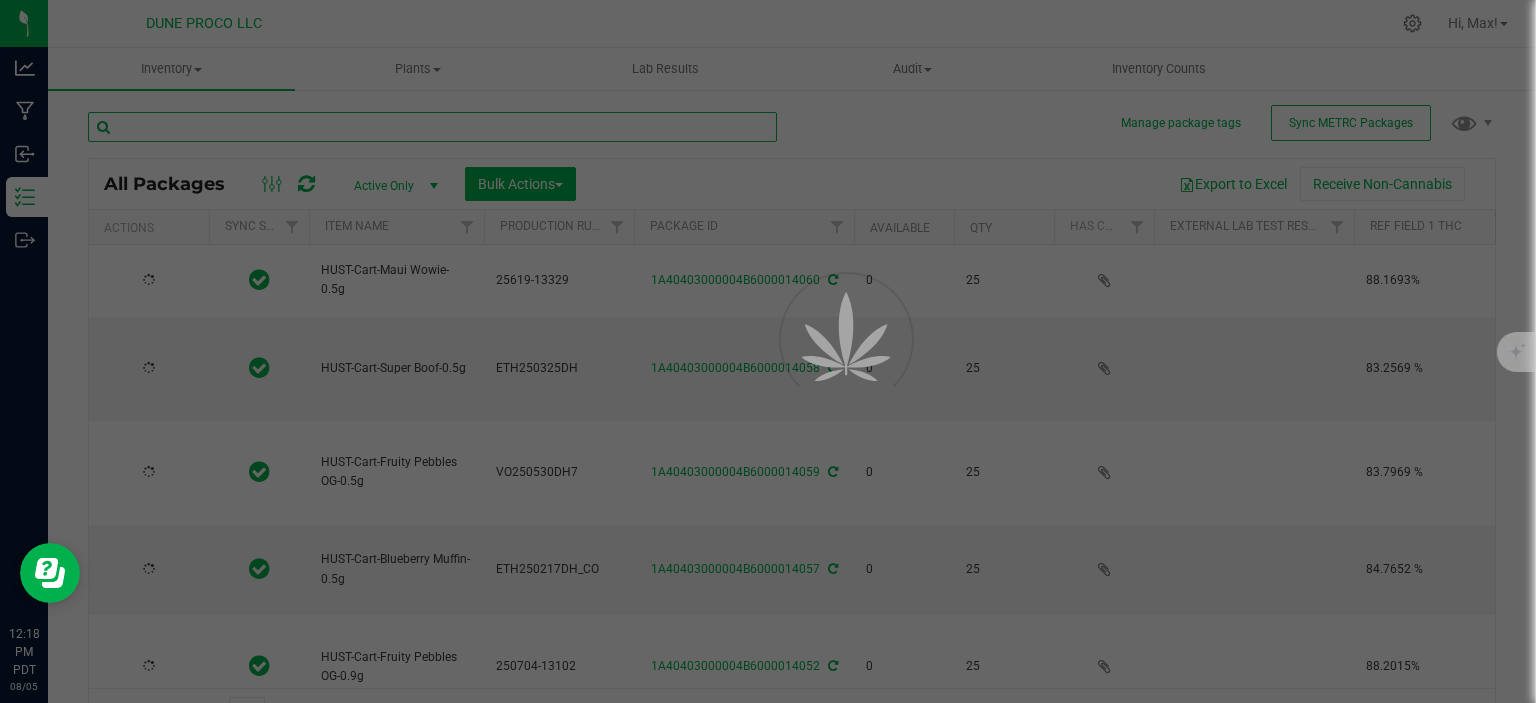 type on "2025-05-29" 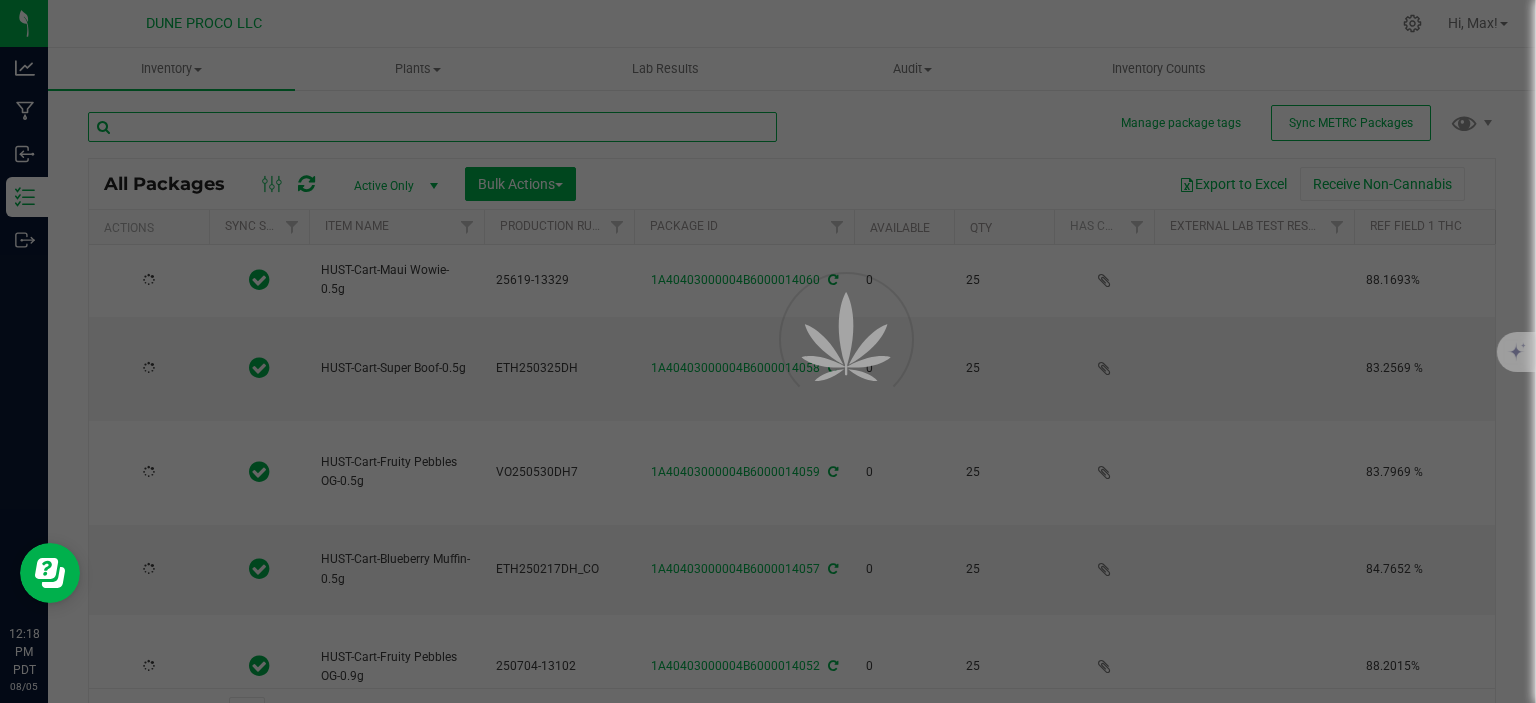 type on "2025-05-26" 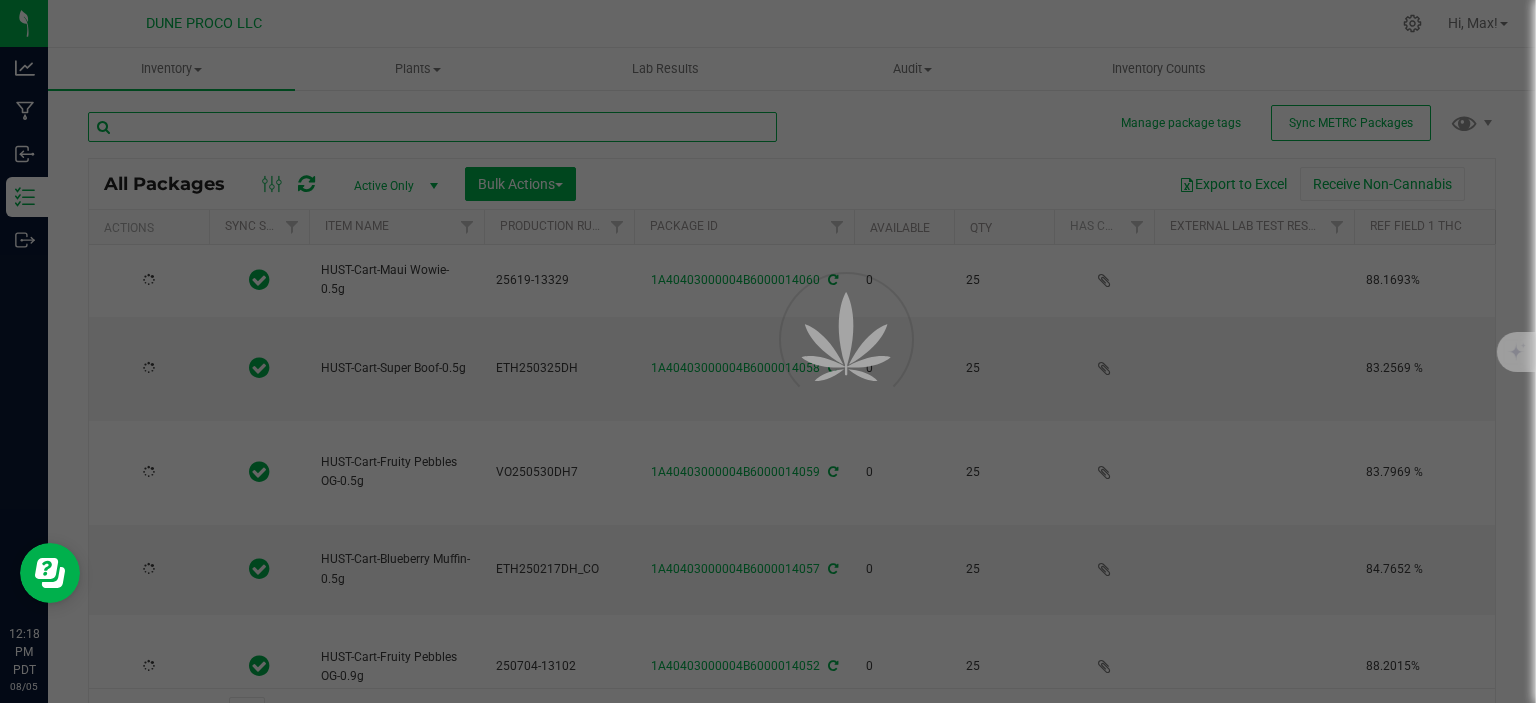 type on "2025-06-12" 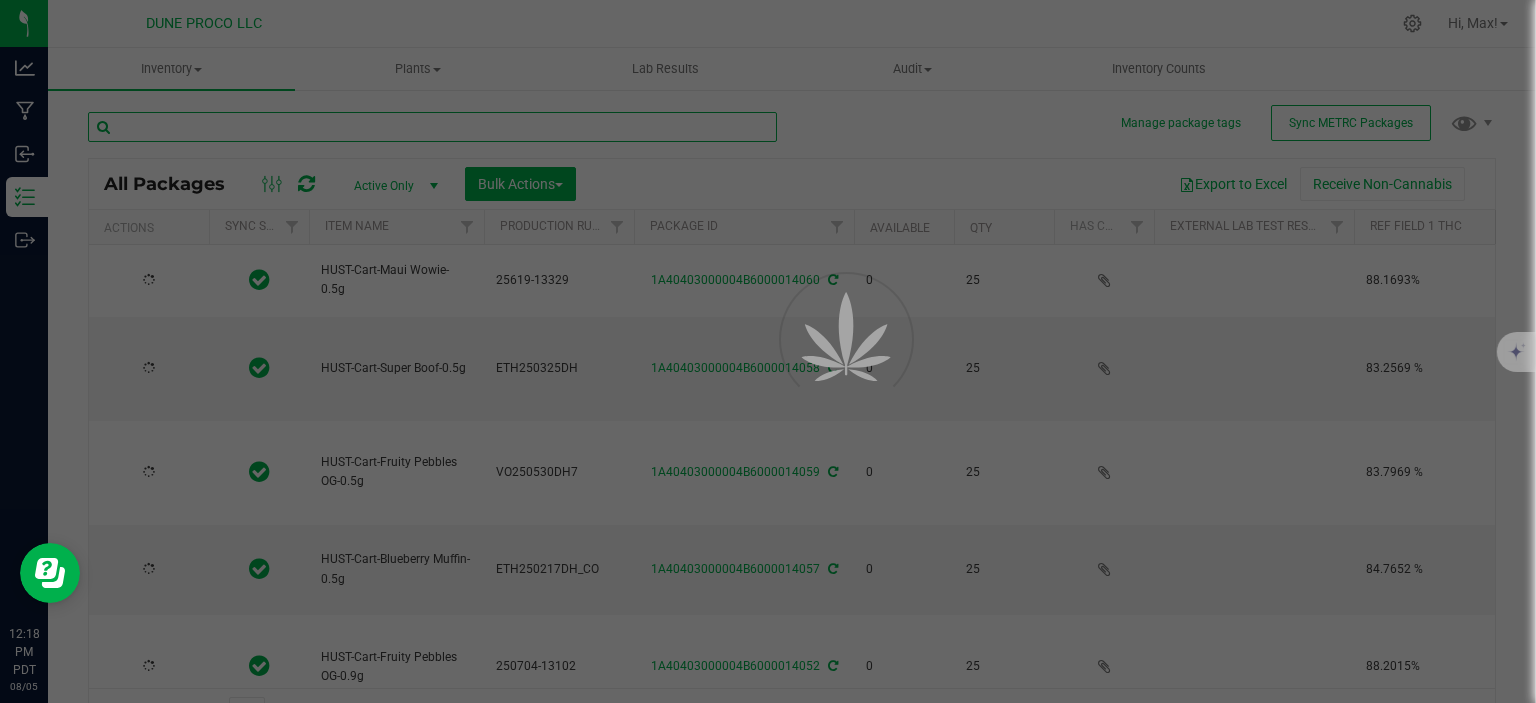 type on "2025-06-12" 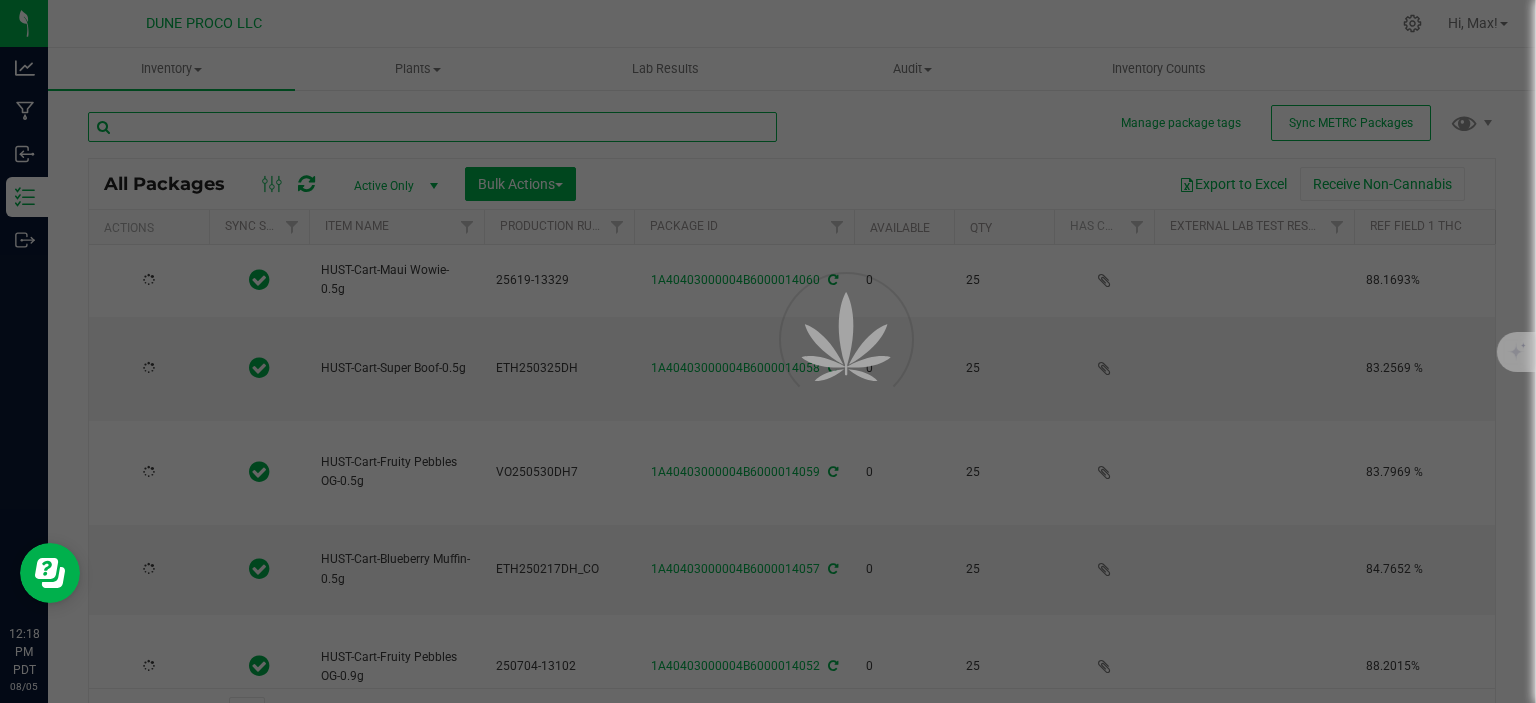 type on "2025-06-19" 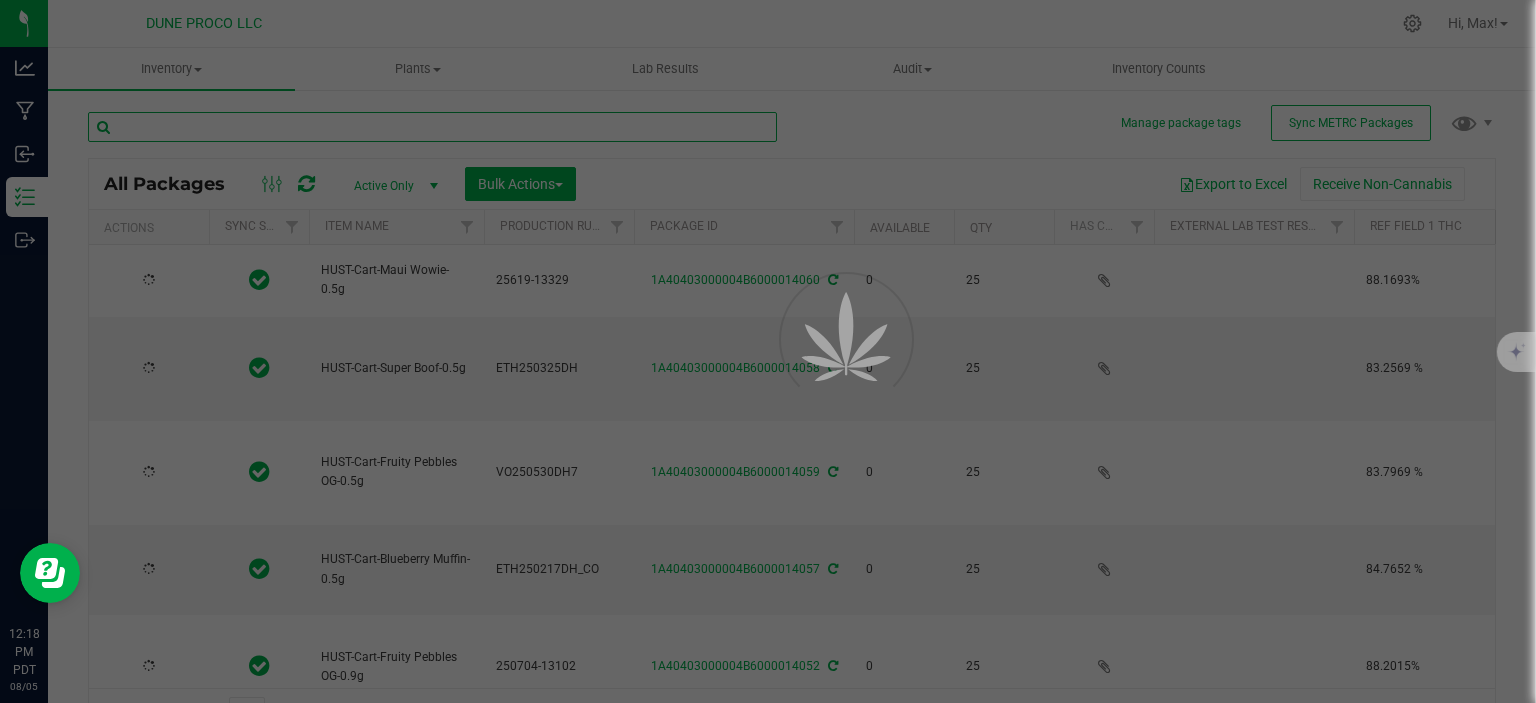 type on "2025-06-26" 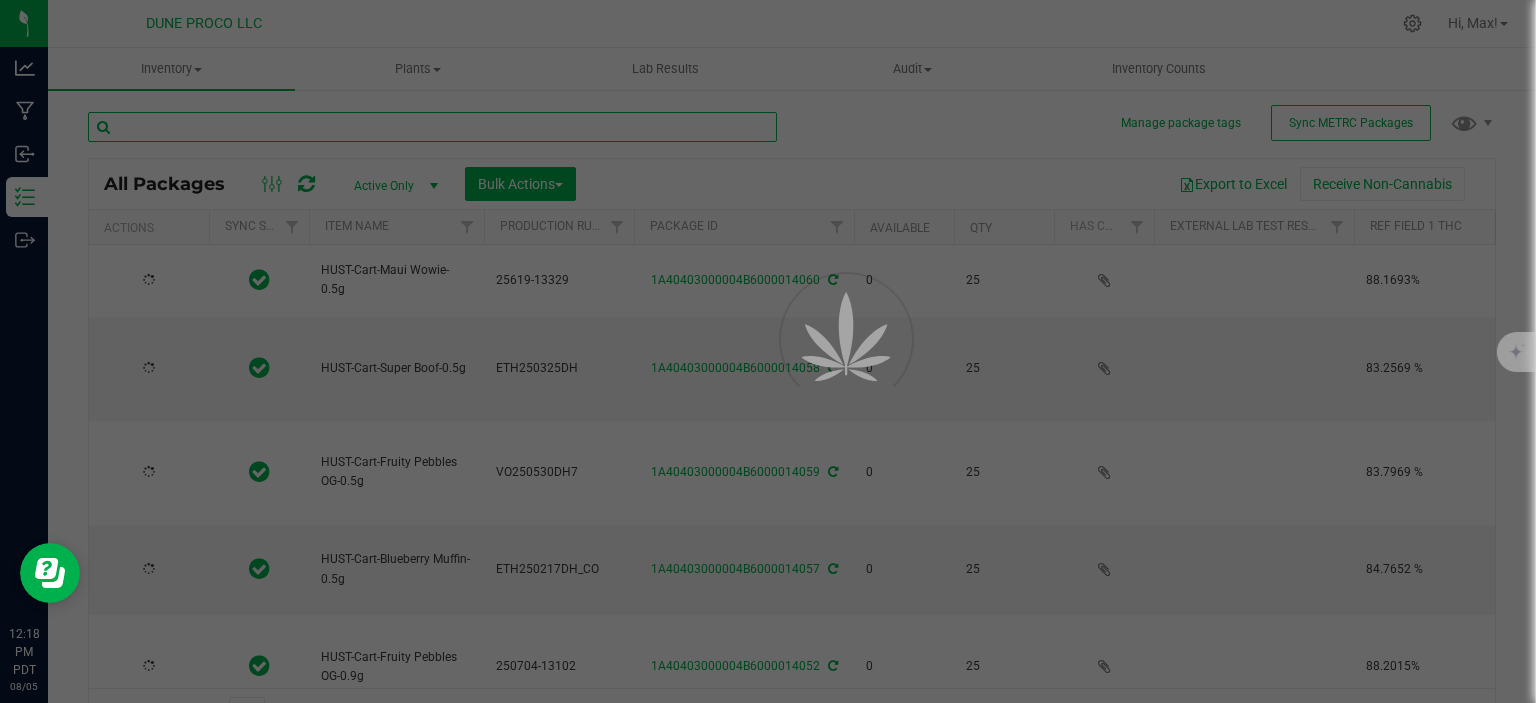 type on "2025-05-26" 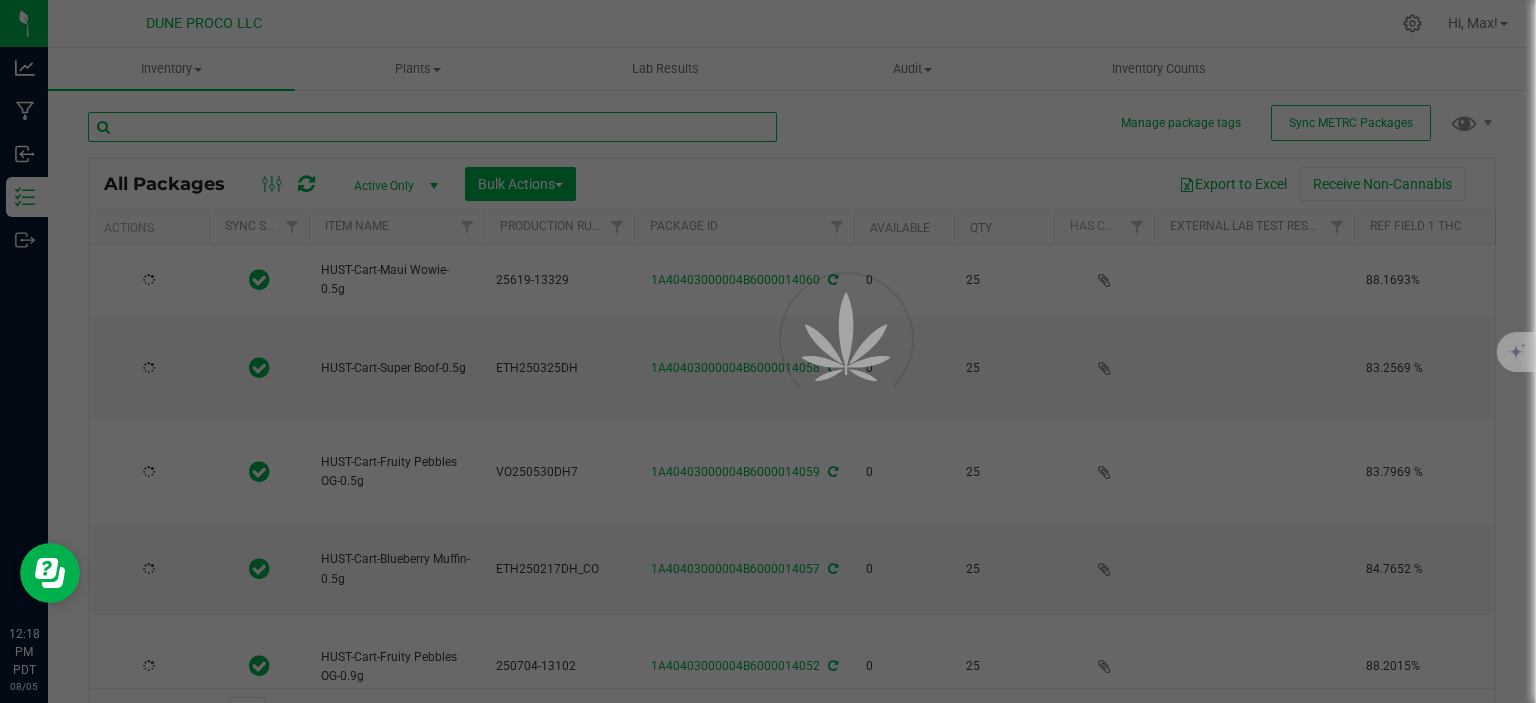 type on "2025-05-26" 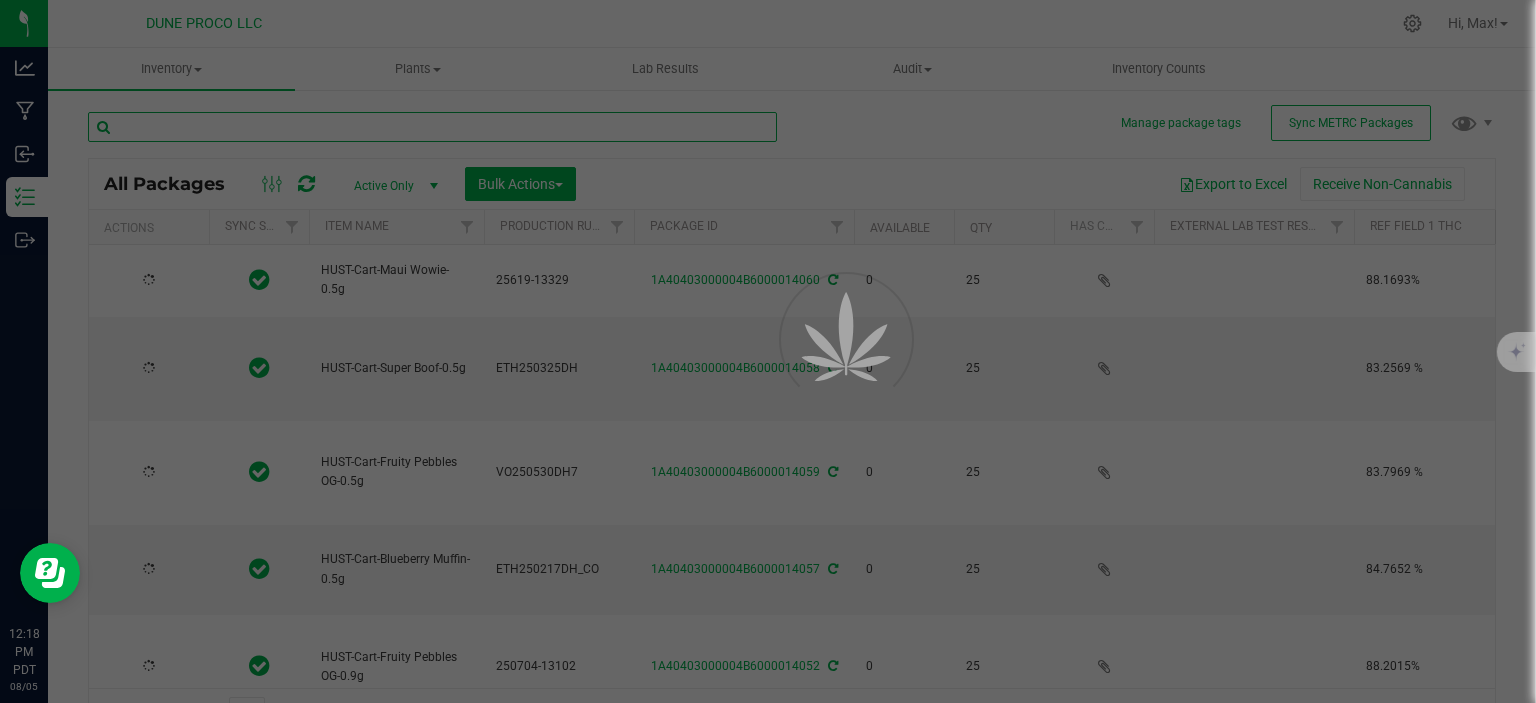 type on "2025-06-19" 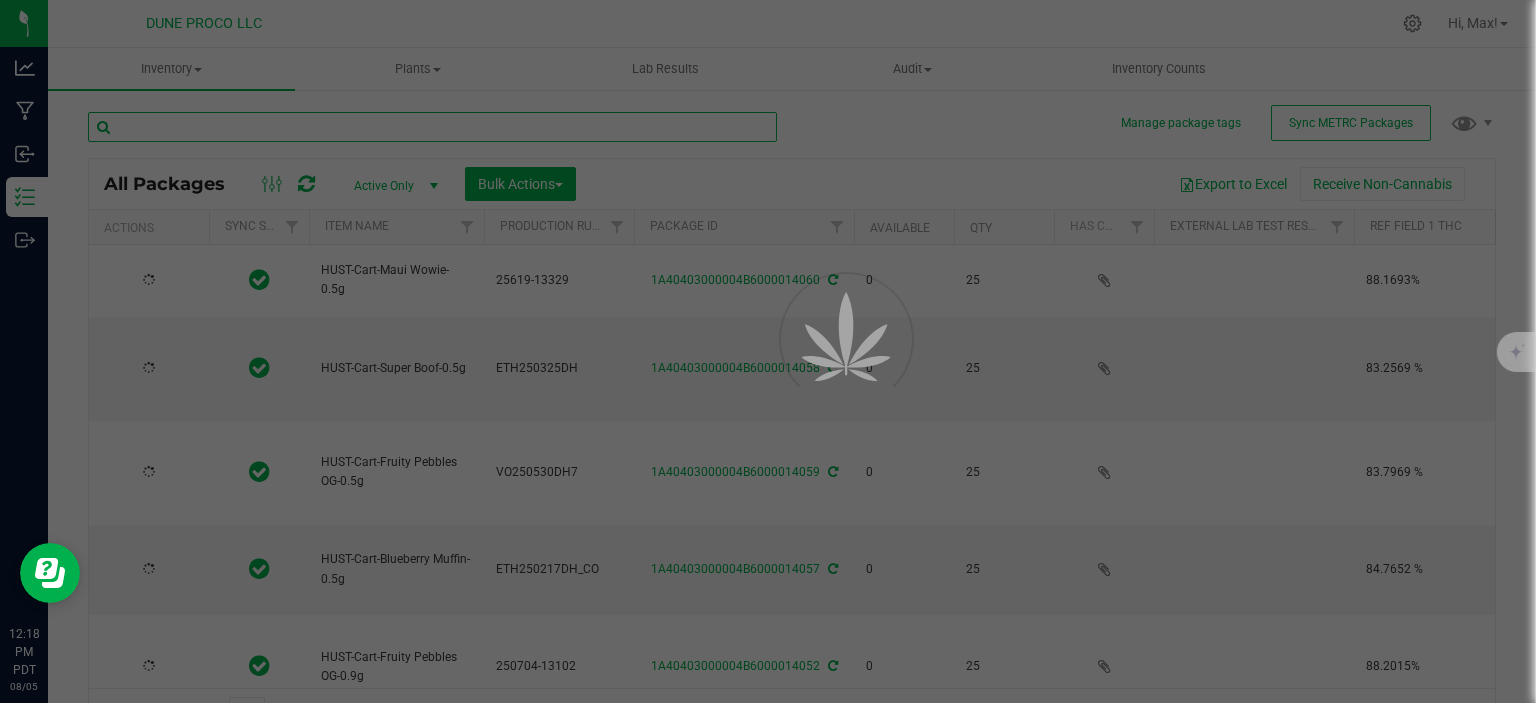 type on "2025-06-26" 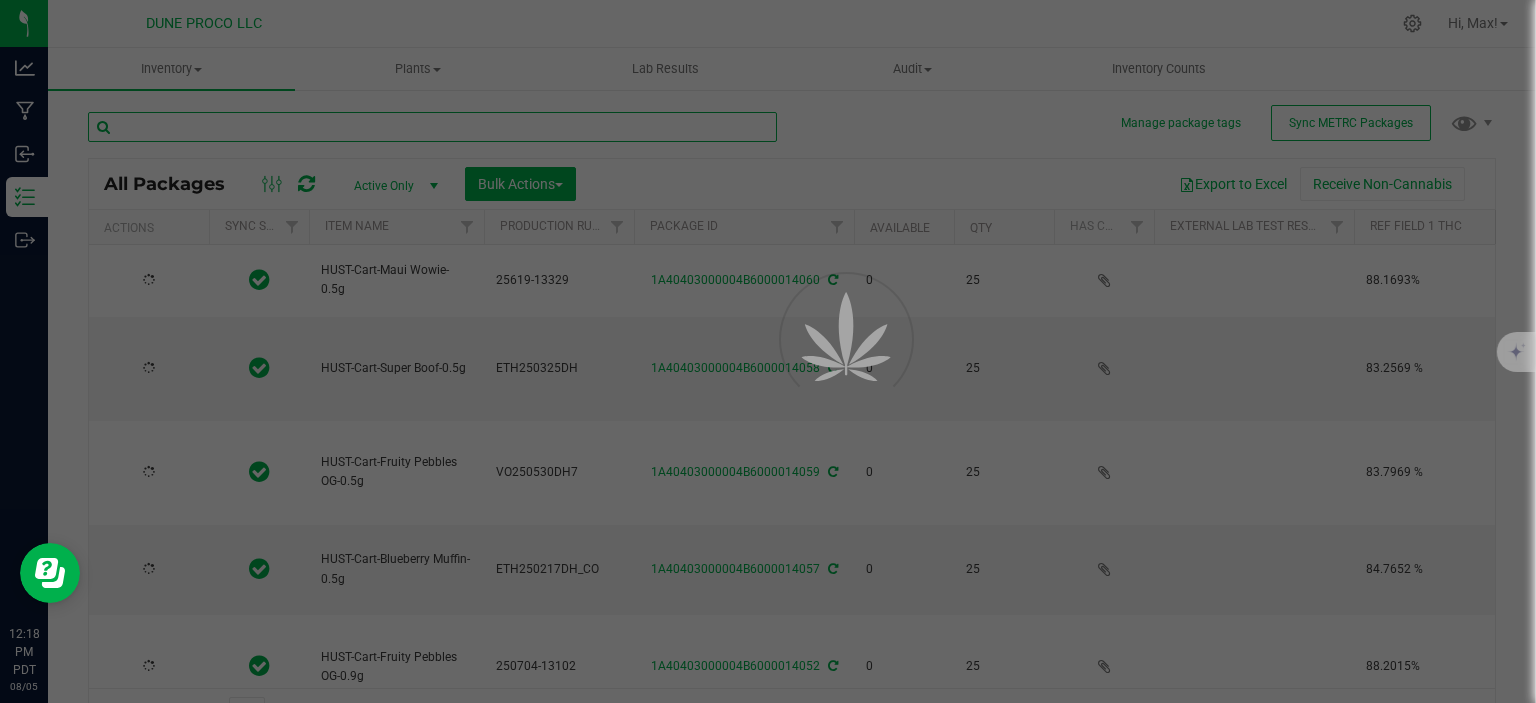 type on "2025-06-13" 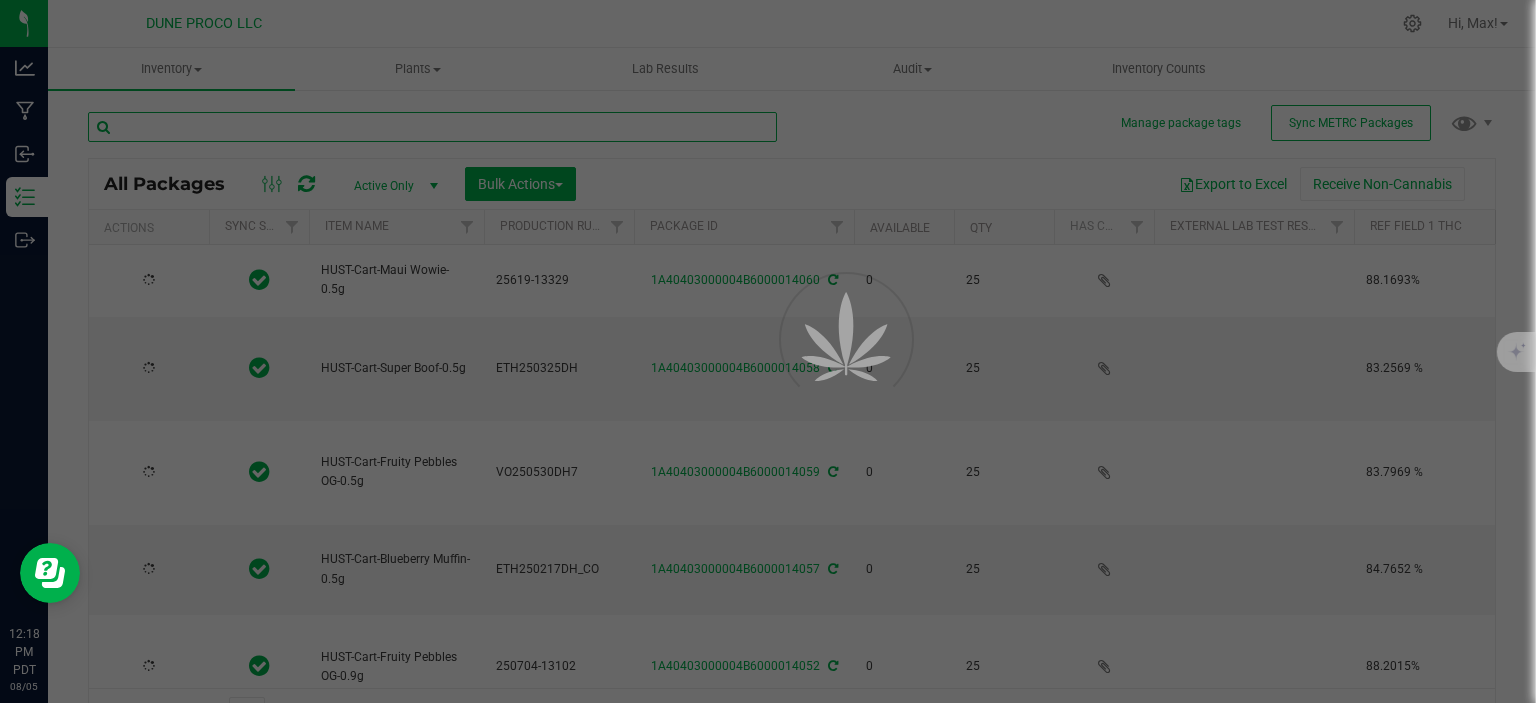 type on "2025-05-26" 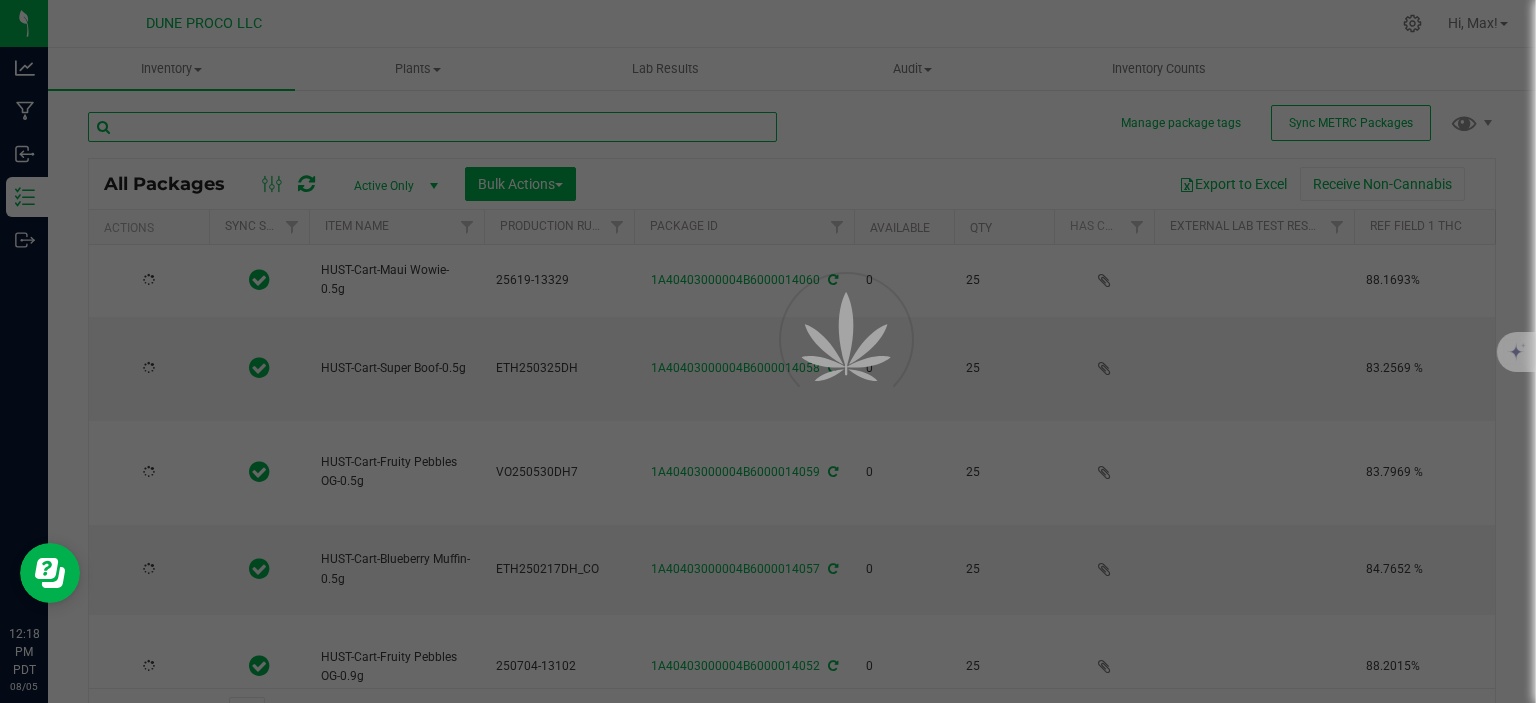 type on "2025-06-19" 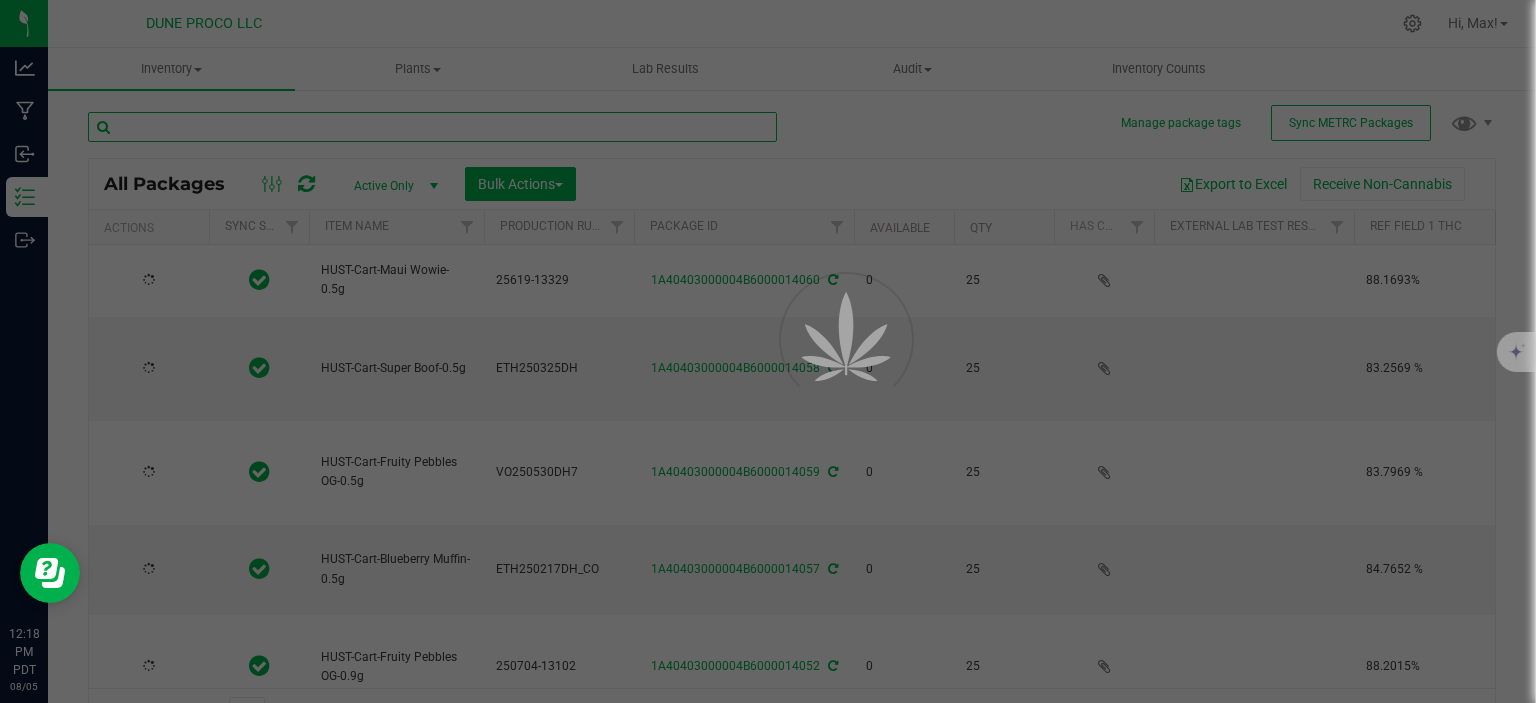 click at bounding box center (432, 127) 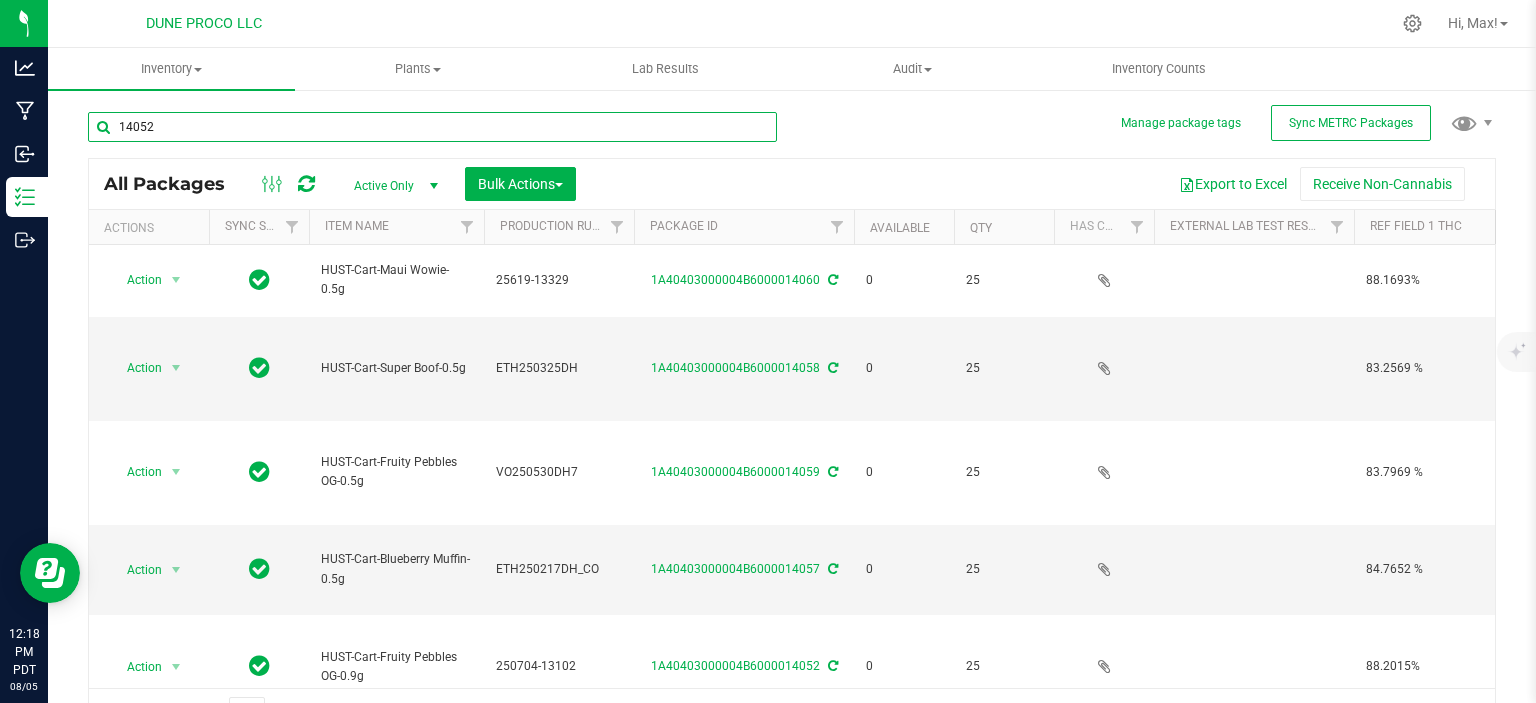 type on "14052" 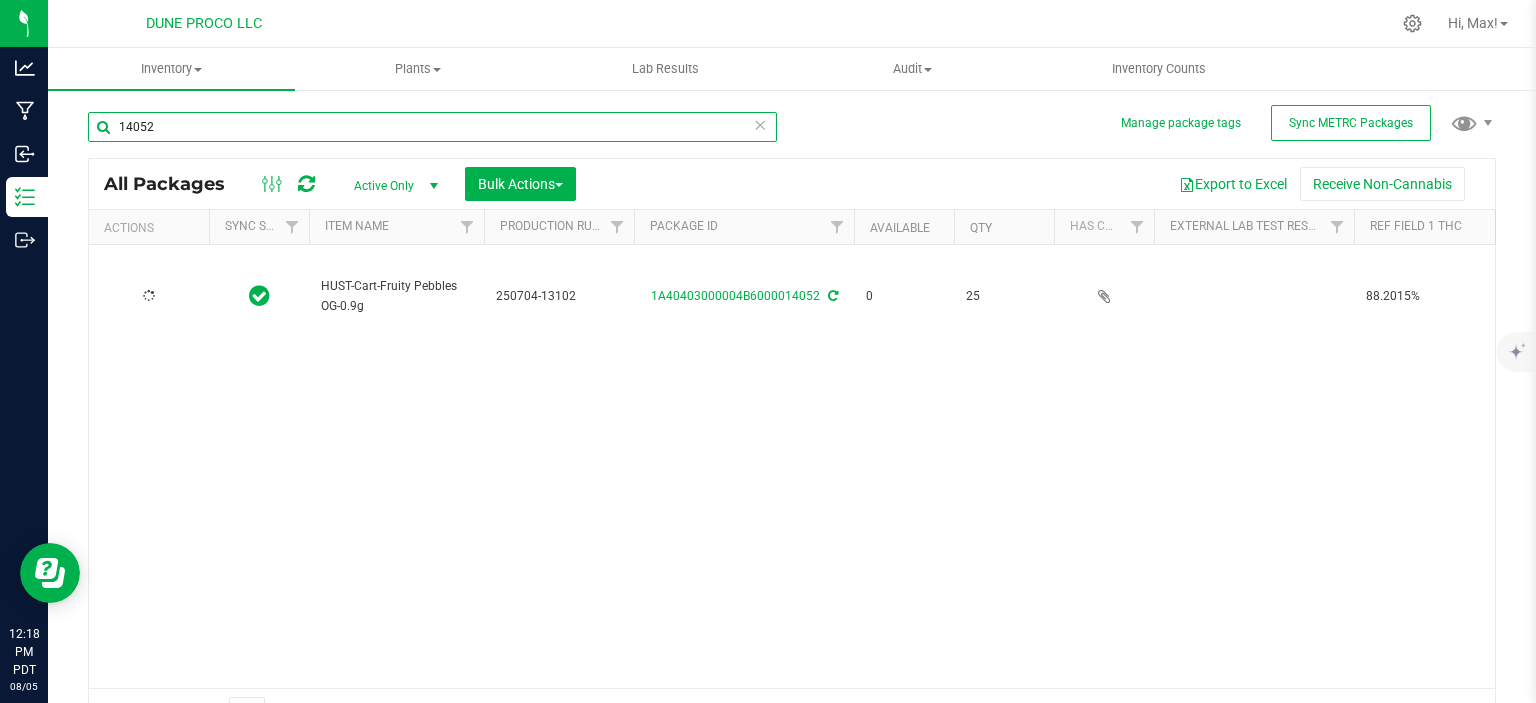 type on "2025-07-04" 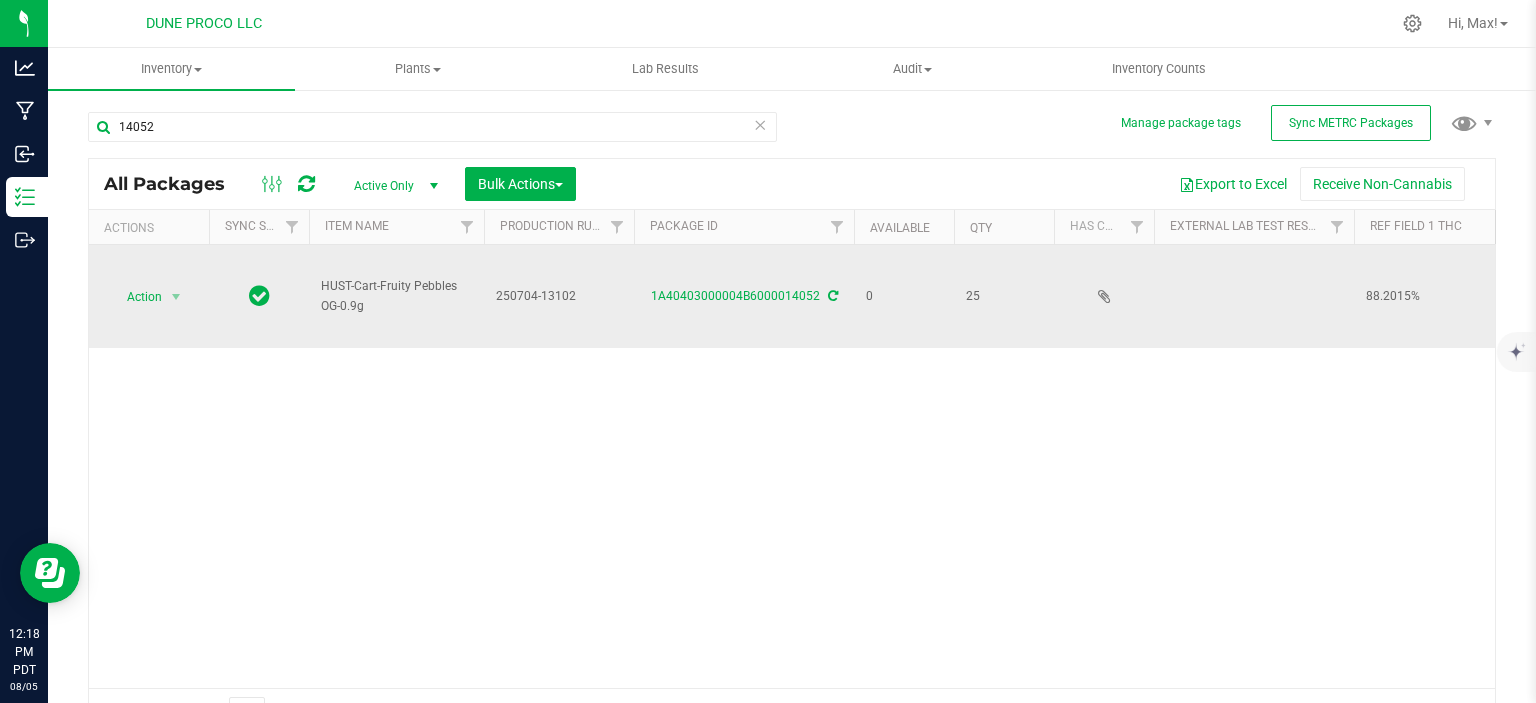 click on "250704-13102" at bounding box center (559, 296) 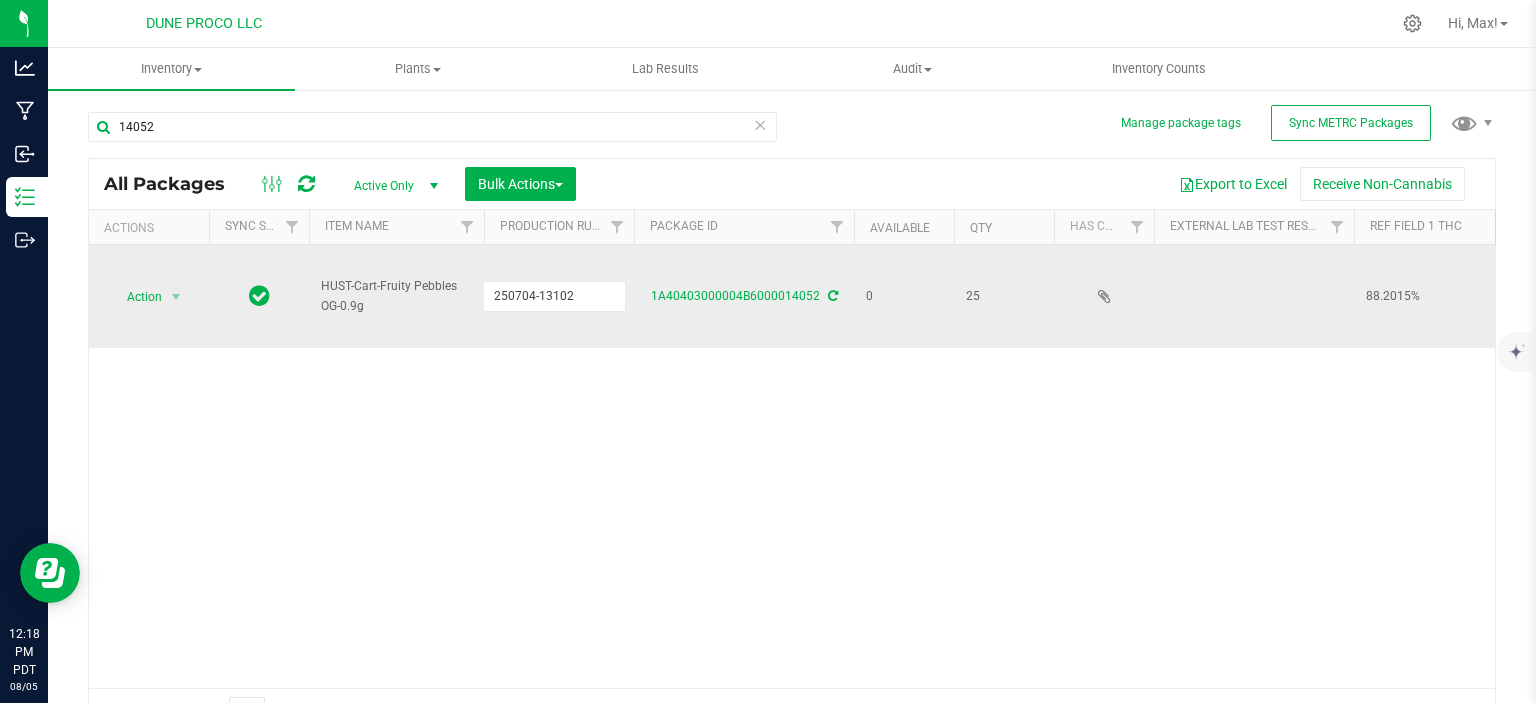 click on "250704-13102" at bounding box center [554, 296] 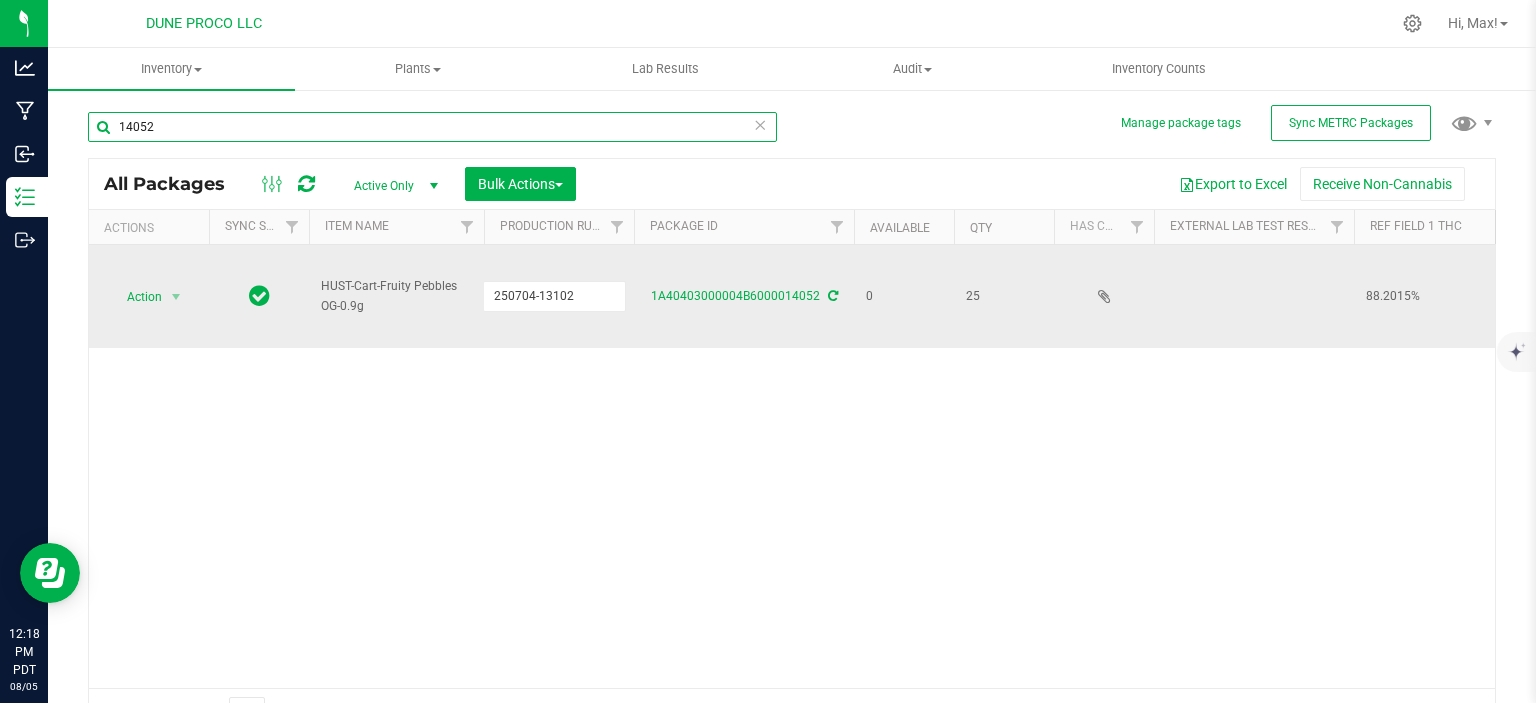 click on "14052" at bounding box center [432, 127] 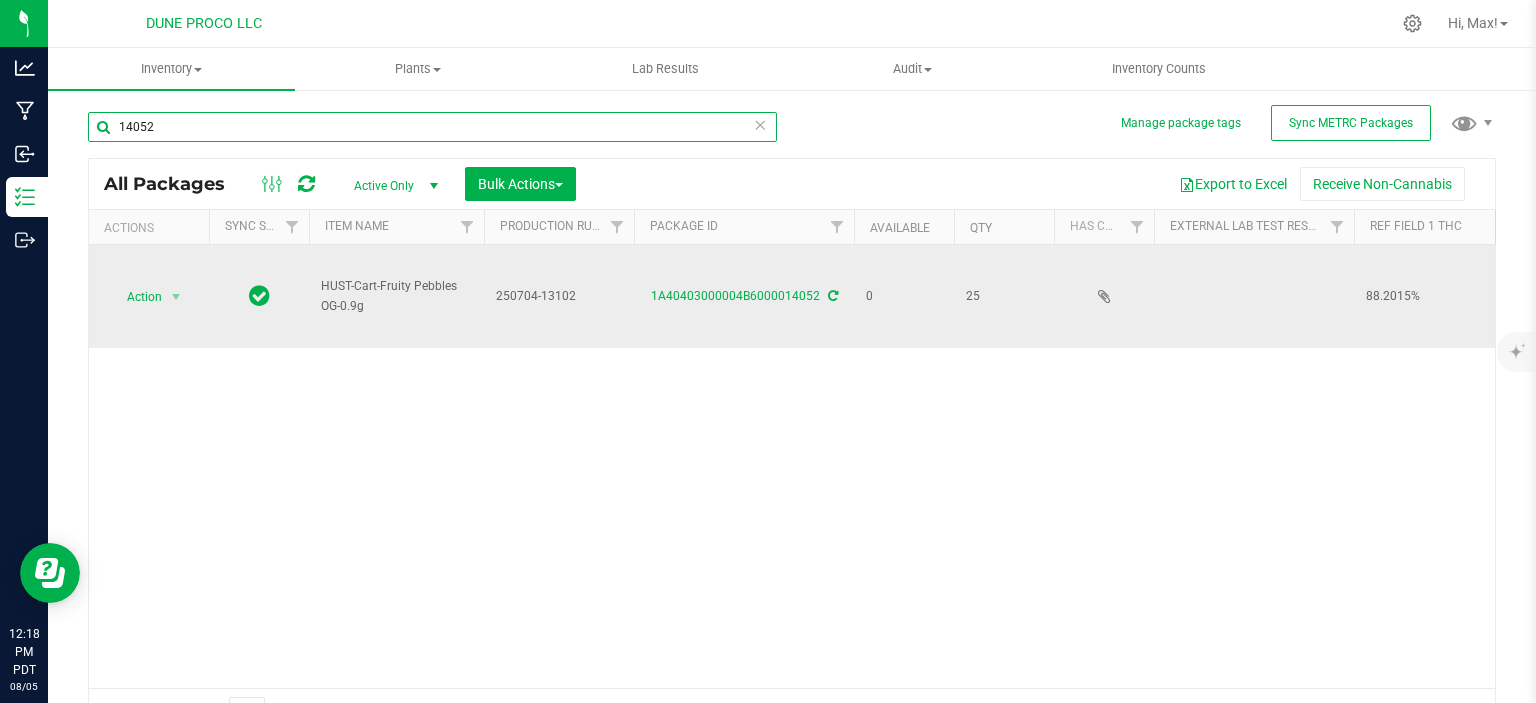 click on "14052" at bounding box center [432, 127] 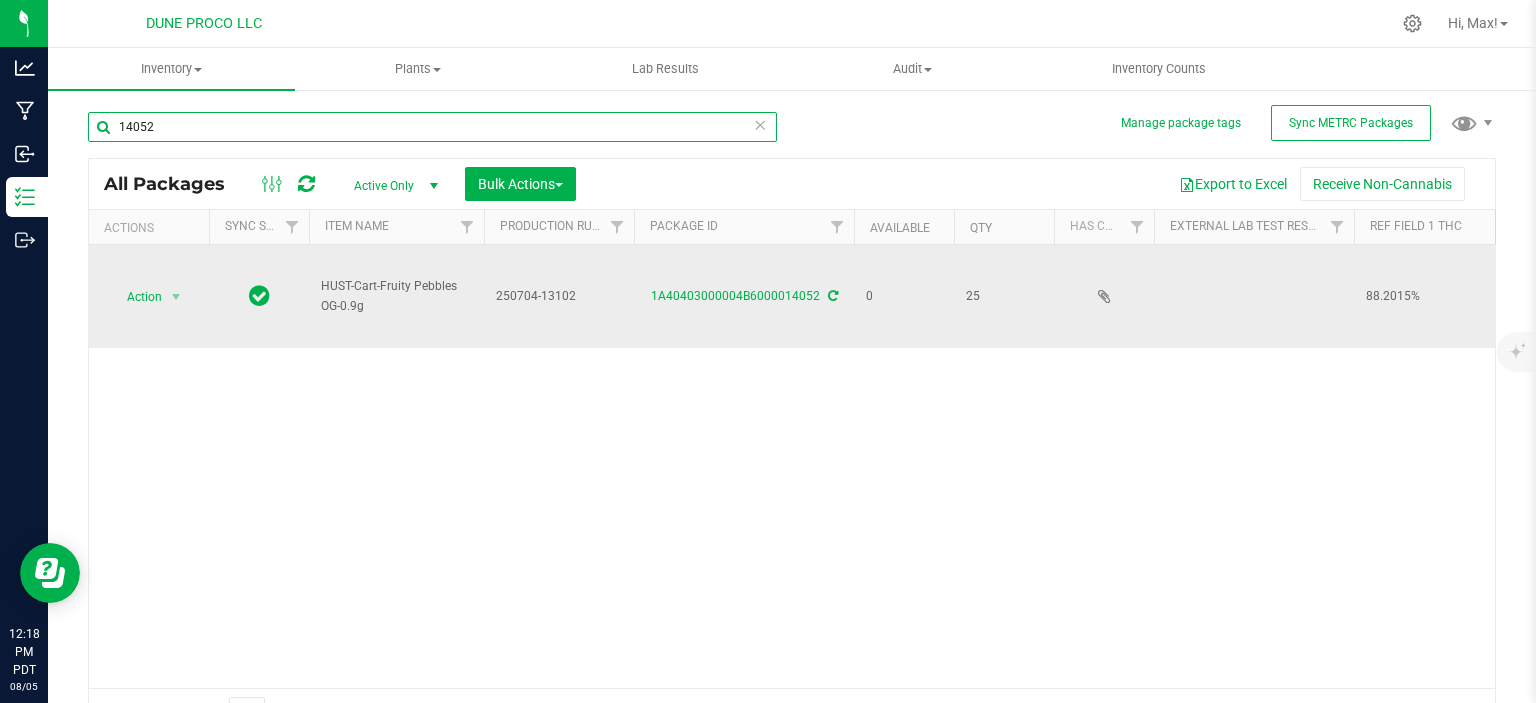 click on "14052" at bounding box center (432, 127) 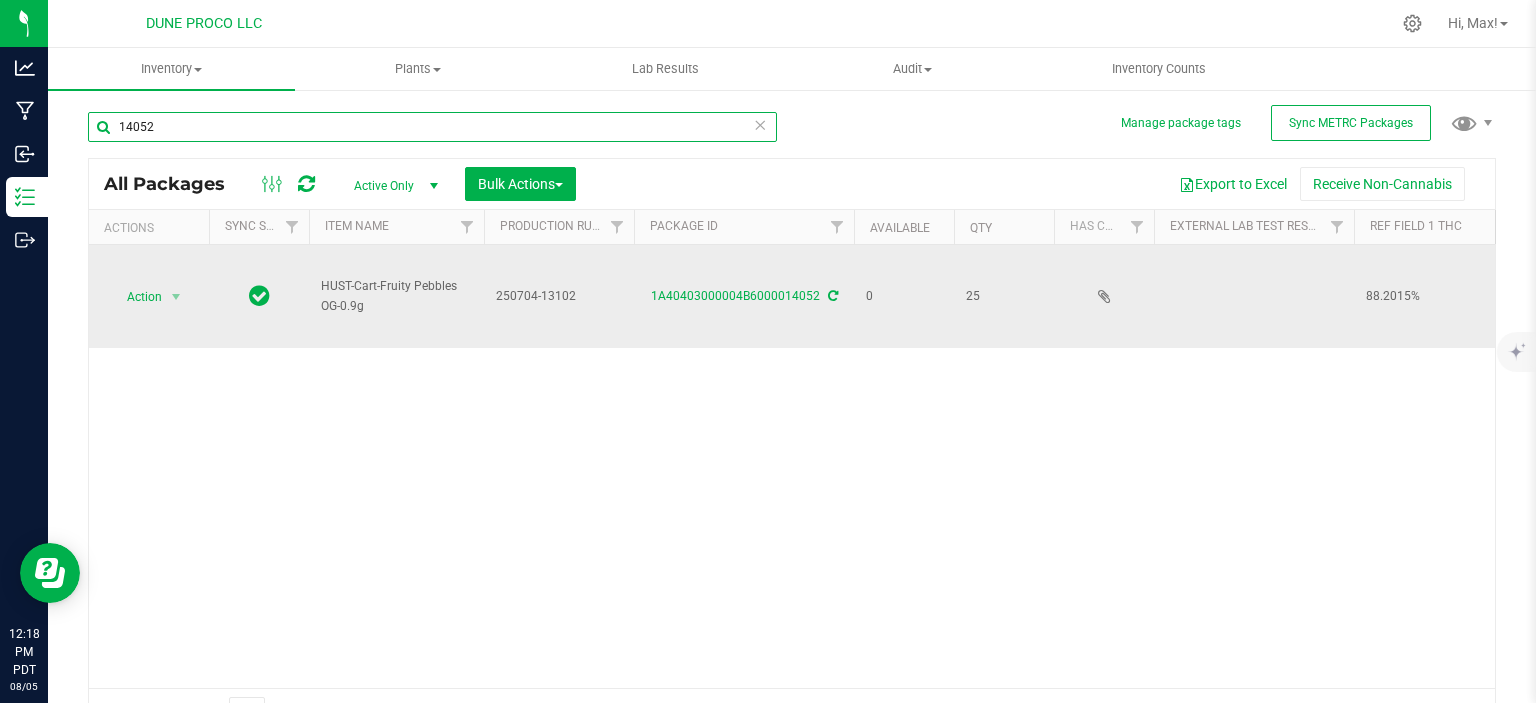 paste on "250704-1310" 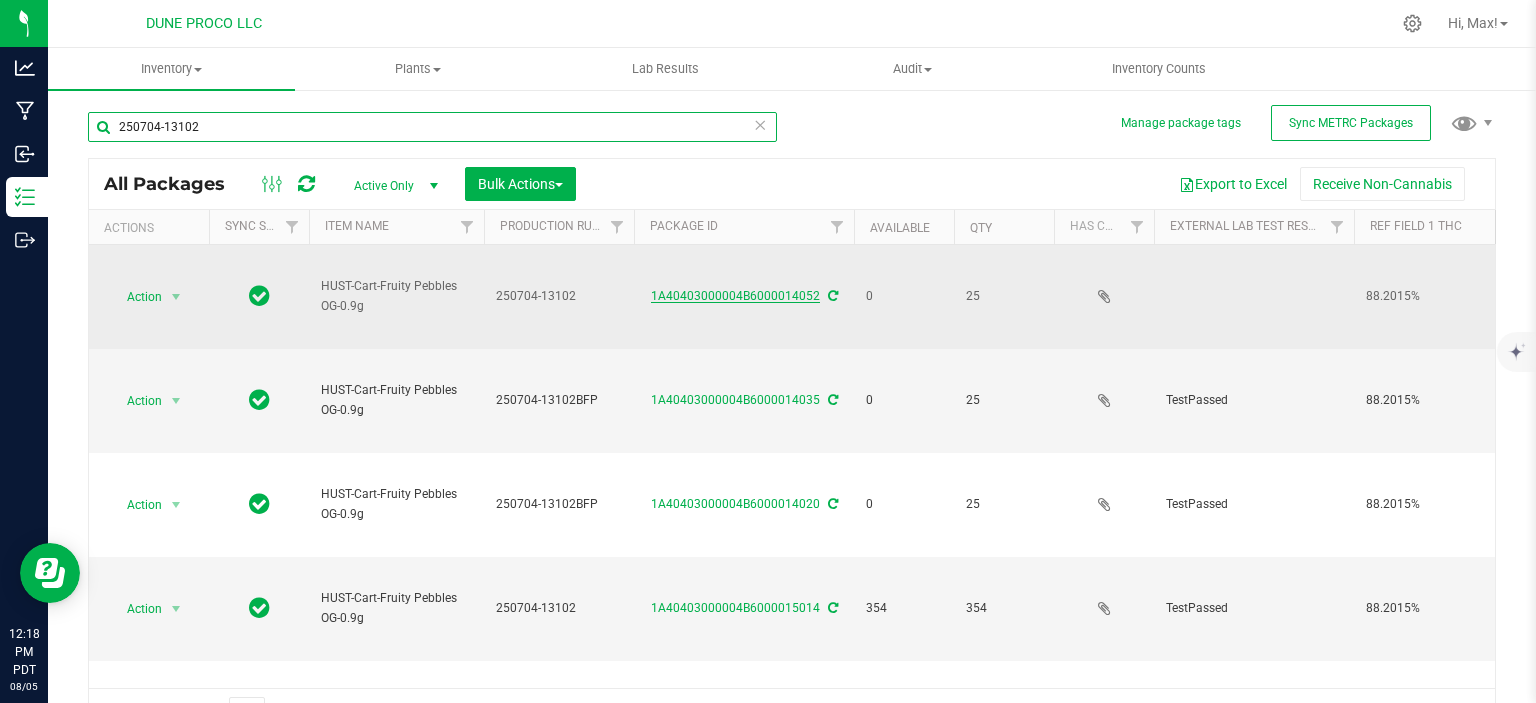 type on "250704-13102" 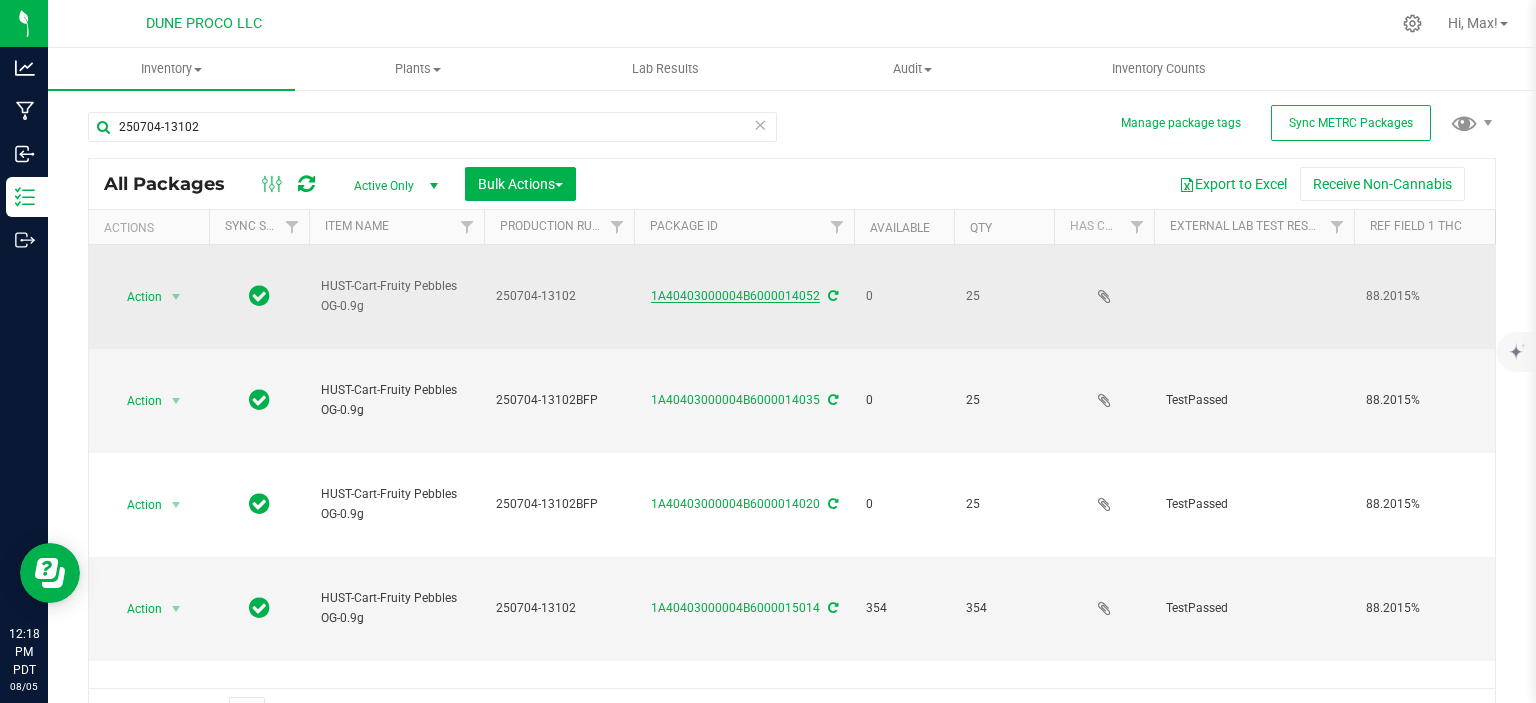 click on "1A40403000004B6000014052" at bounding box center [735, 296] 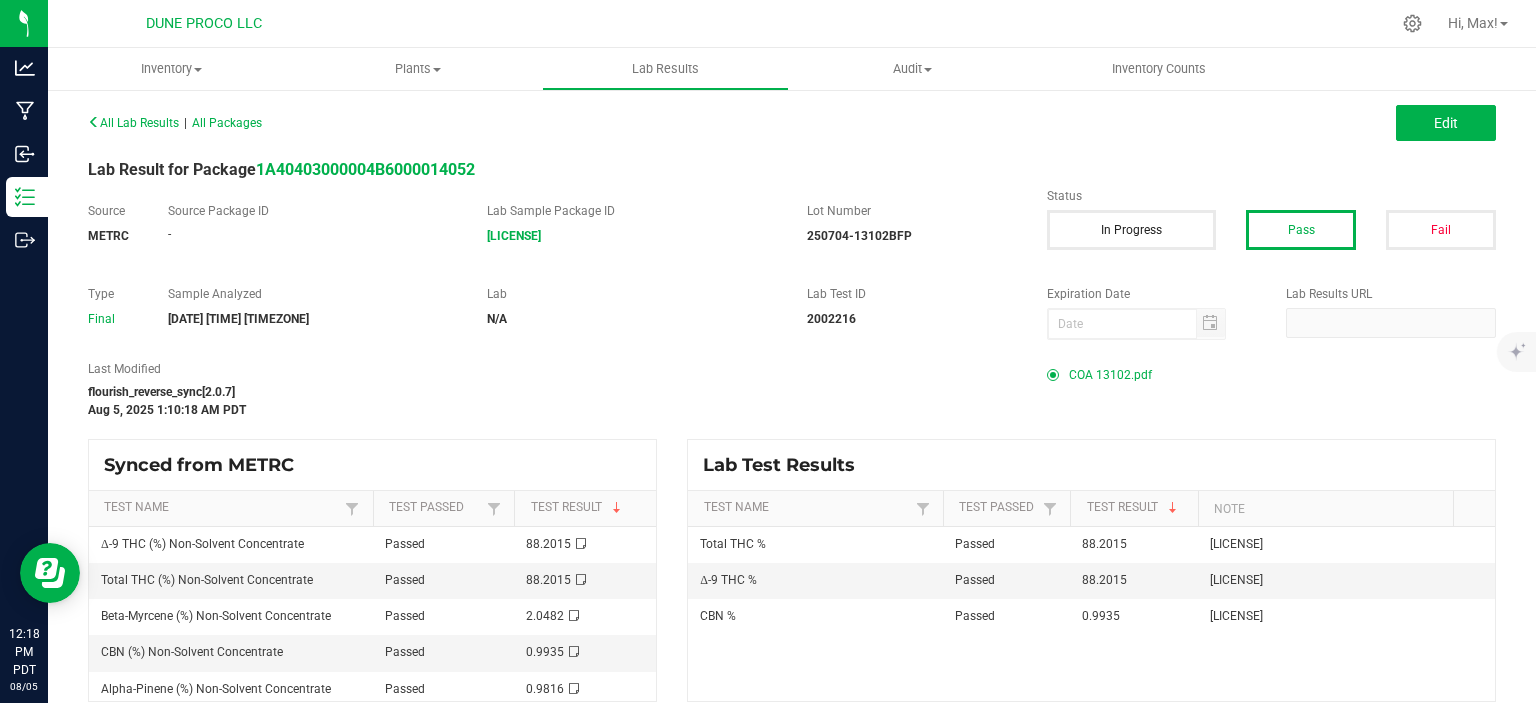 click on "COA 13102.pdf" at bounding box center (1110, 375) 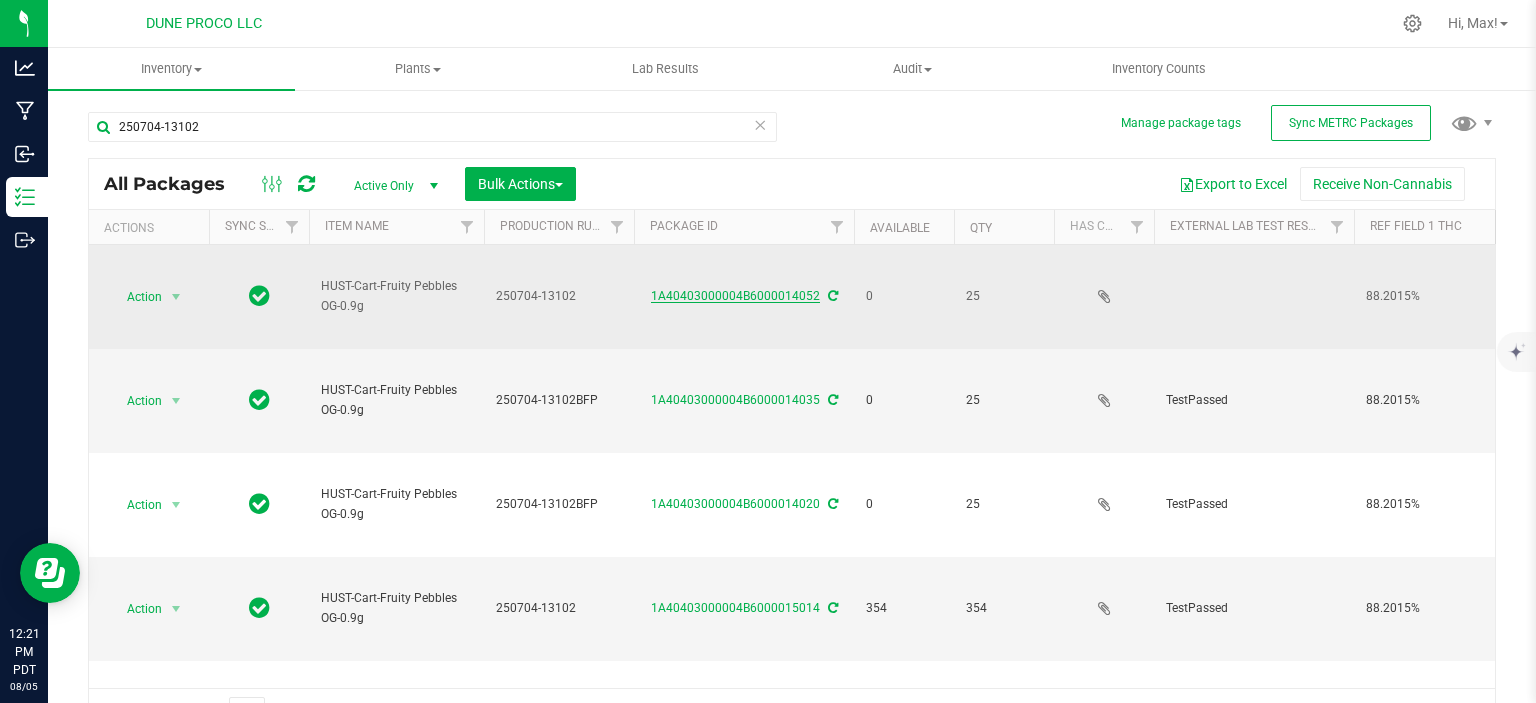 click on "1A40403000004B6000014052" at bounding box center [735, 296] 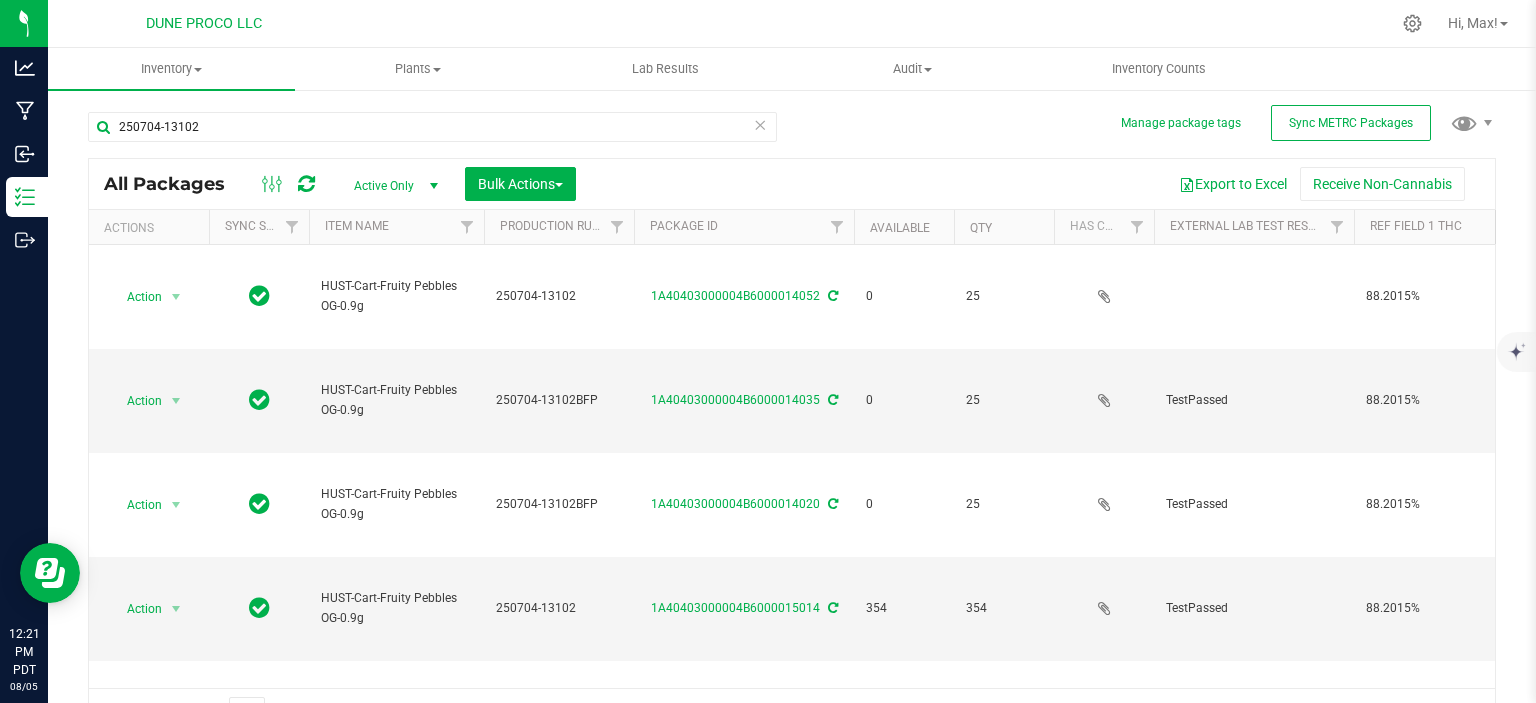 scroll, scrollTop: 179, scrollLeft: 0, axis: vertical 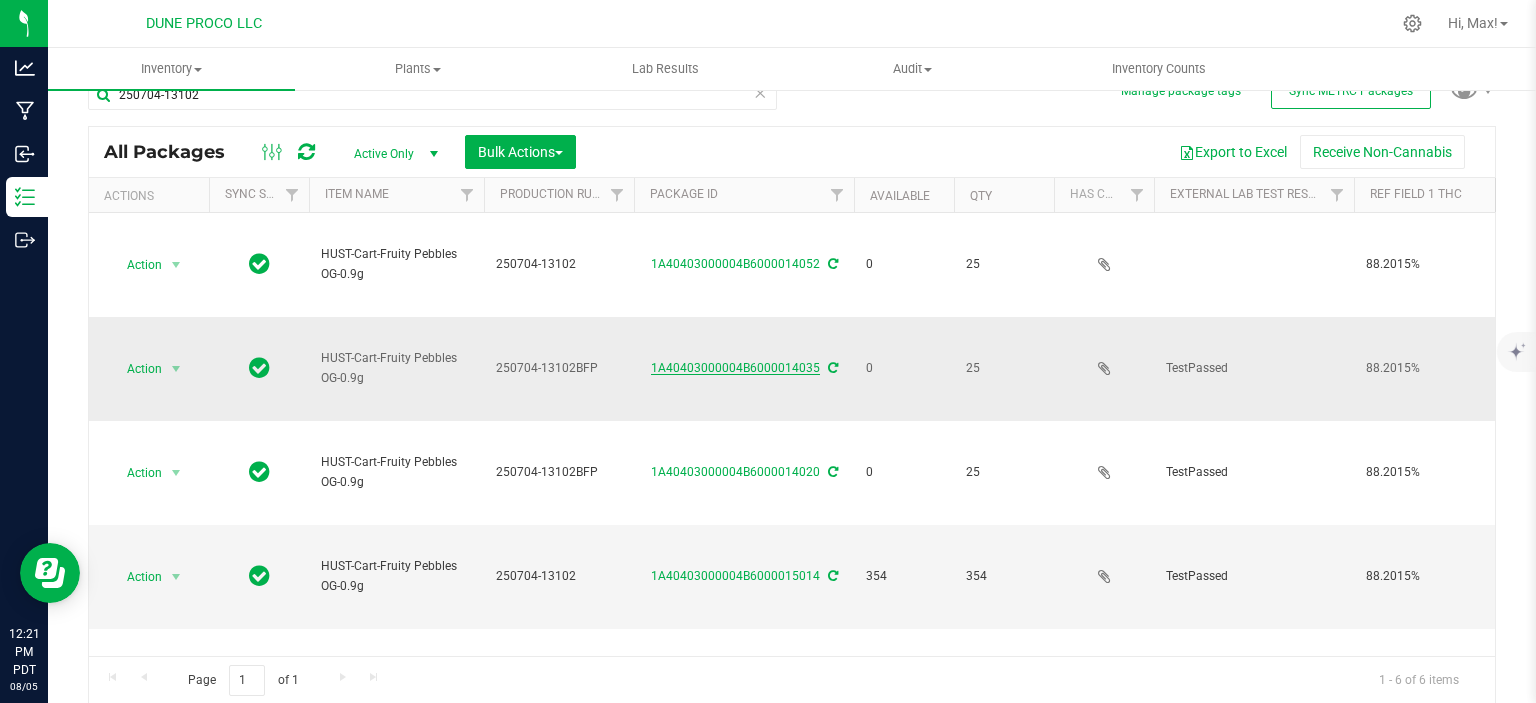 click on "1A40403000004B6000014035" at bounding box center (735, 368) 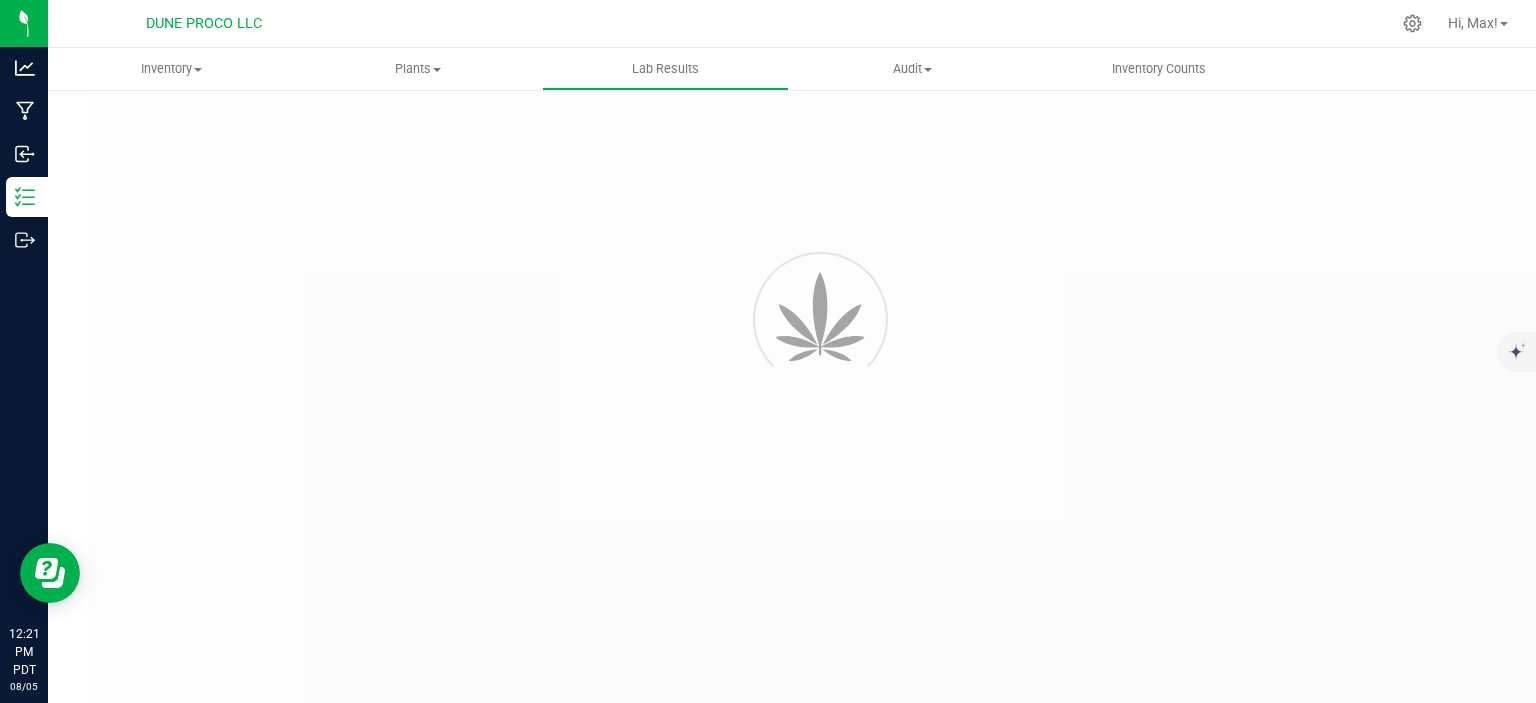 scroll, scrollTop: 0, scrollLeft: 0, axis: both 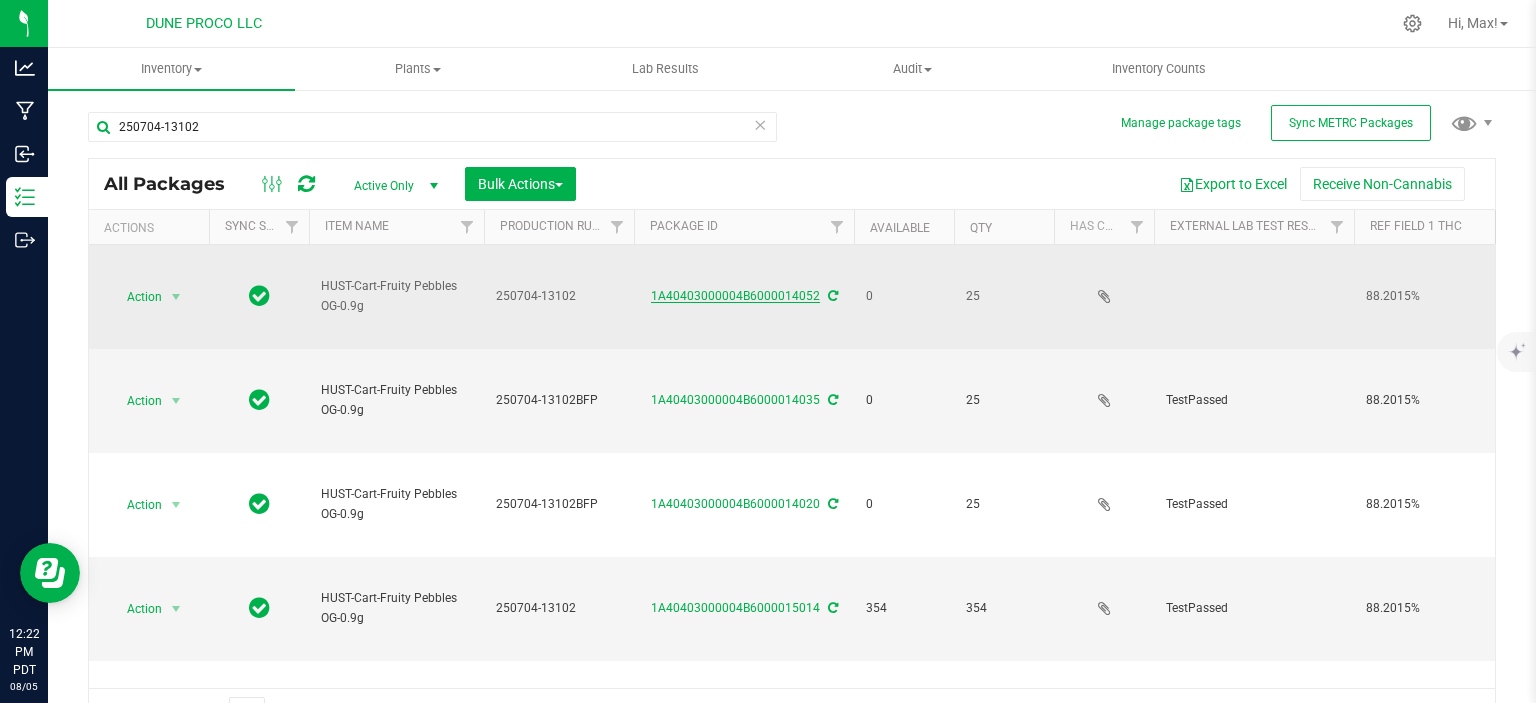 click on "1A40403000004B6000014052" at bounding box center [735, 296] 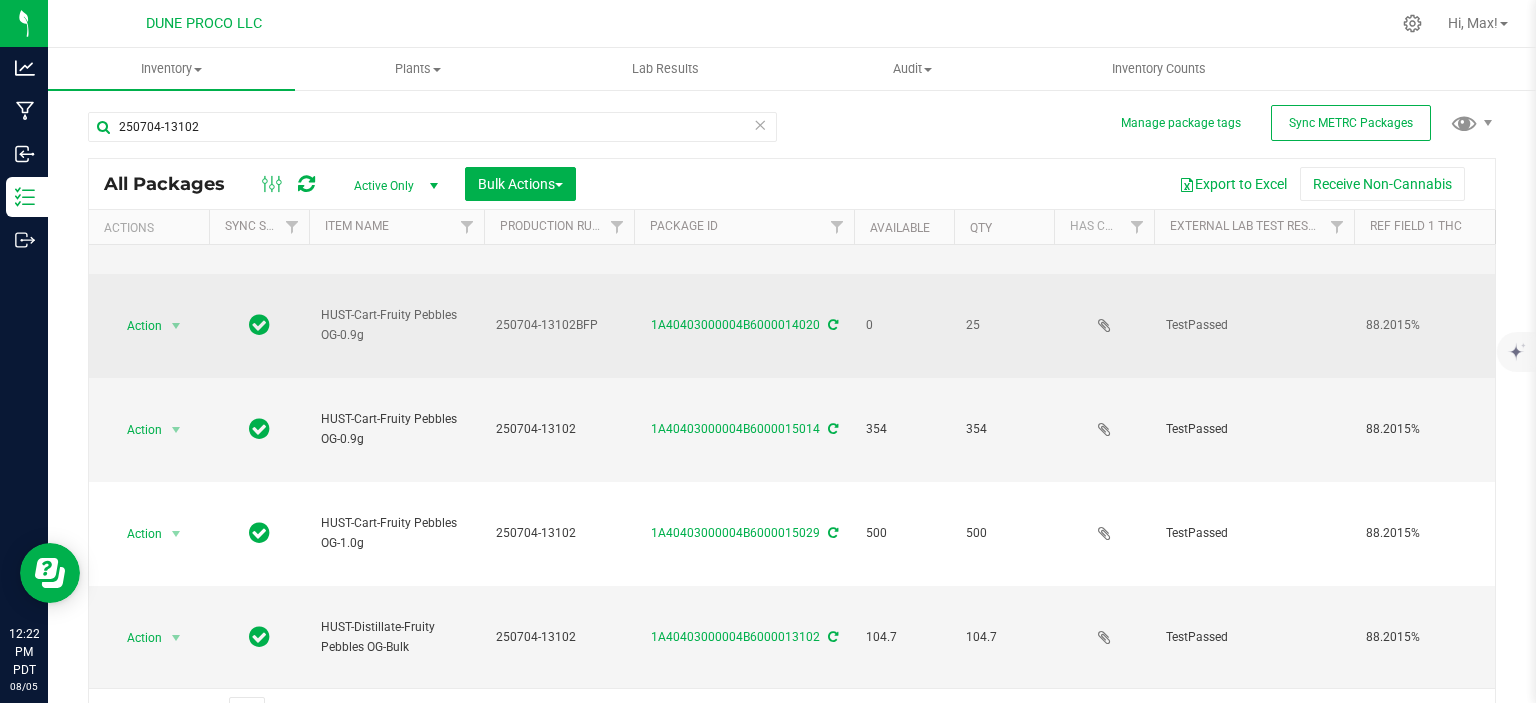 scroll, scrollTop: 0, scrollLeft: 0, axis: both 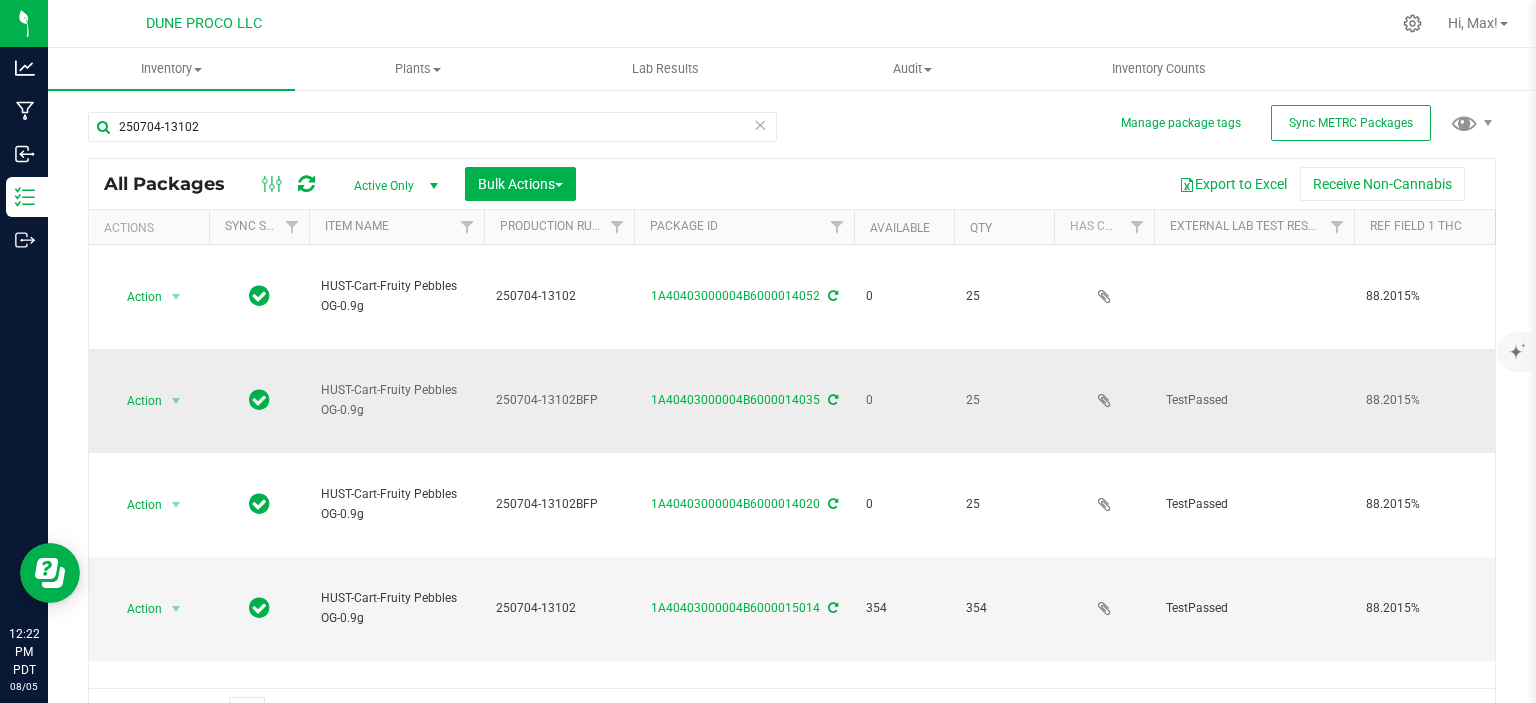 click on "250704-13102BFP" at bounding box center [559, 400] 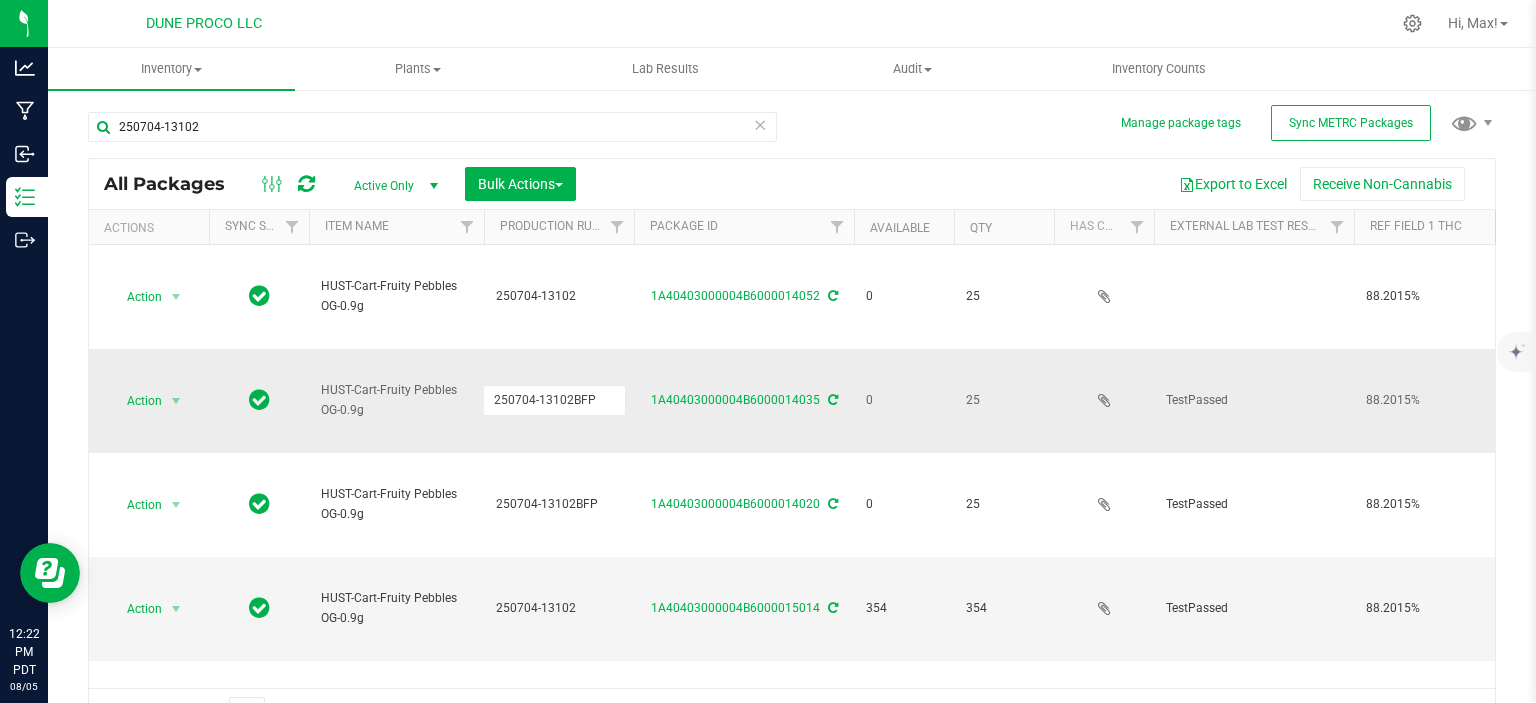 click on "250704-13102BFP" at bounding box center (554, 400) 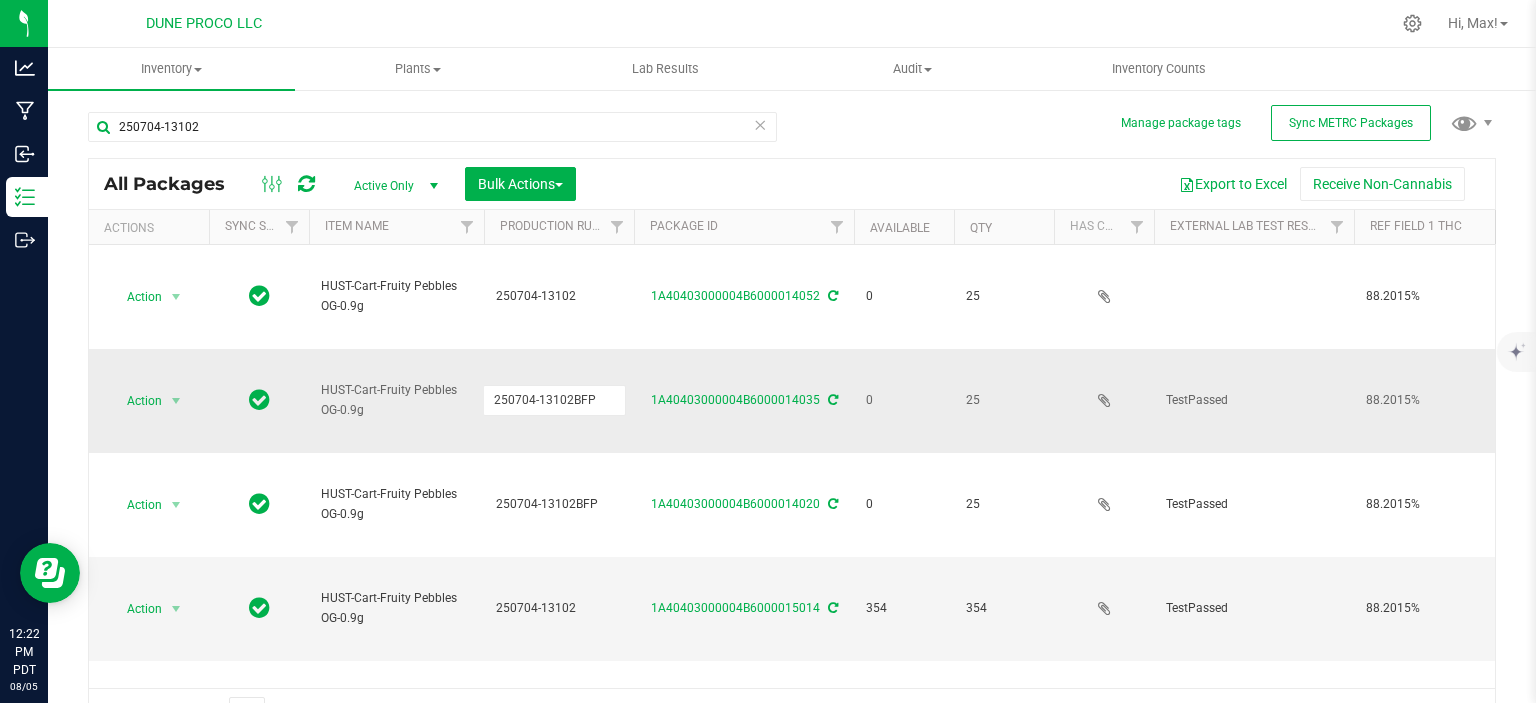 click on "250704-13102BFP" at bounding box center [554, 400] 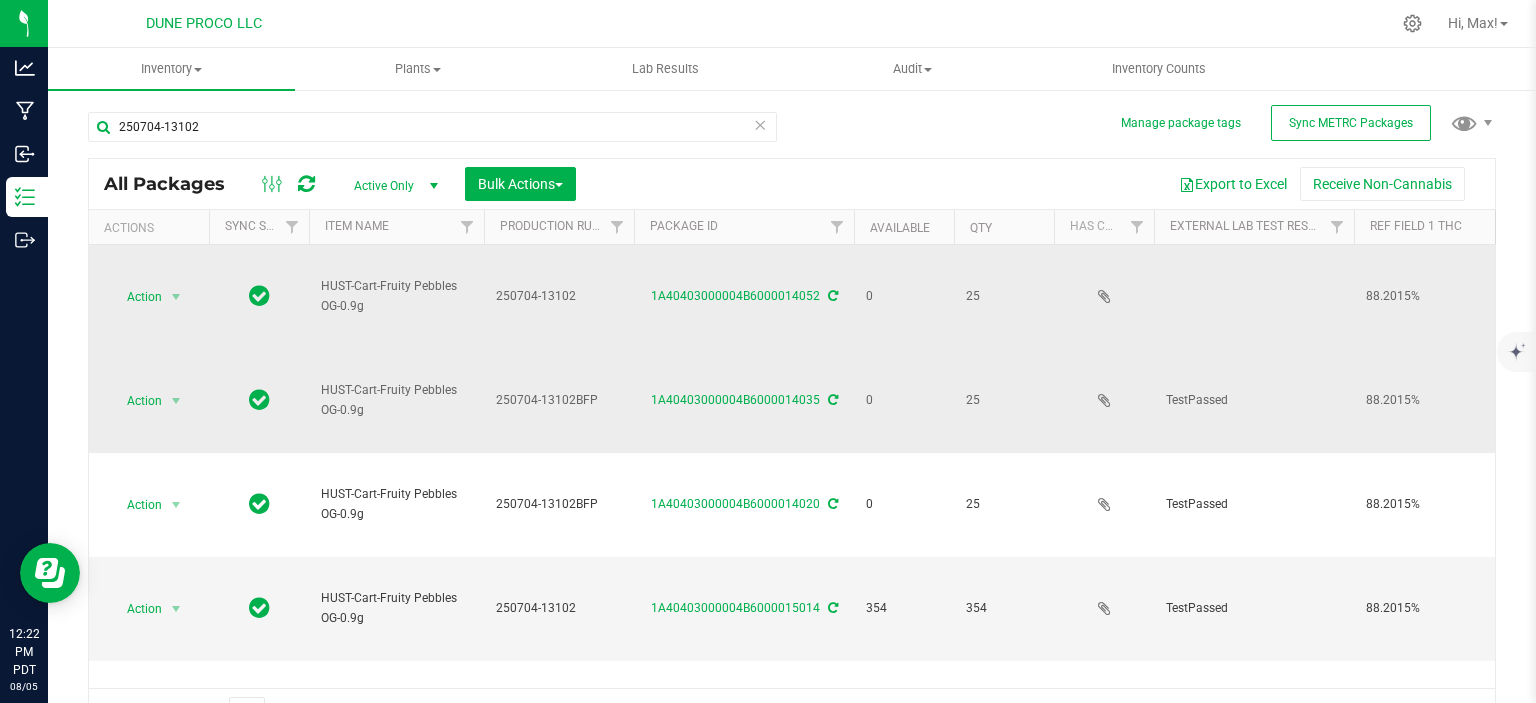 click on "250704-13102" at bounding box center [559, 296] 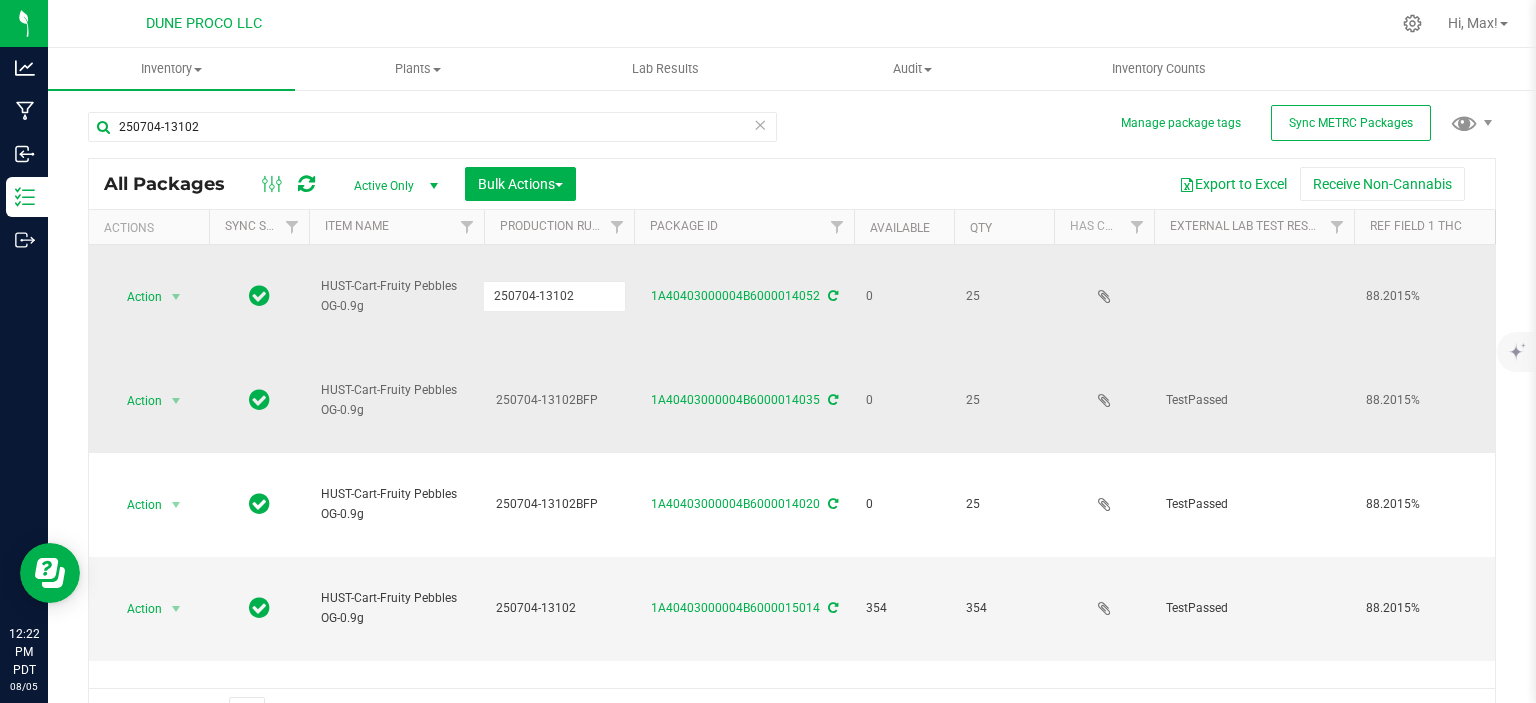 click on "250704-13102" at bounding box center (554, 296) 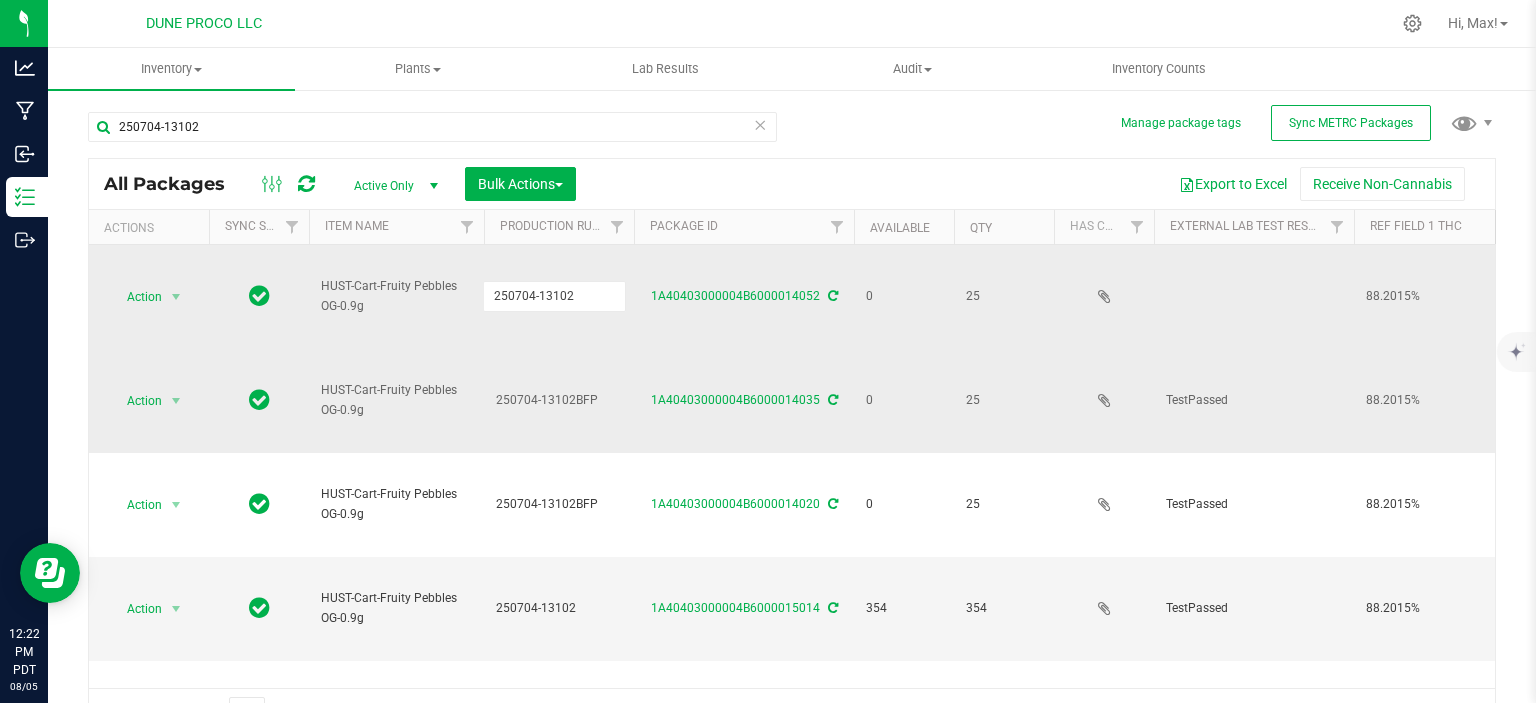click on "250704-13102" at bounding box center (554, 296) 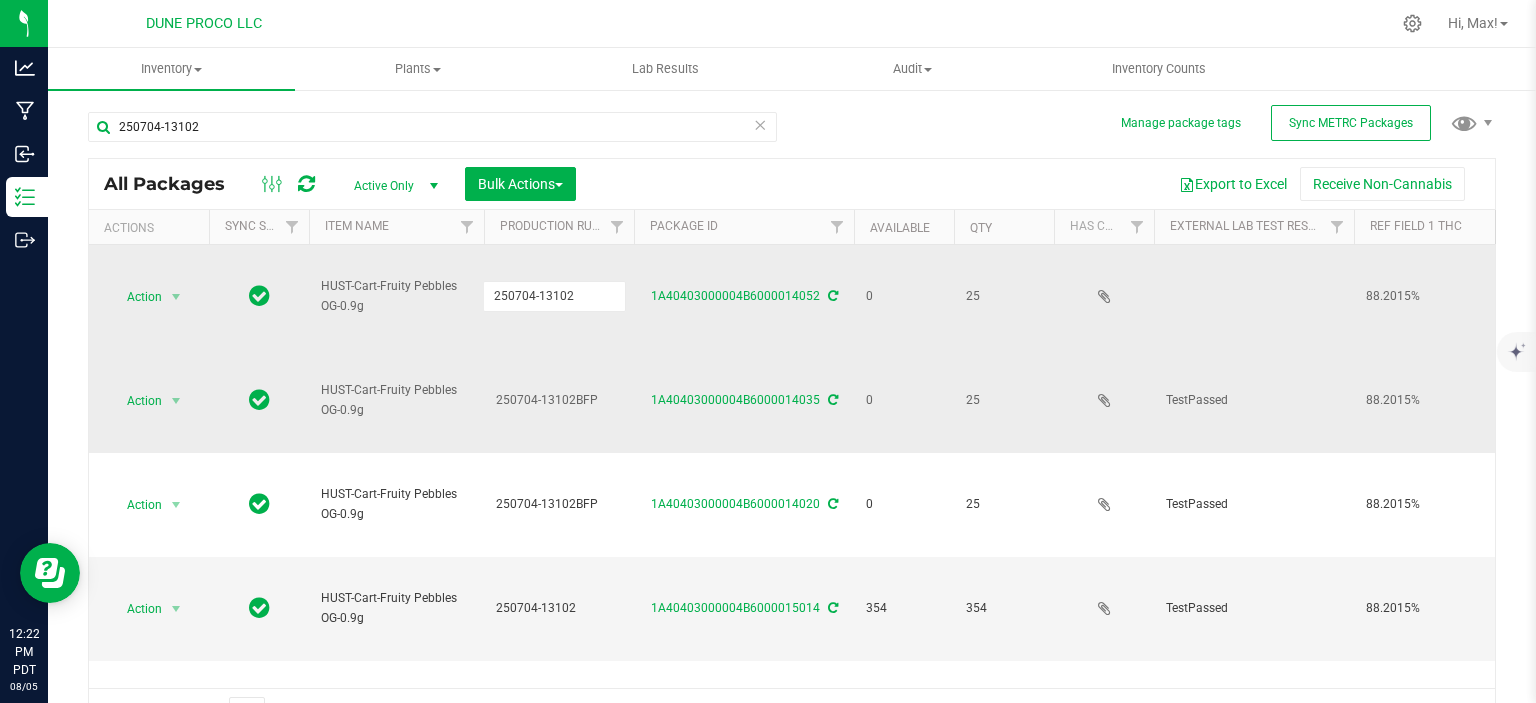 click on "250704-13102" at bounding box center [554, 296] 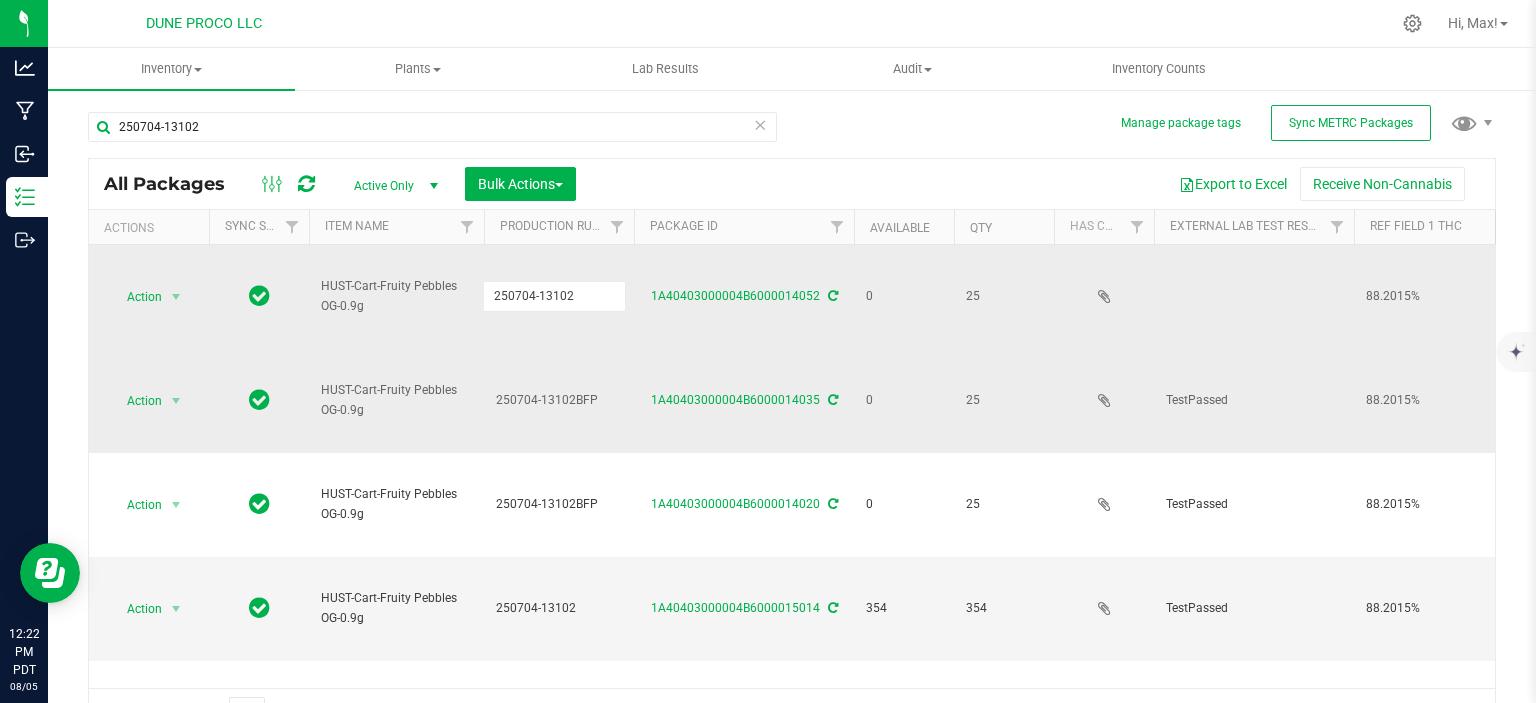 click on "250704-13102" at bounding box center [554, 296] 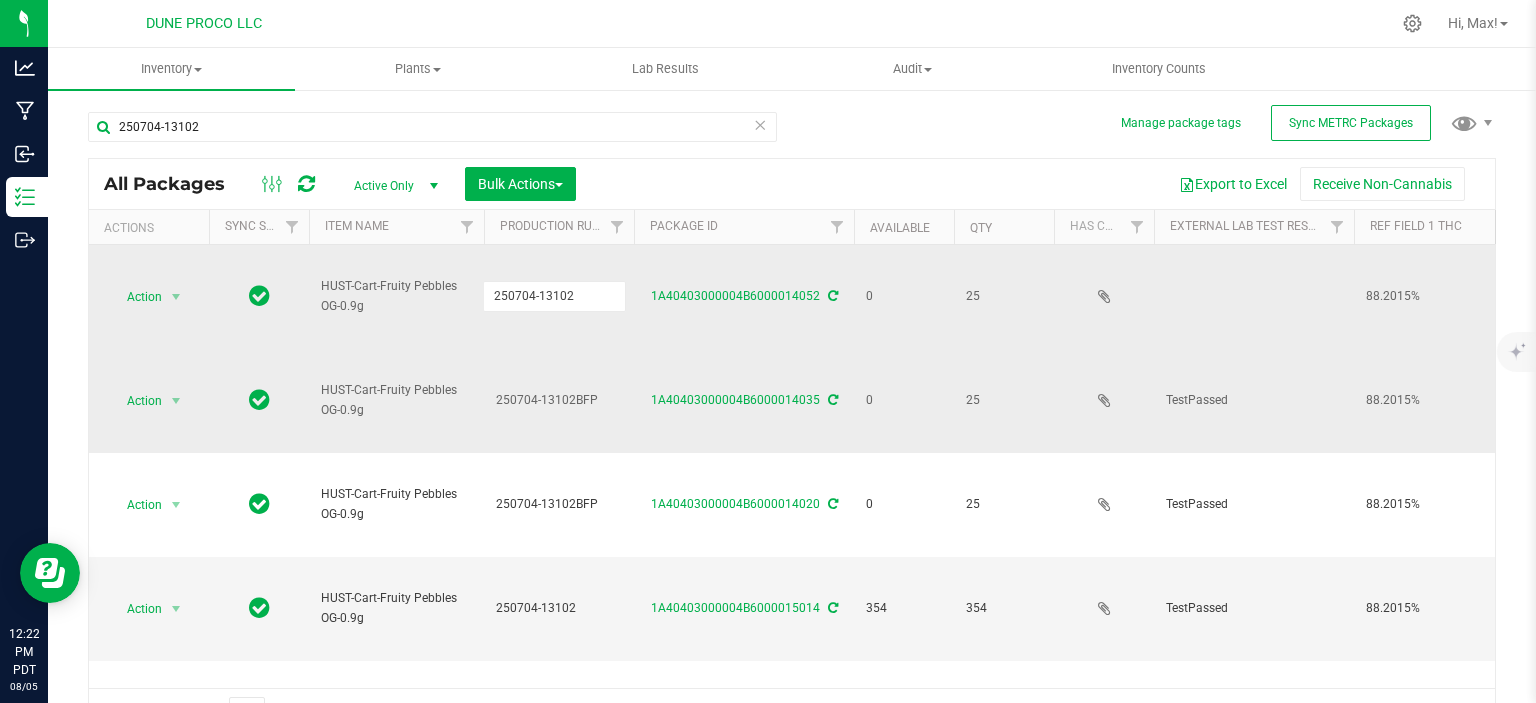 type on "250704-13102BFP" 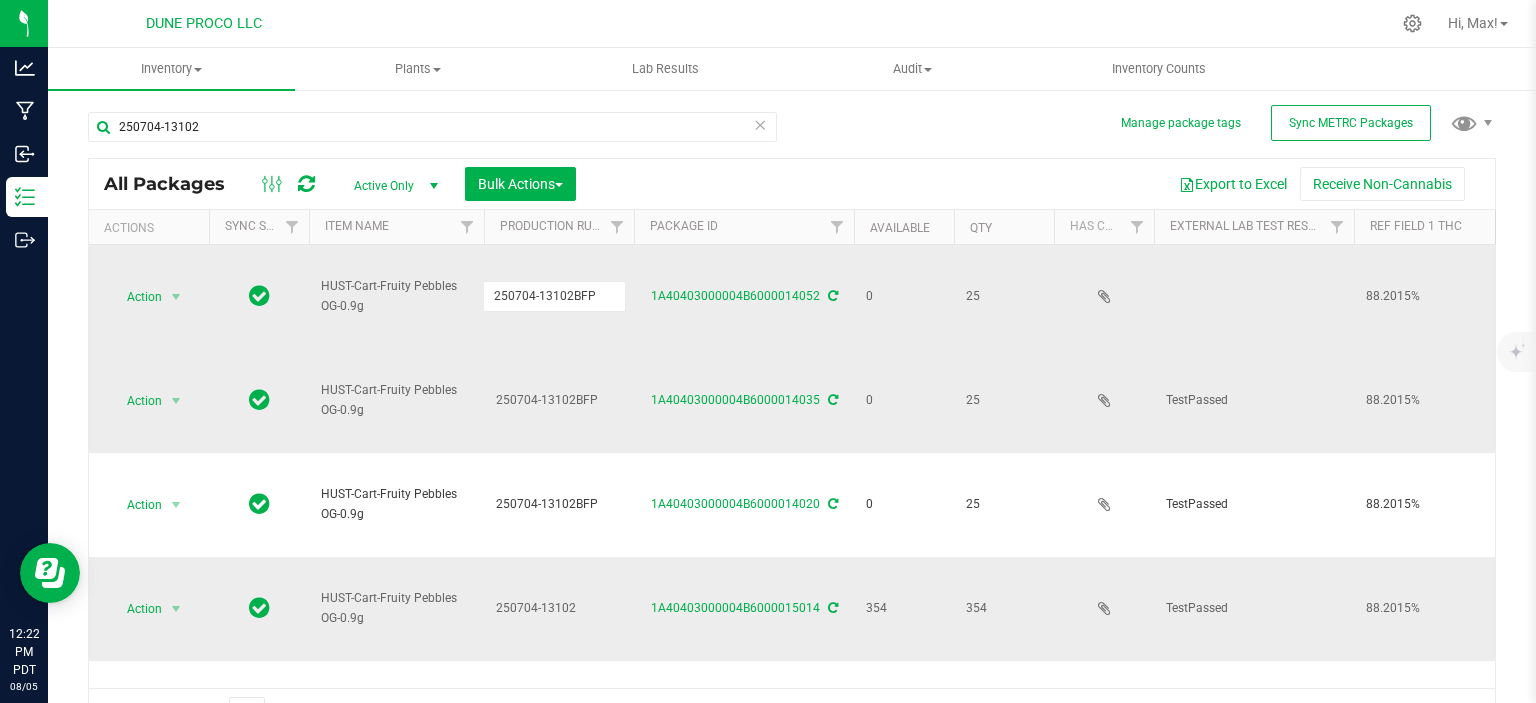 click on "250704-13102" at bounding box center [559, 608] 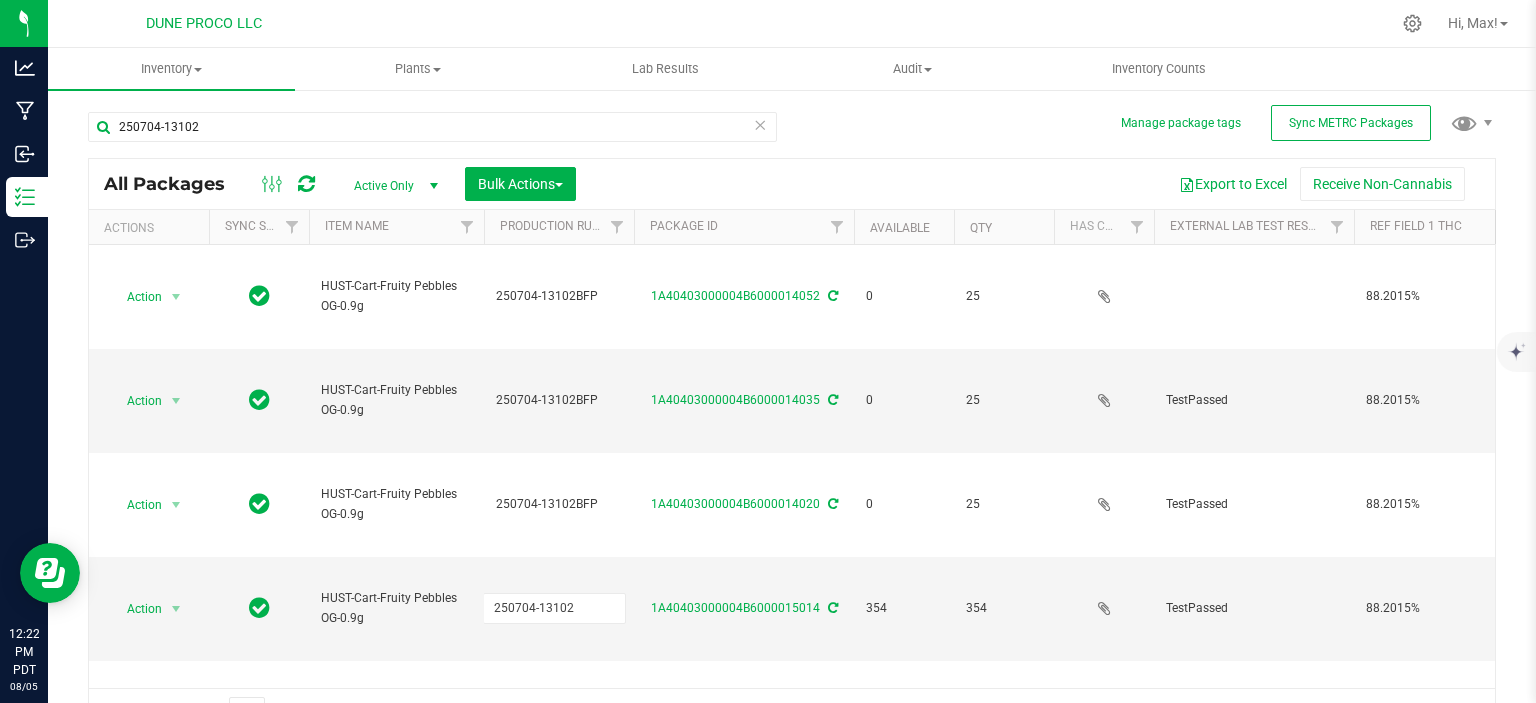 type on "250704-13102BFP" 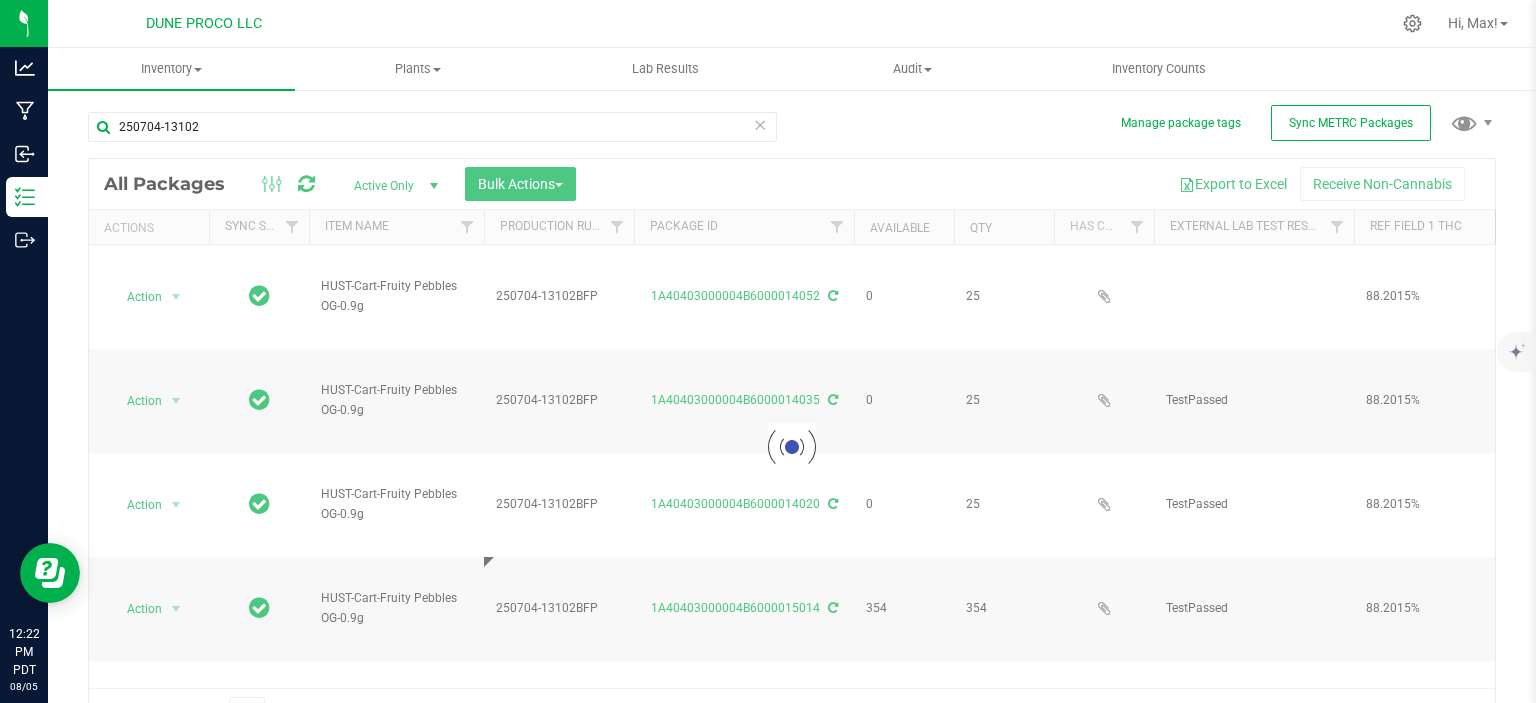 click on "250704-13102" at bounding box center (432, 135) 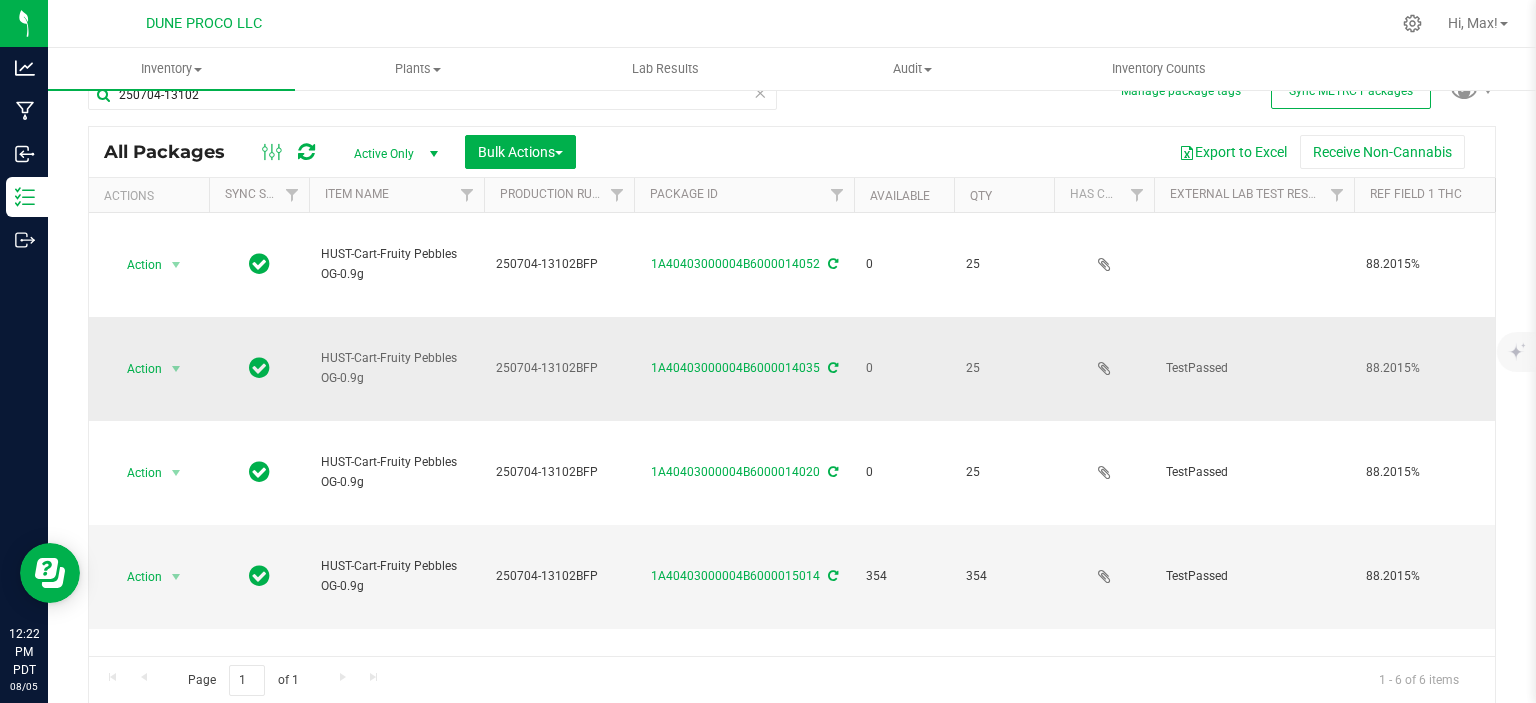 scroll, scrollTop: 0, scrollLeft: 0, axis: both 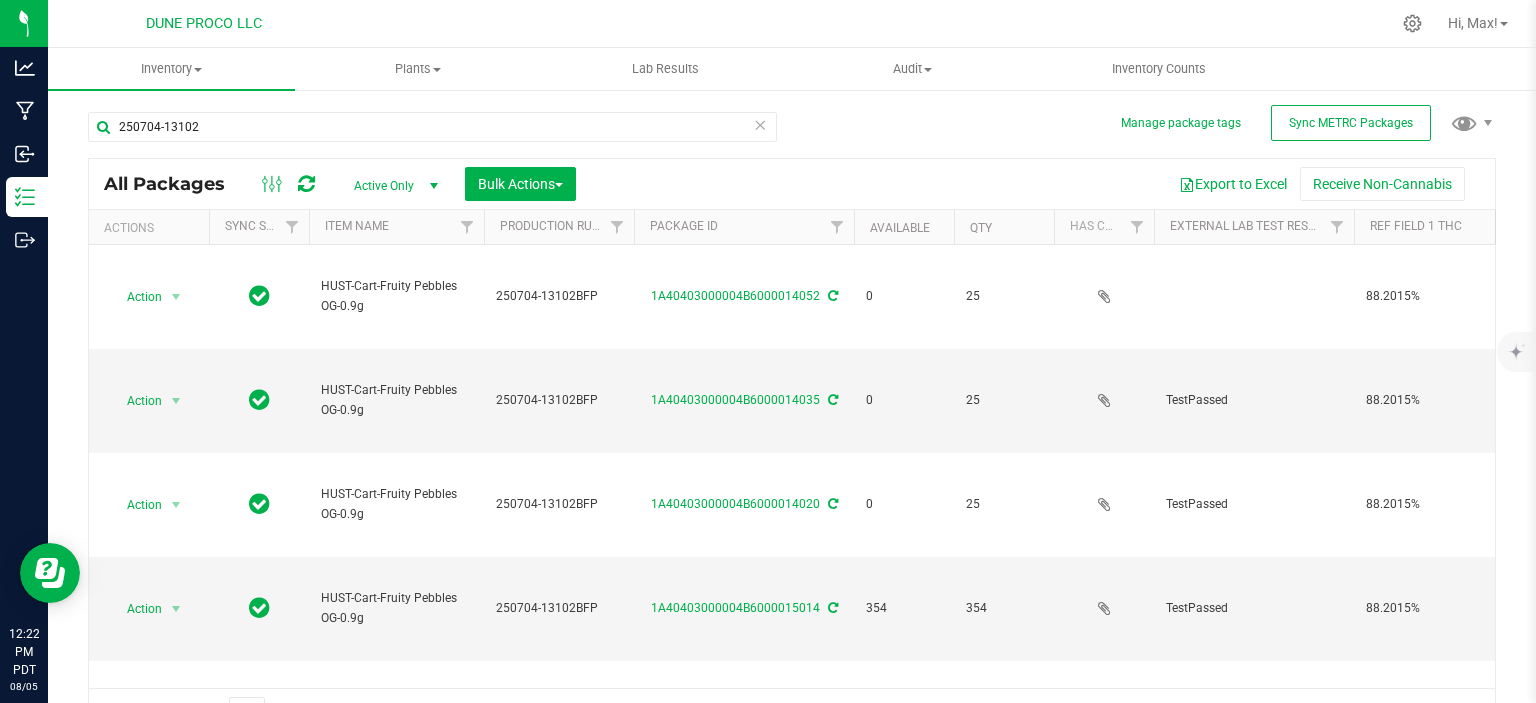 click on "Active Only" at bounding box center [392, 186] 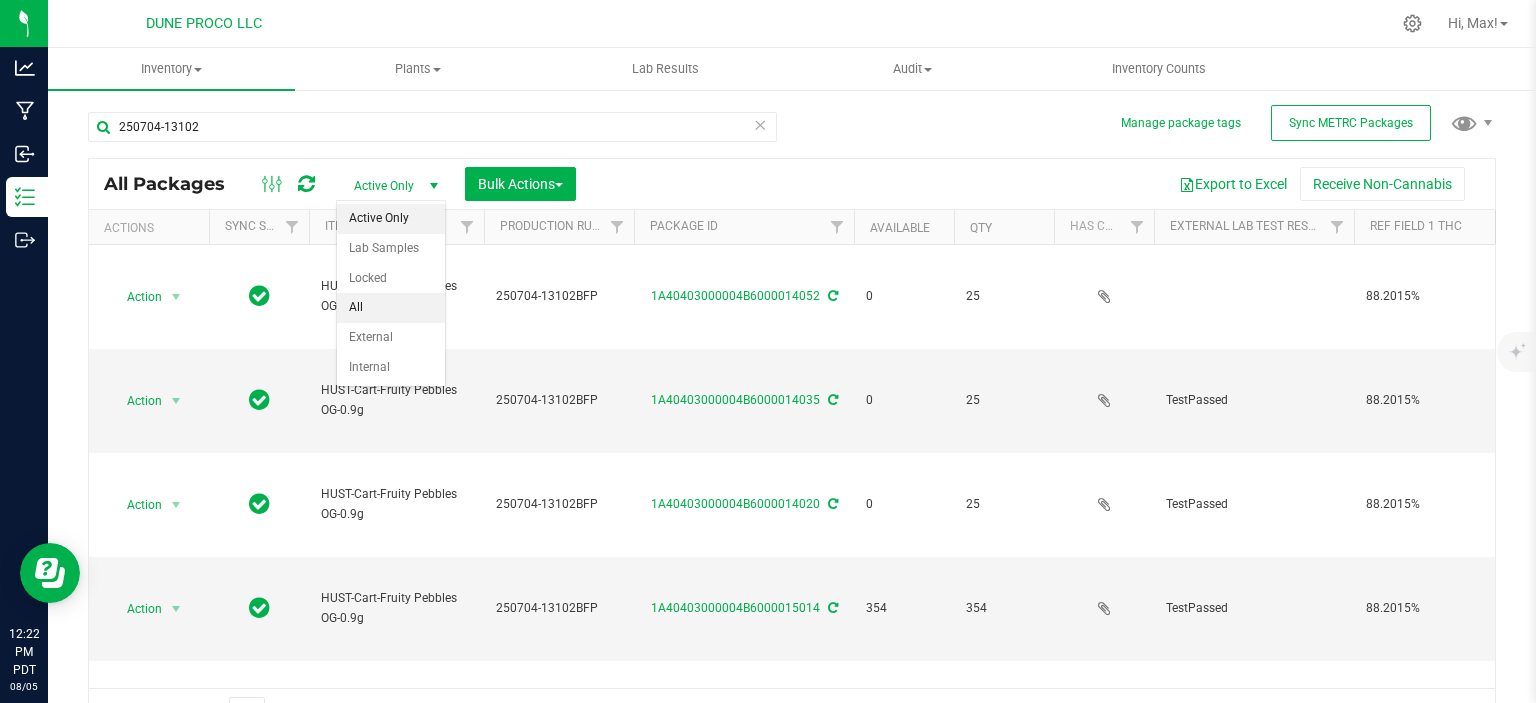 click on "All" at bounding box center [391, 308] 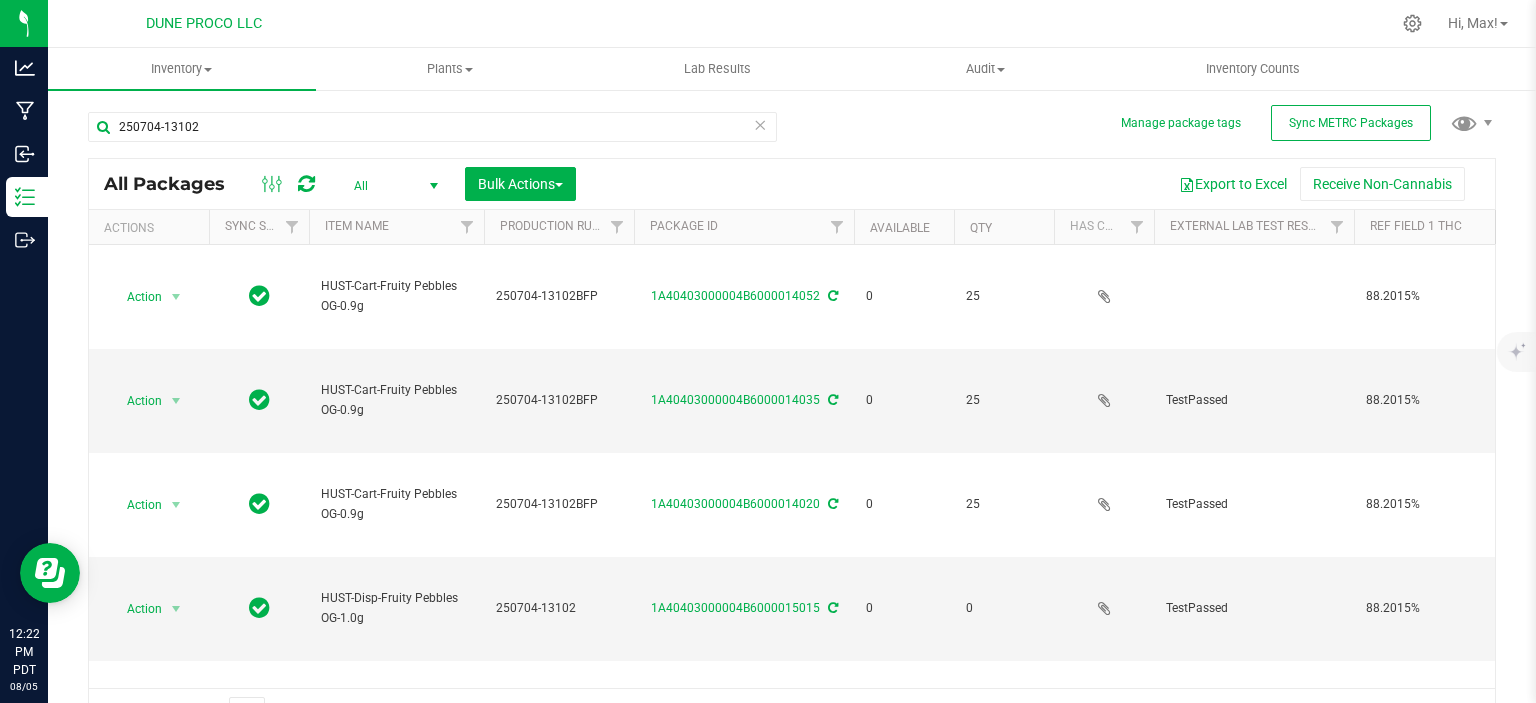 scroll, scrollTop: 386, scrollLeft: 0, axis: vertical 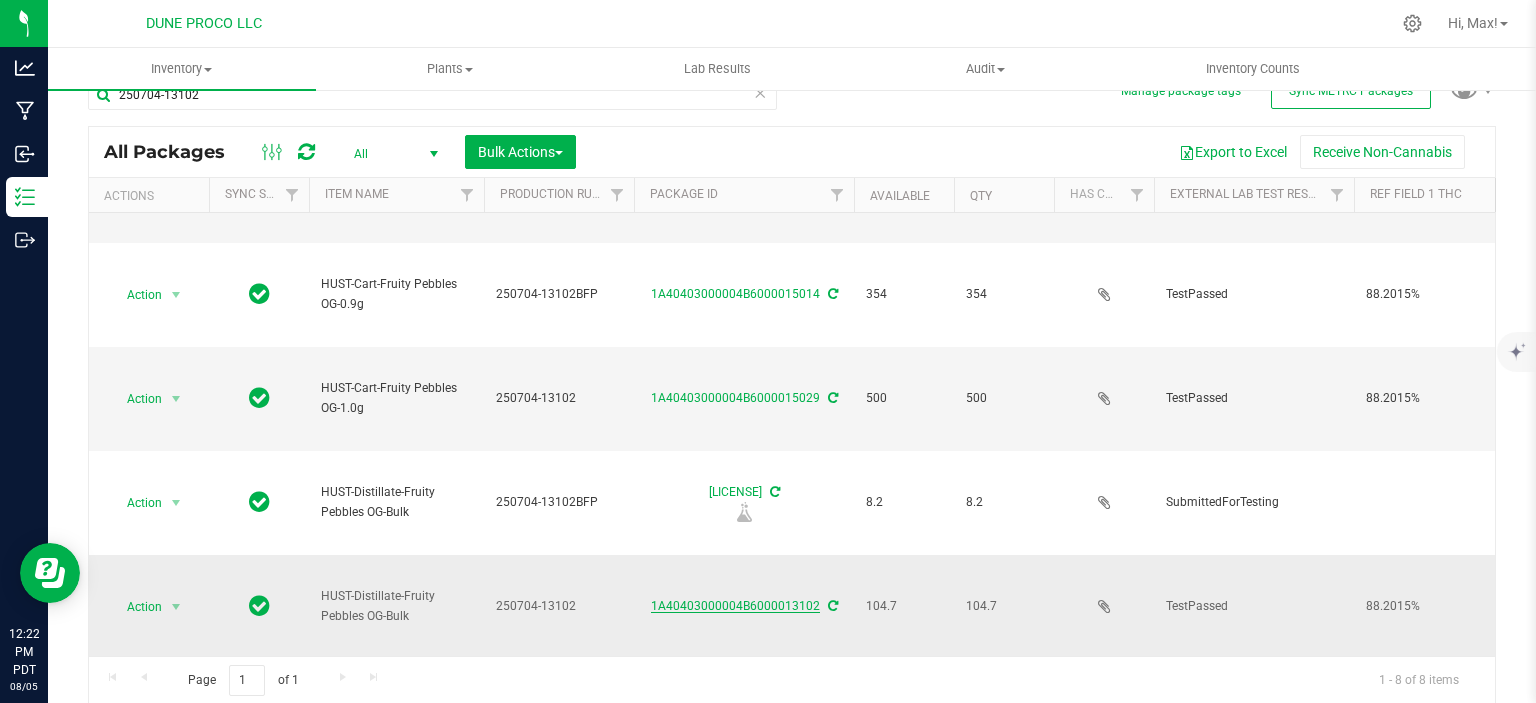 click on "1A40403000004B6000013102" at bounding box center (735, 606) 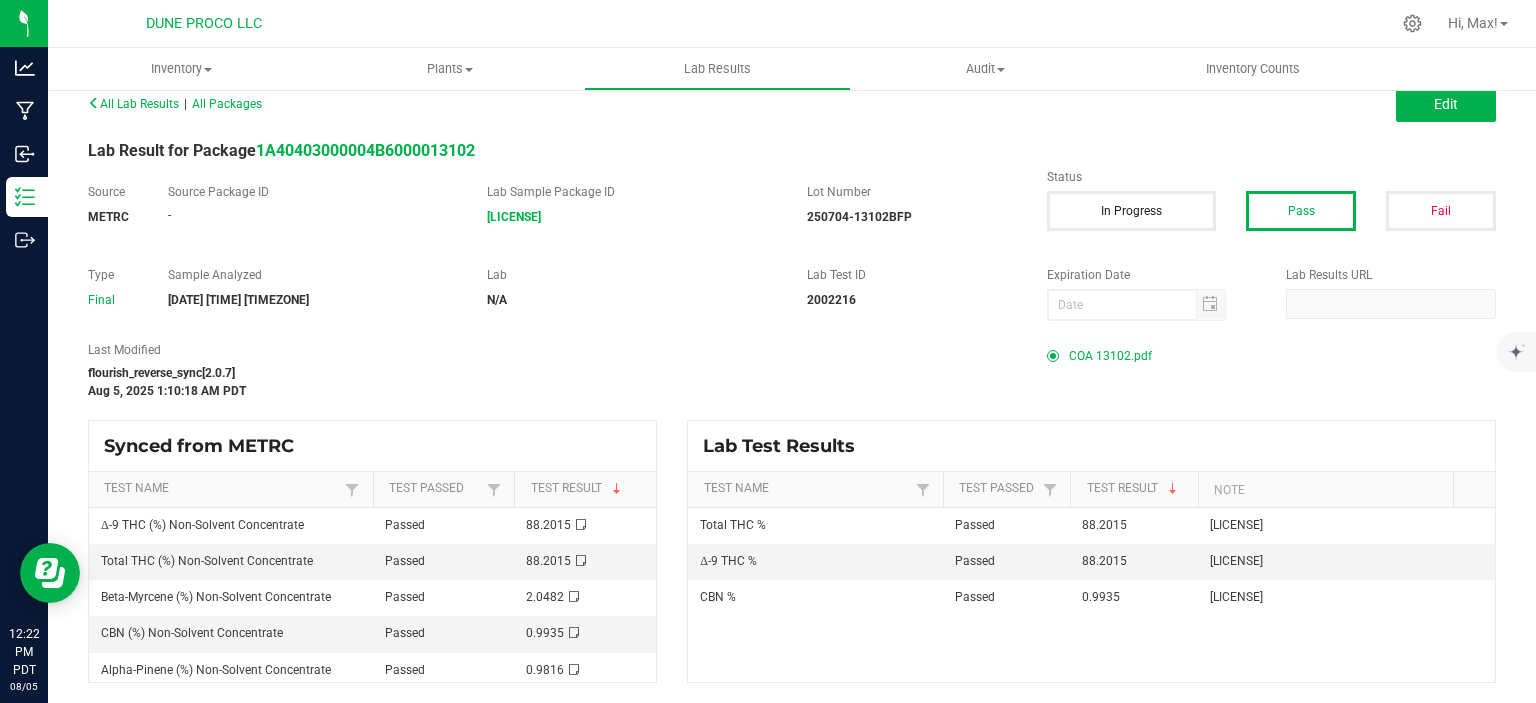 scroll, scrollTop: 0, scrollLeft: 0, axis: both 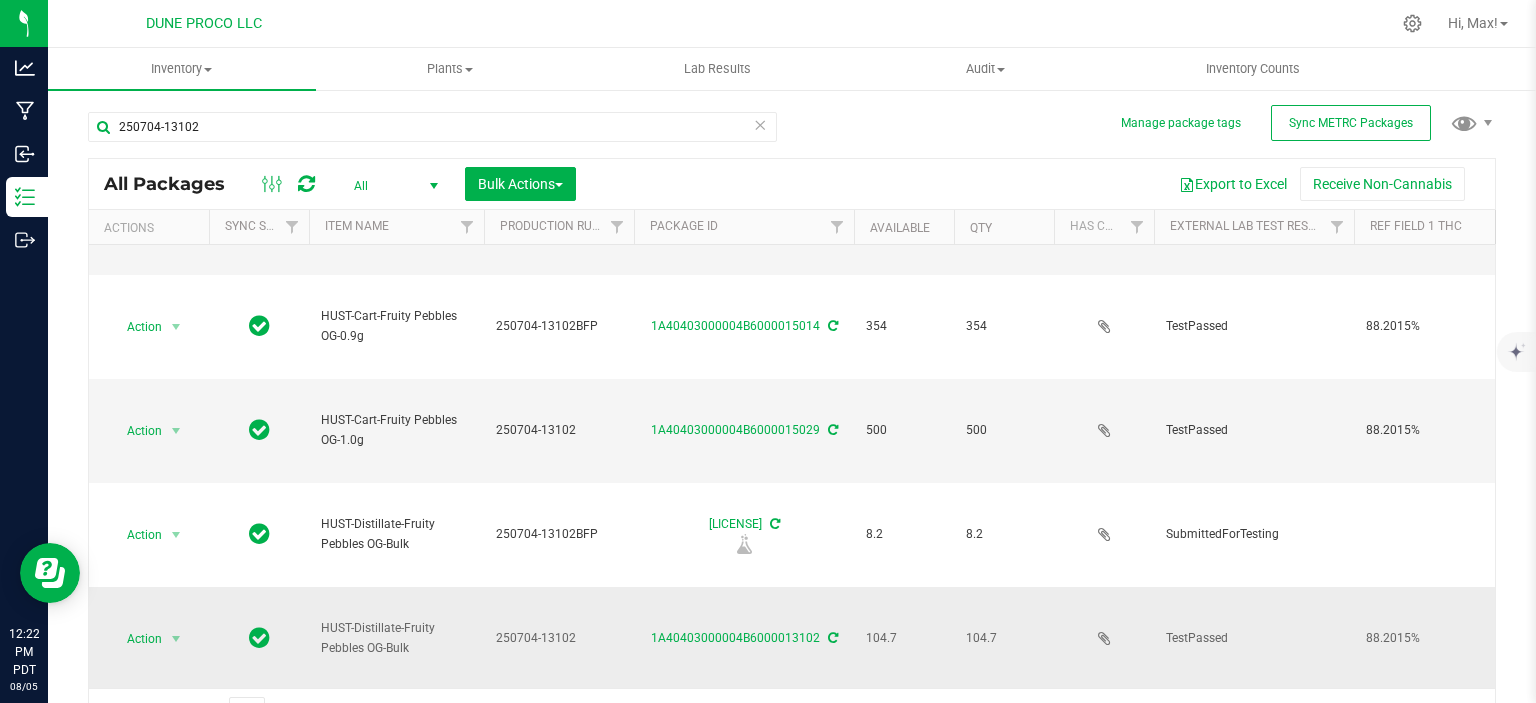 click on "250704-13102" at bounding box center [559, 638] 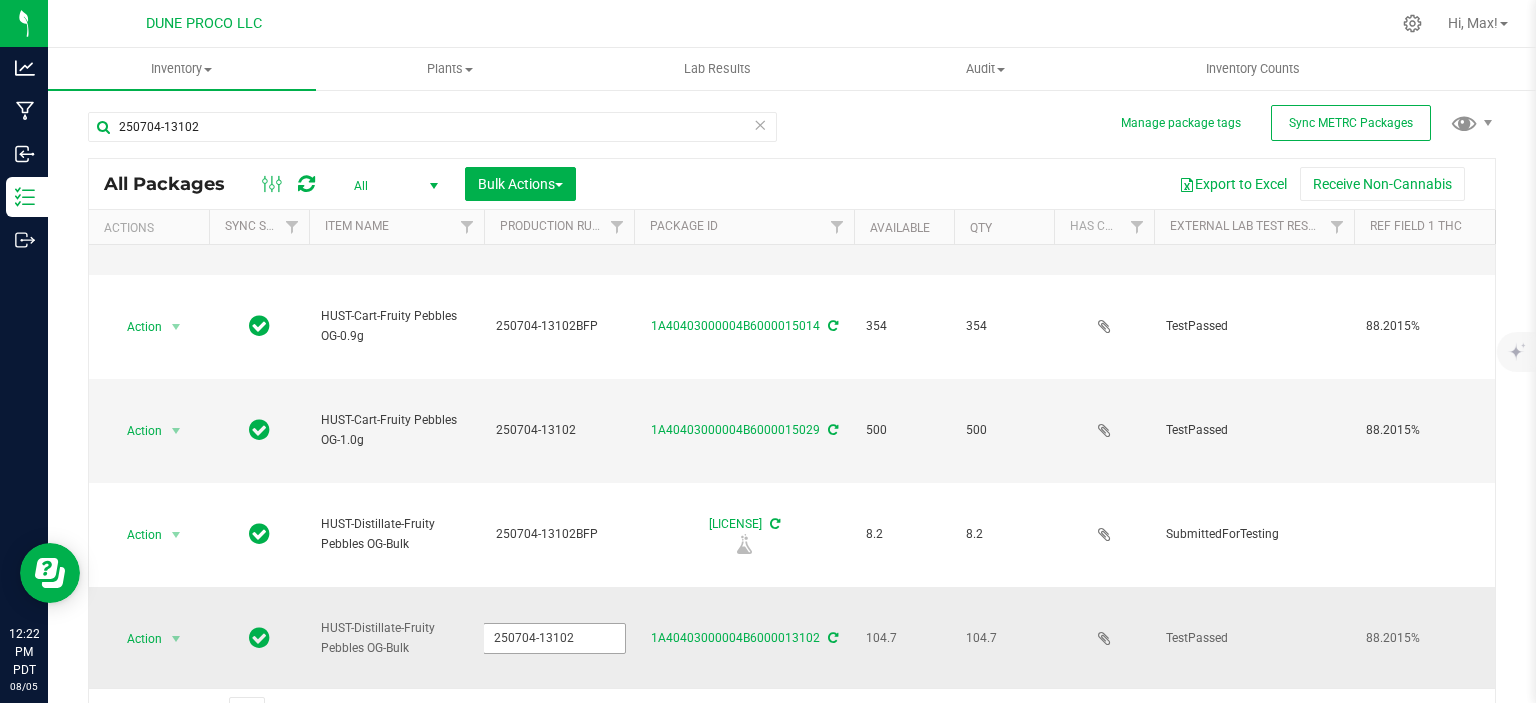 click on "250704-13102" at bounding box center [554, 638] 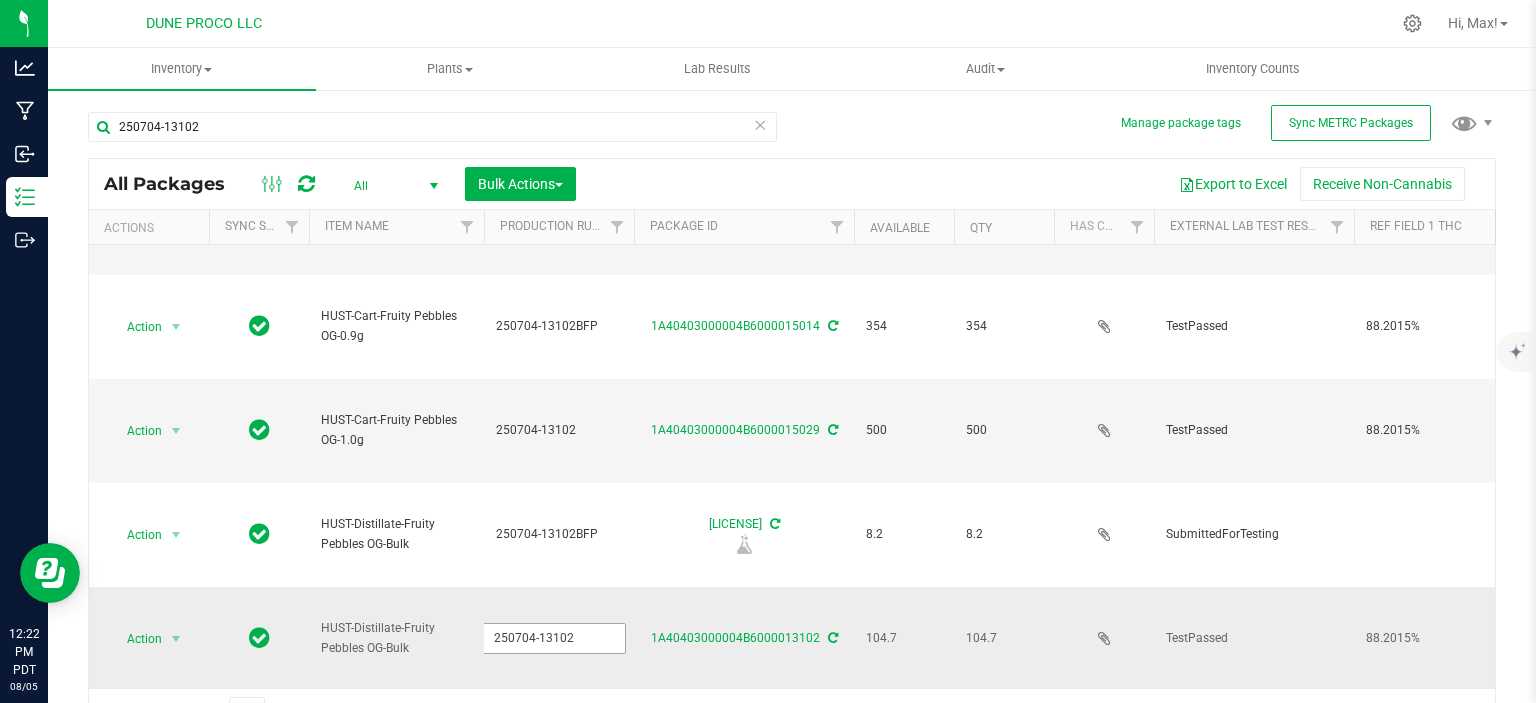 click on "250704-13102" at bounding box center [554, 638] 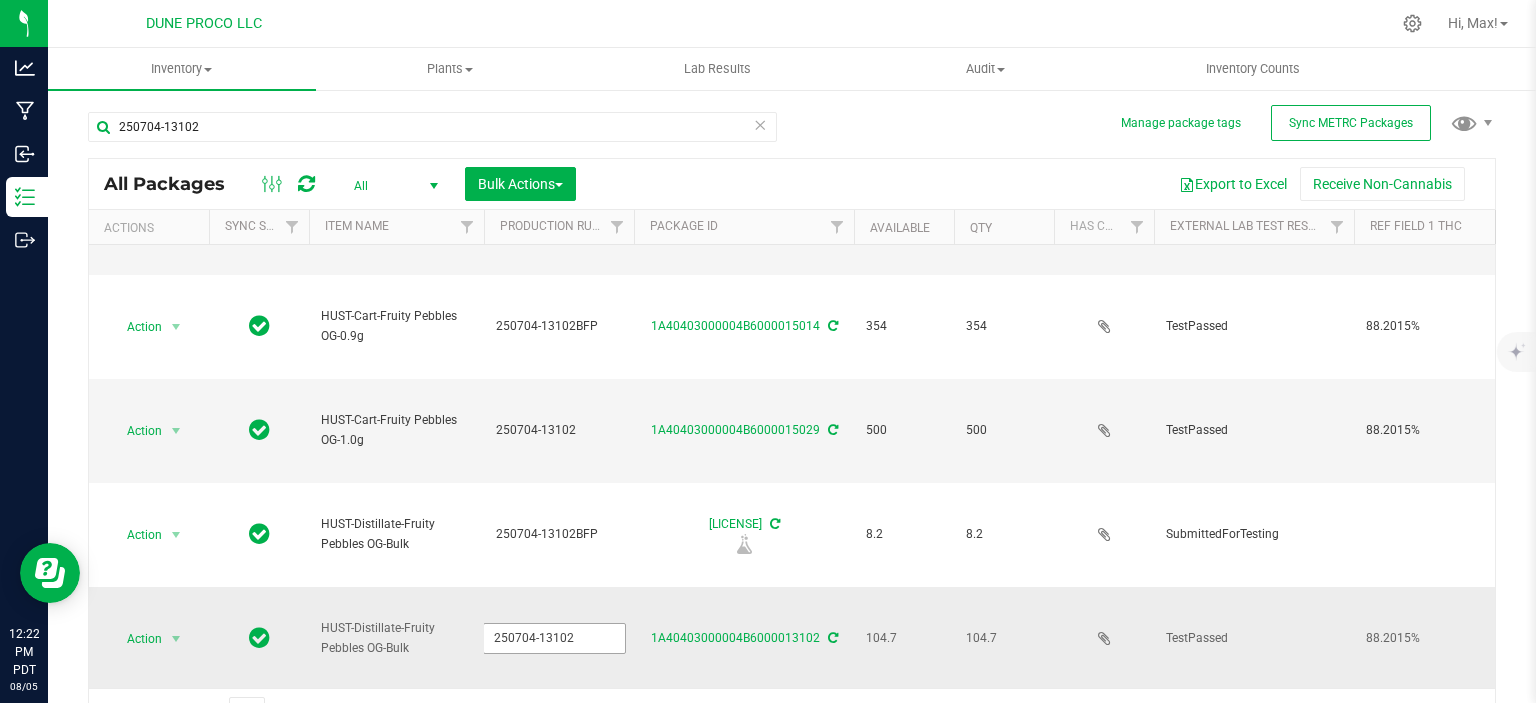 click on "250704-13102" at bounding box center [554, 638] 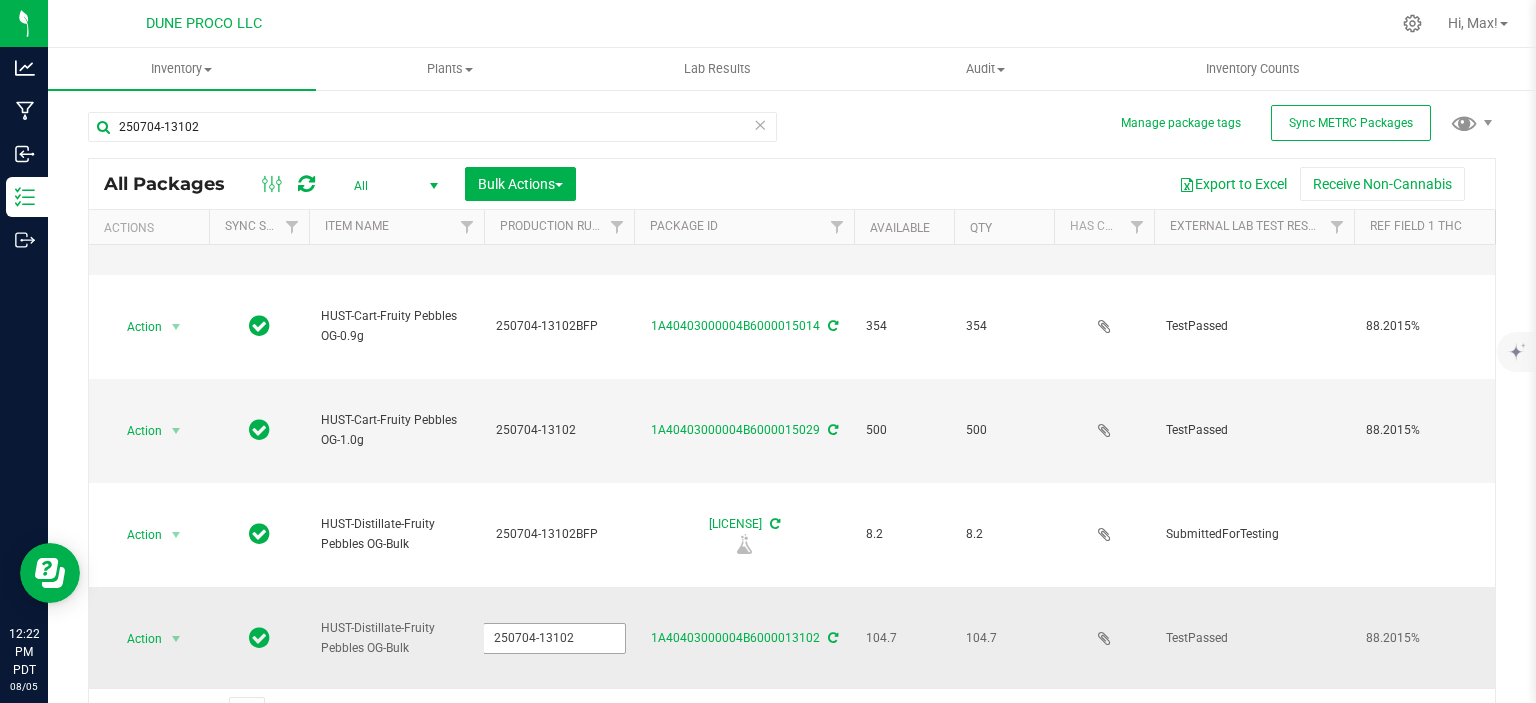 type on "250704-13102BFP" 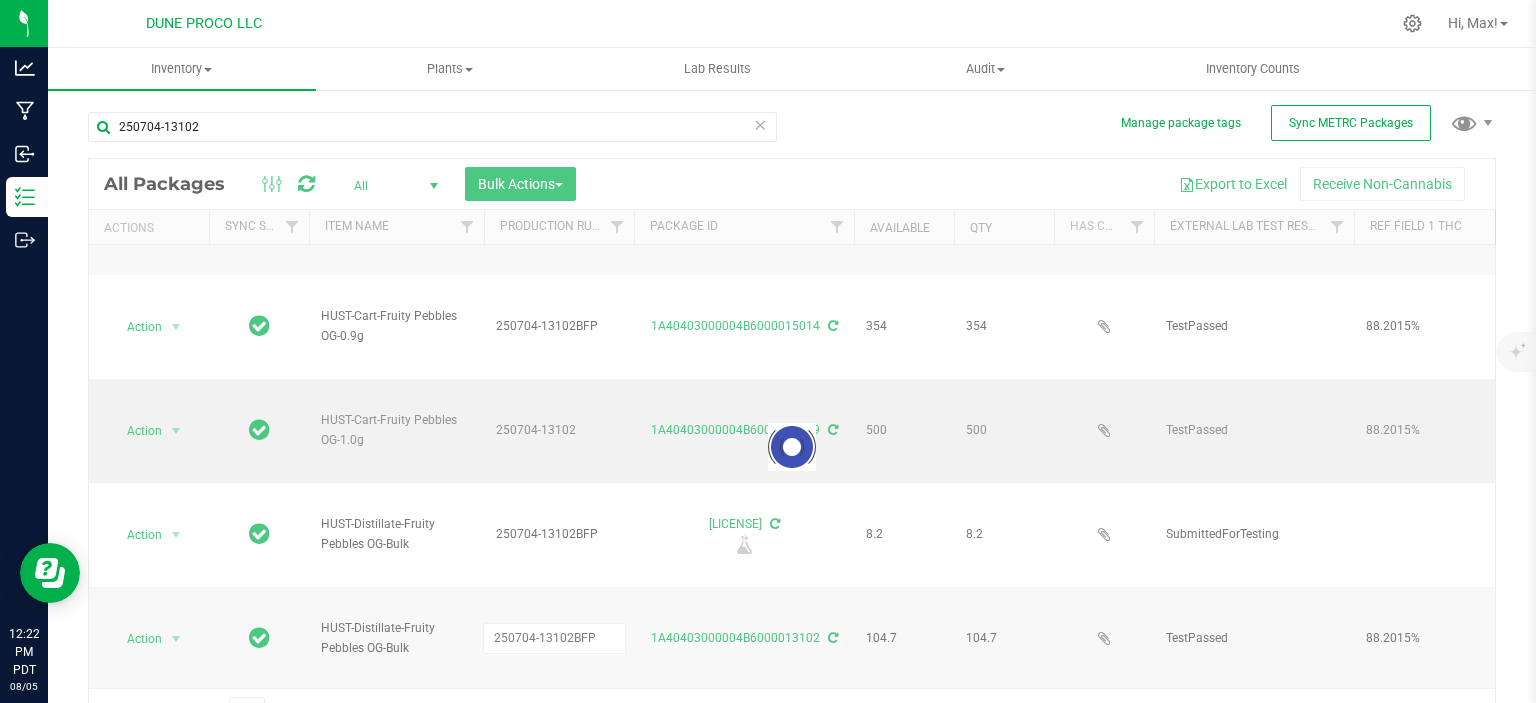 click on "250704-13102" at bounding box center [559, 430] 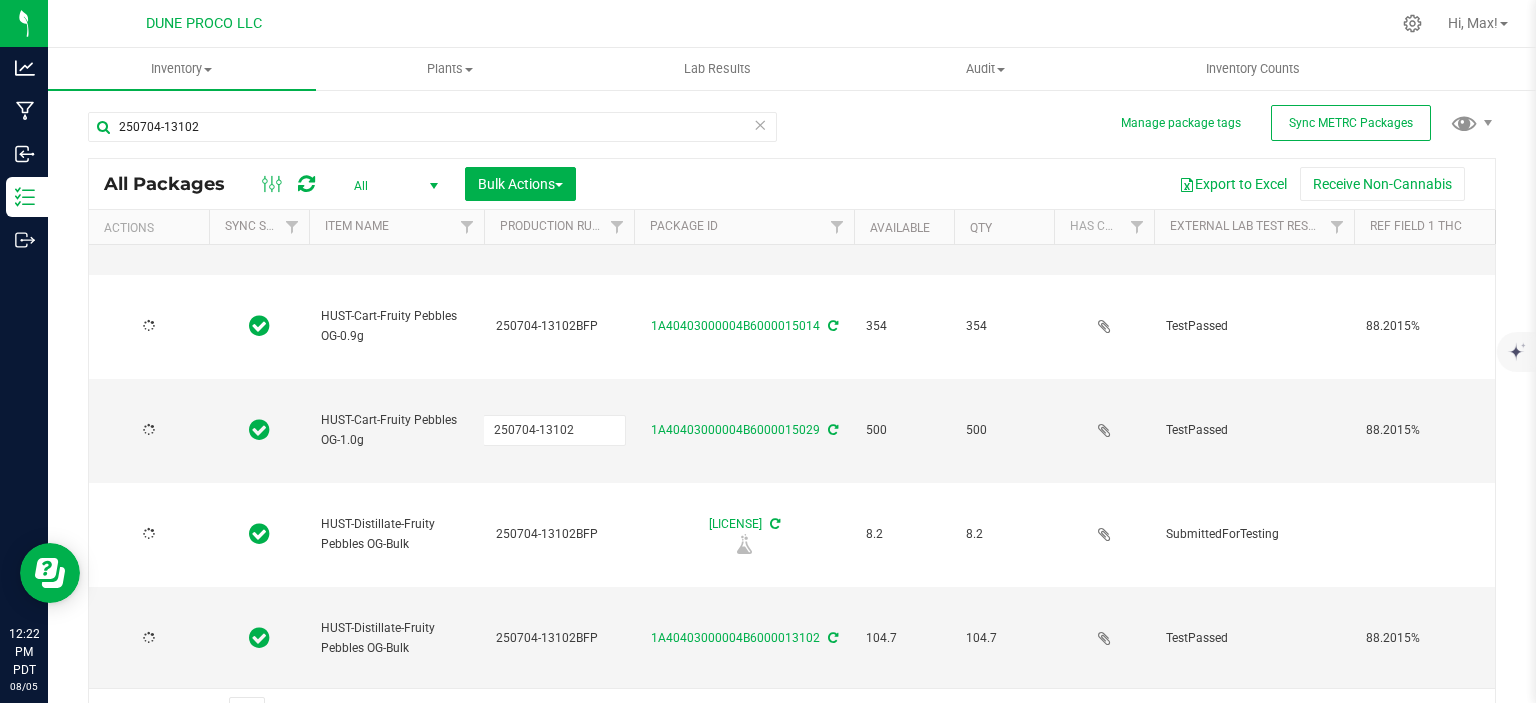 click on "250704-13102" at bounding box center (554, 430) 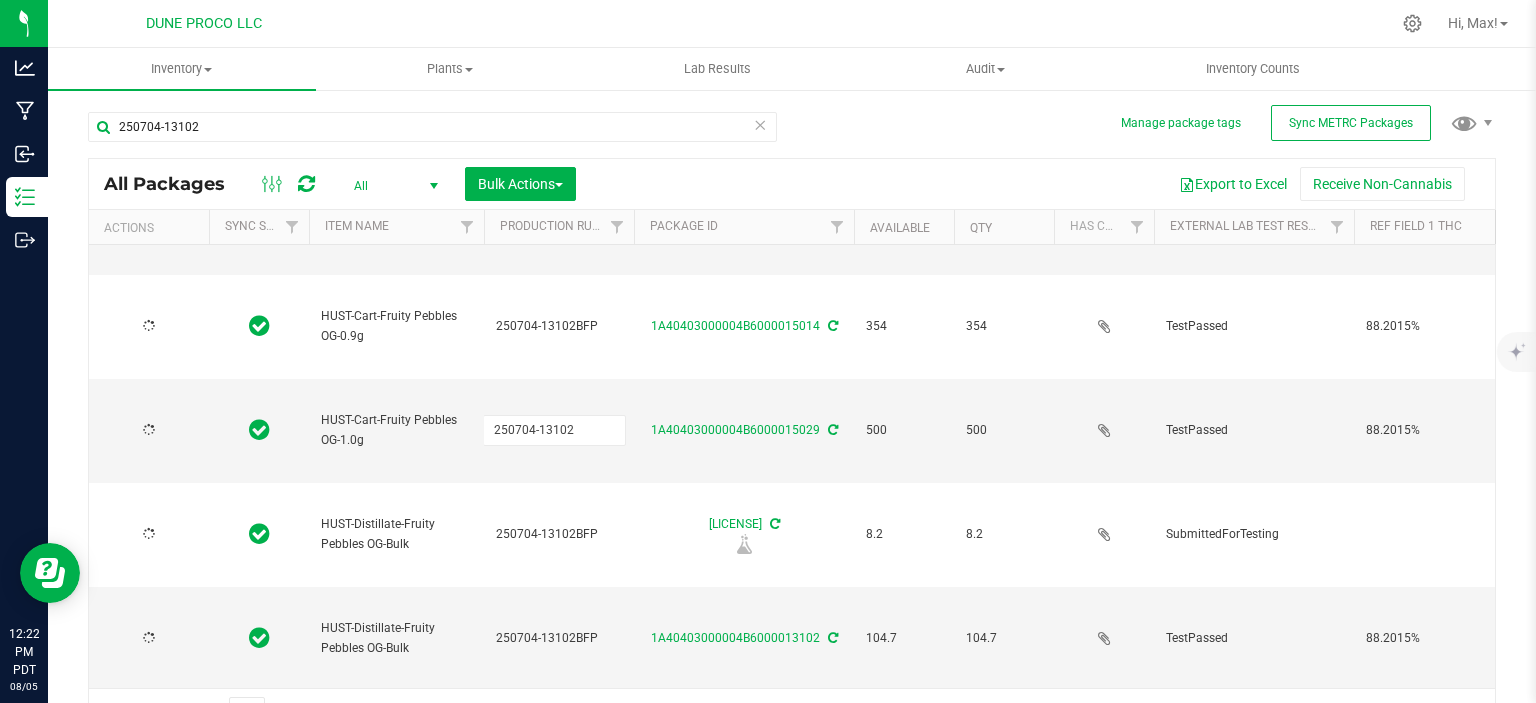 type on "250704-13102BFP" 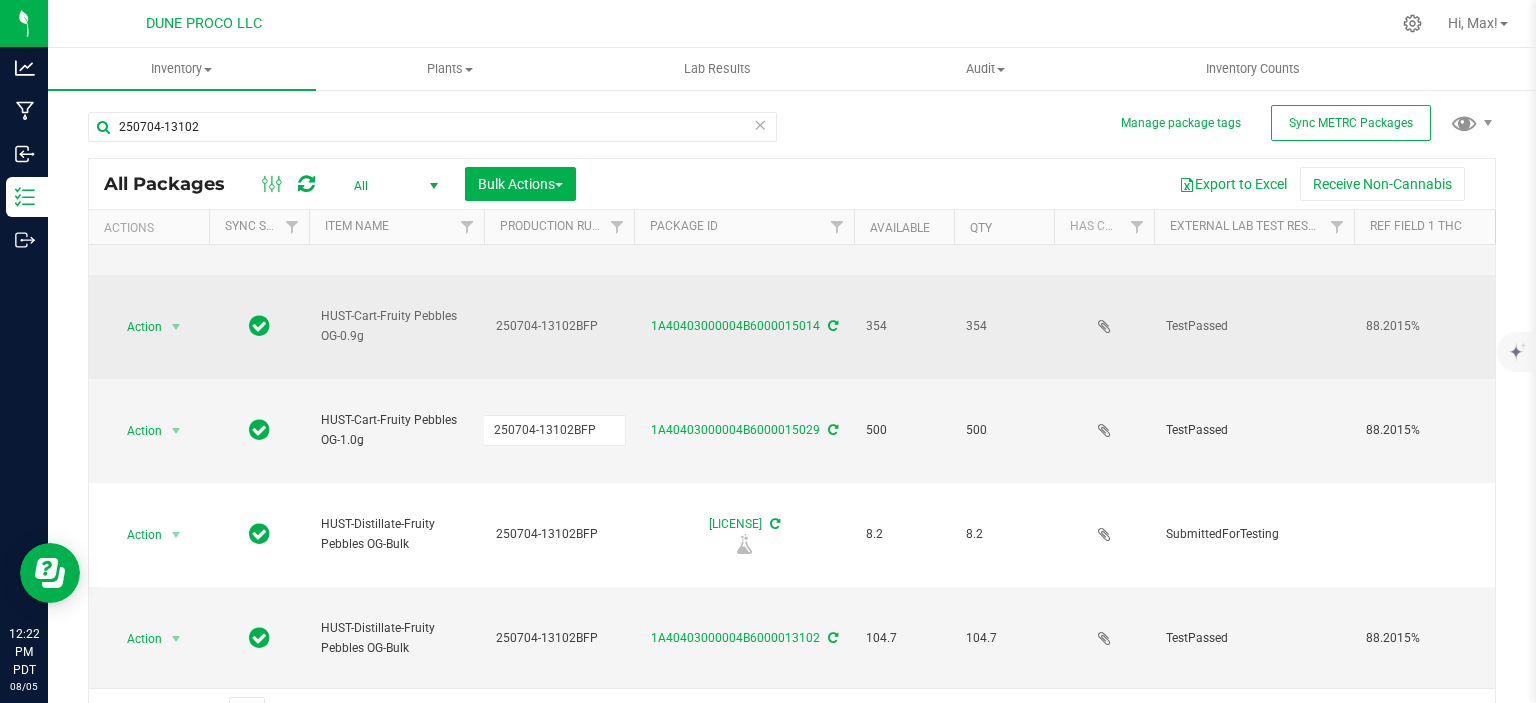 click on "250704-13102BFP" at bounding box center [559, 326] 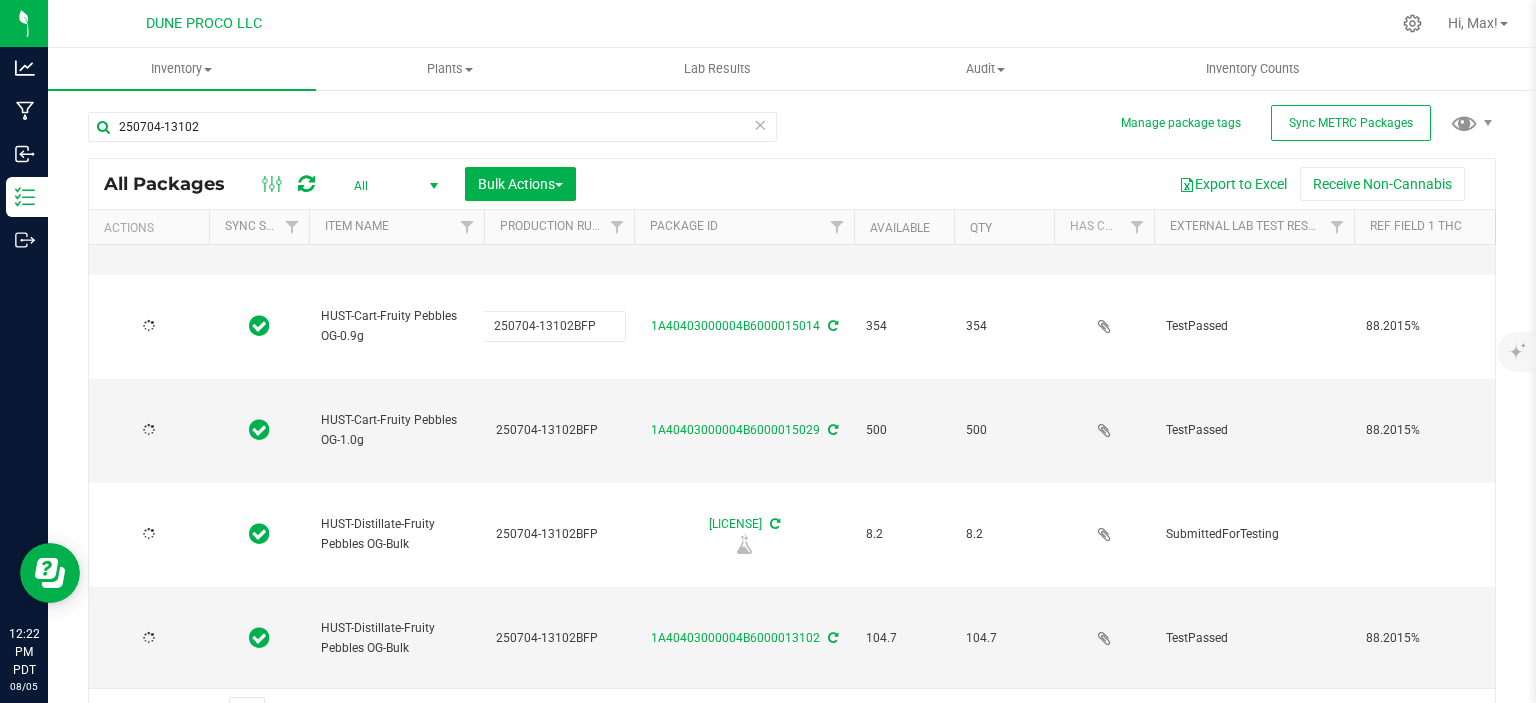 type on "2025-07-04" 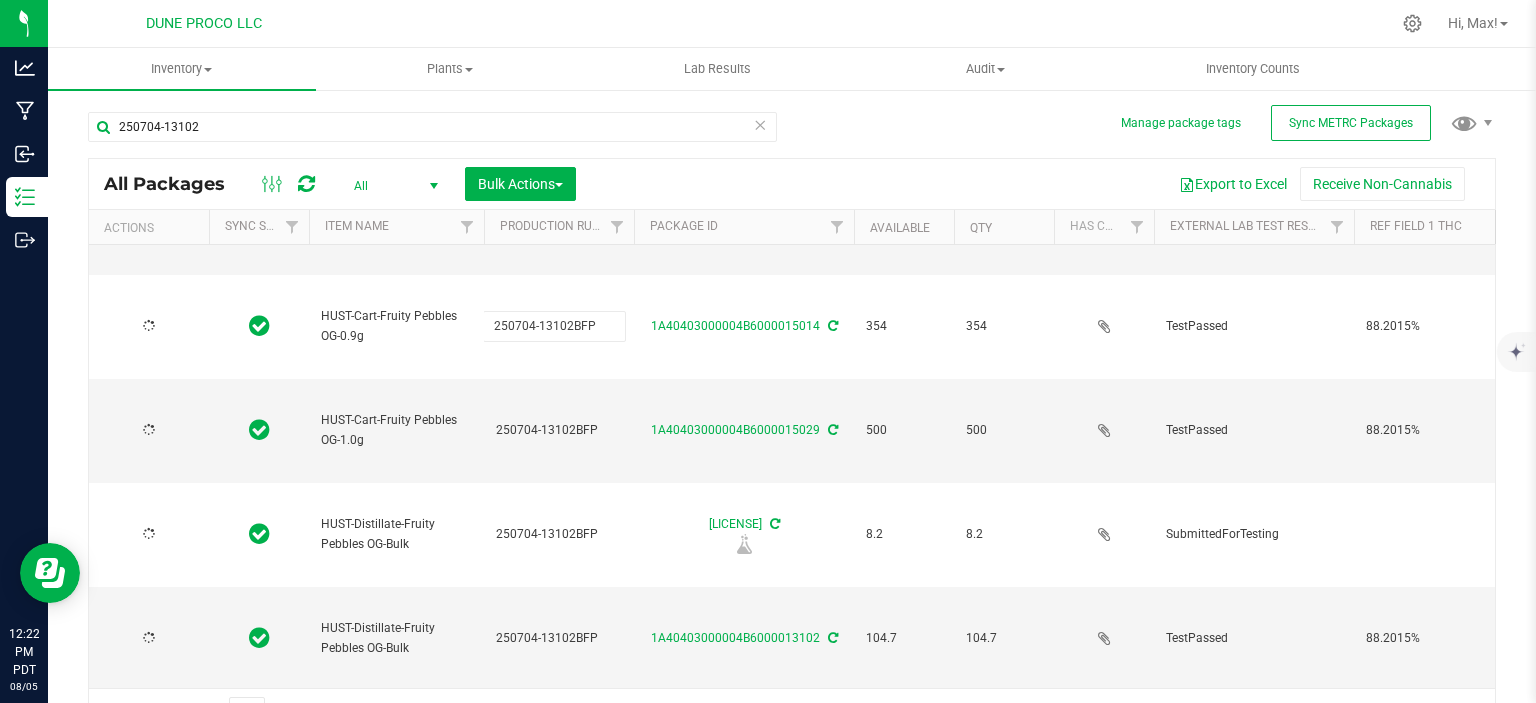 type on "2025-07-04" 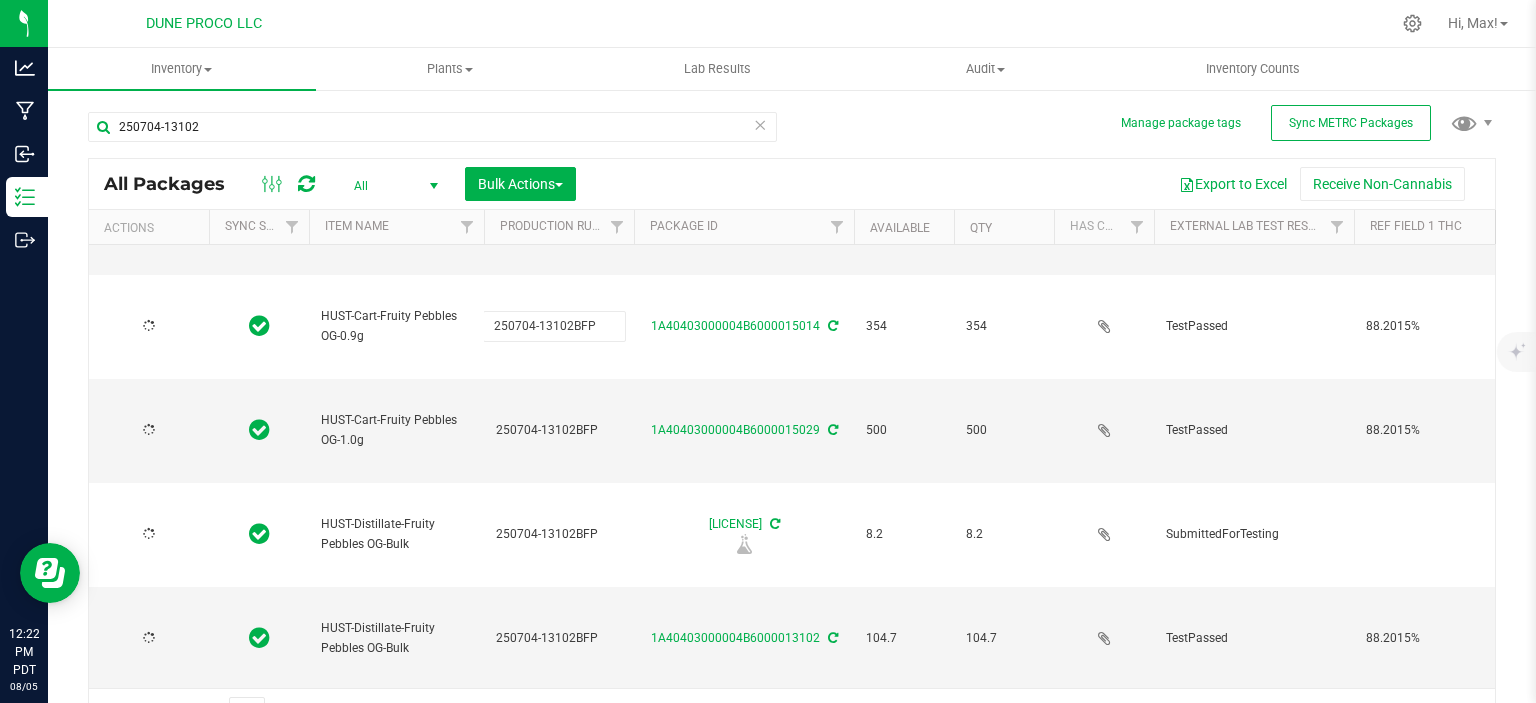 type on "2025-07-04" 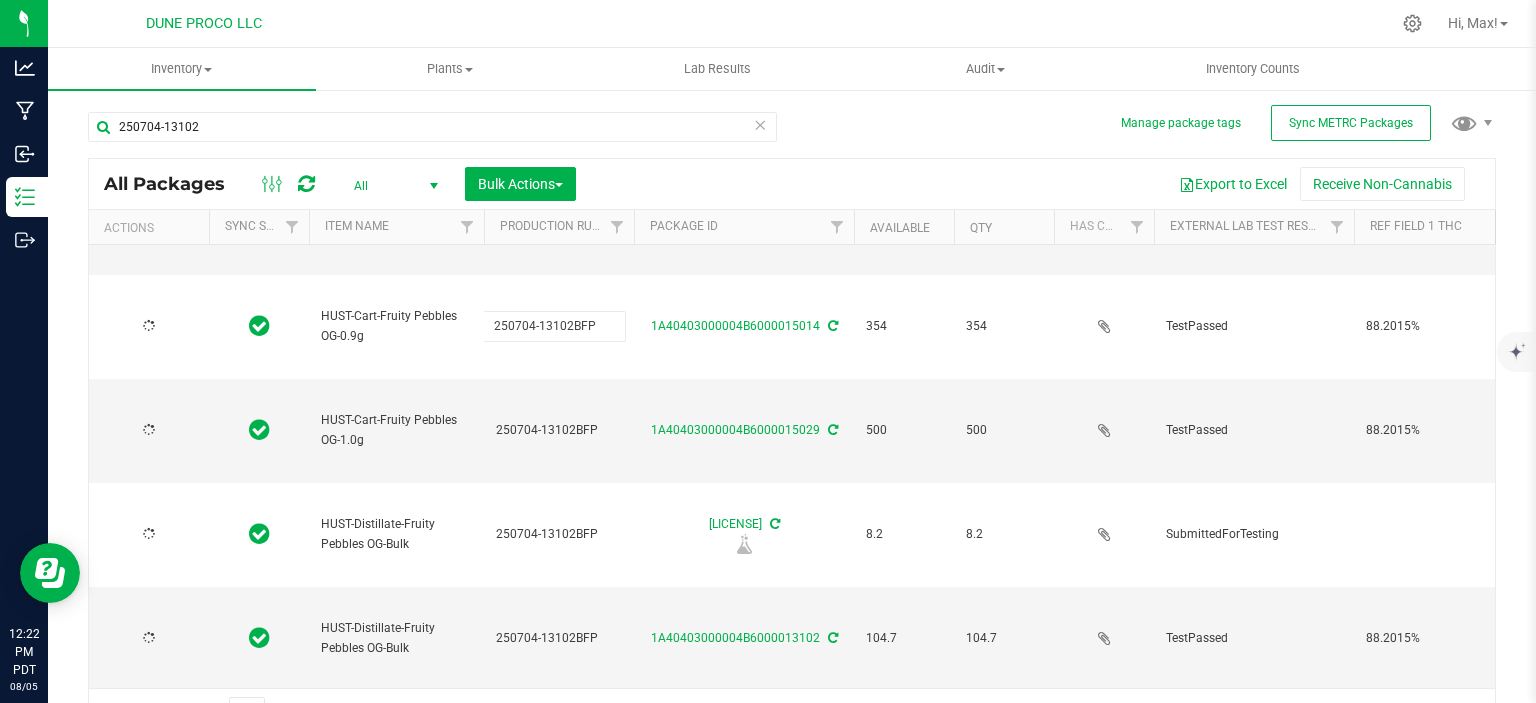type on "2025-07-04" 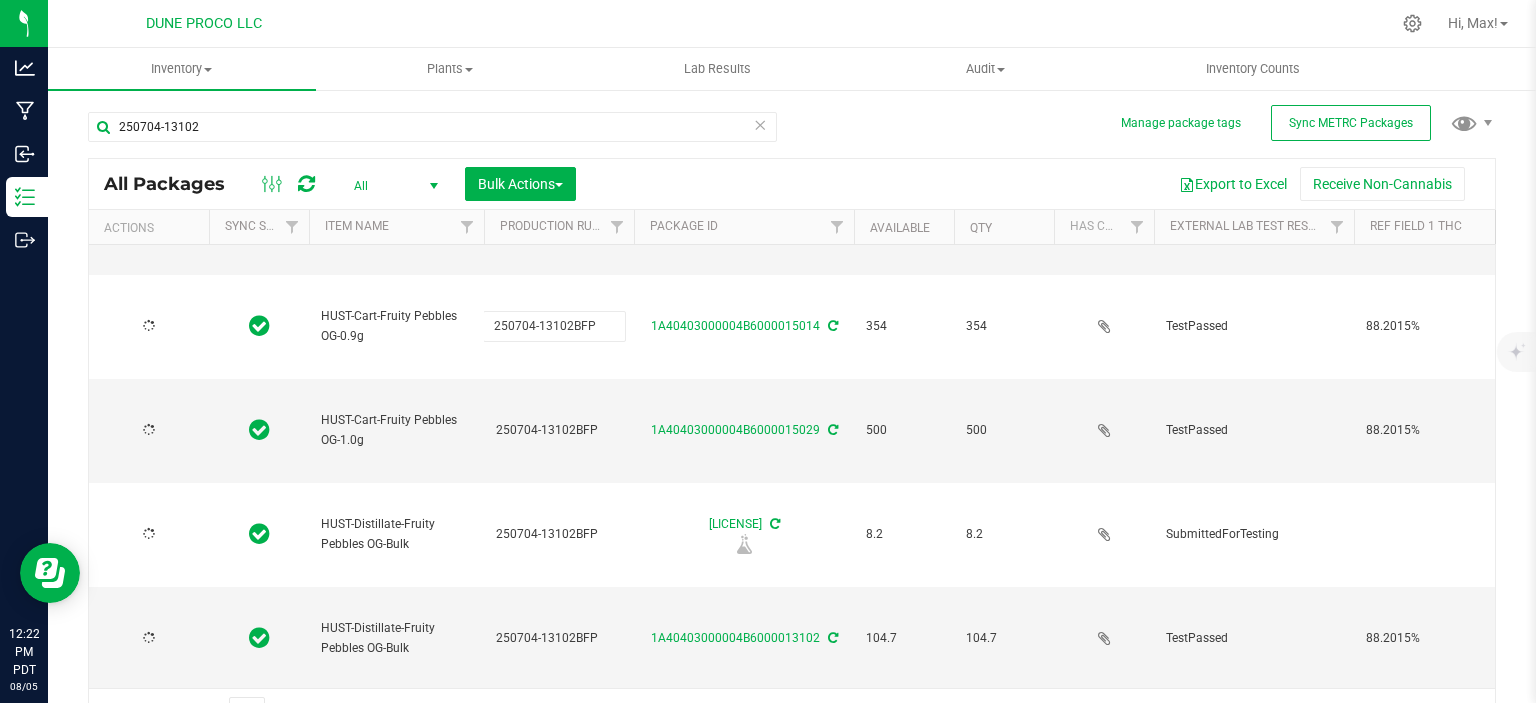 type on "2025-07-04" 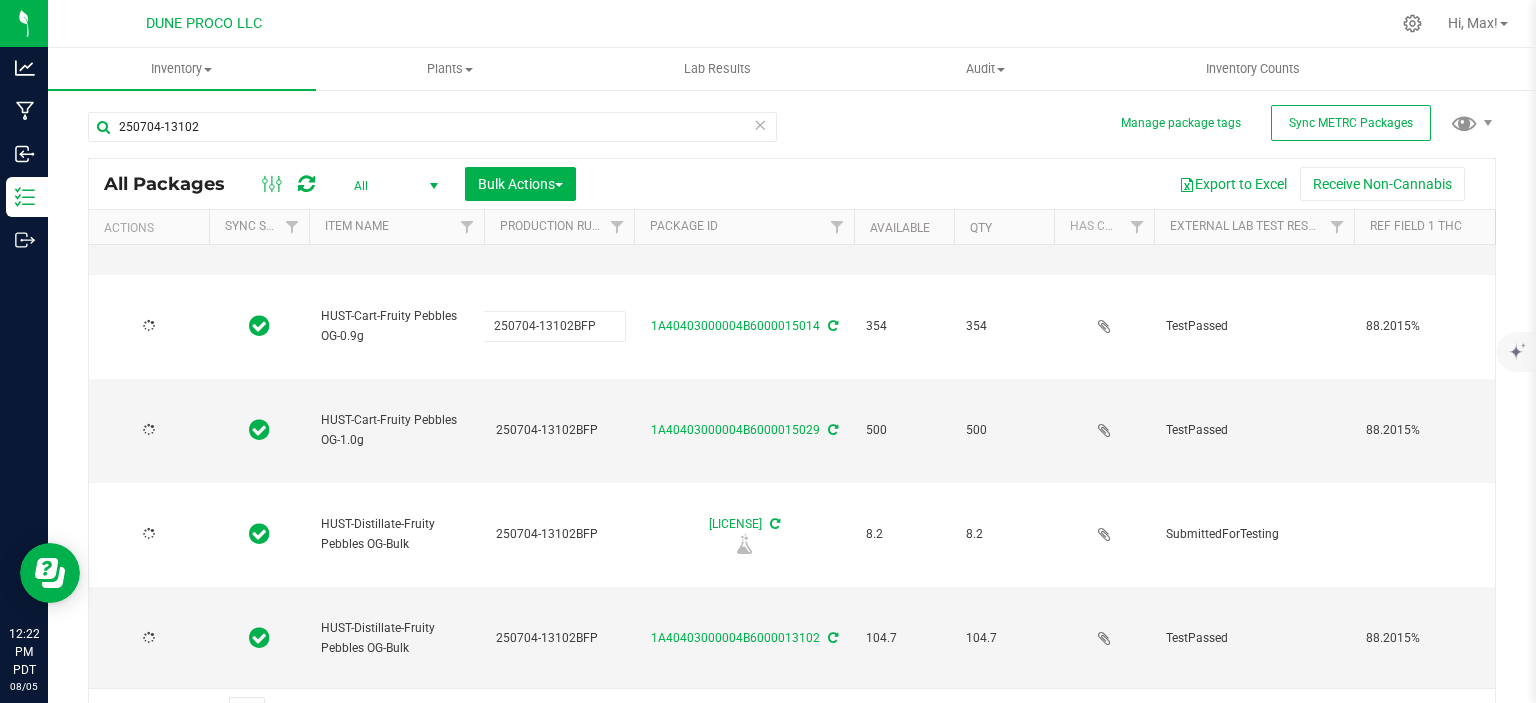 type on "2025-07-04" 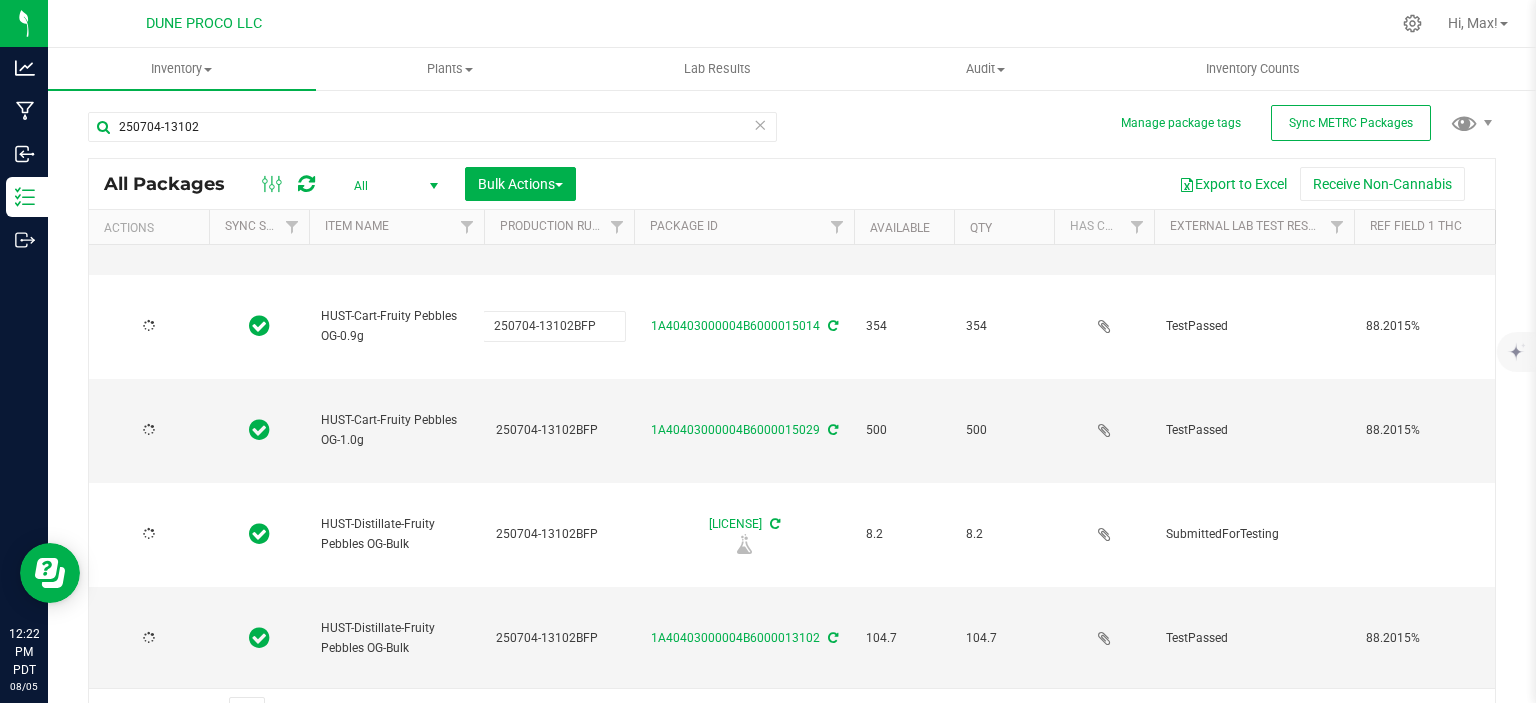 type on "2025-07-04" 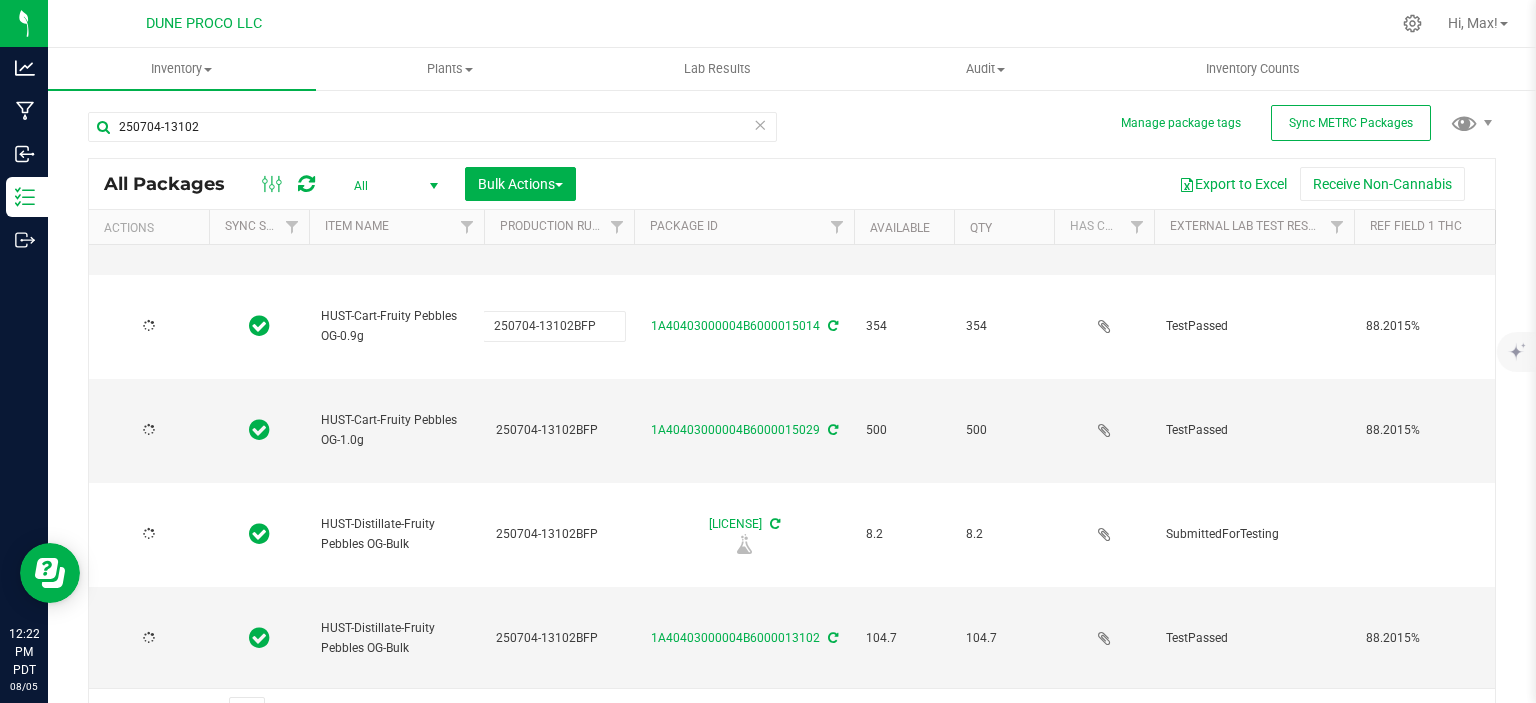 click on "250704-13102BFP" at bounding box center (554, 326) 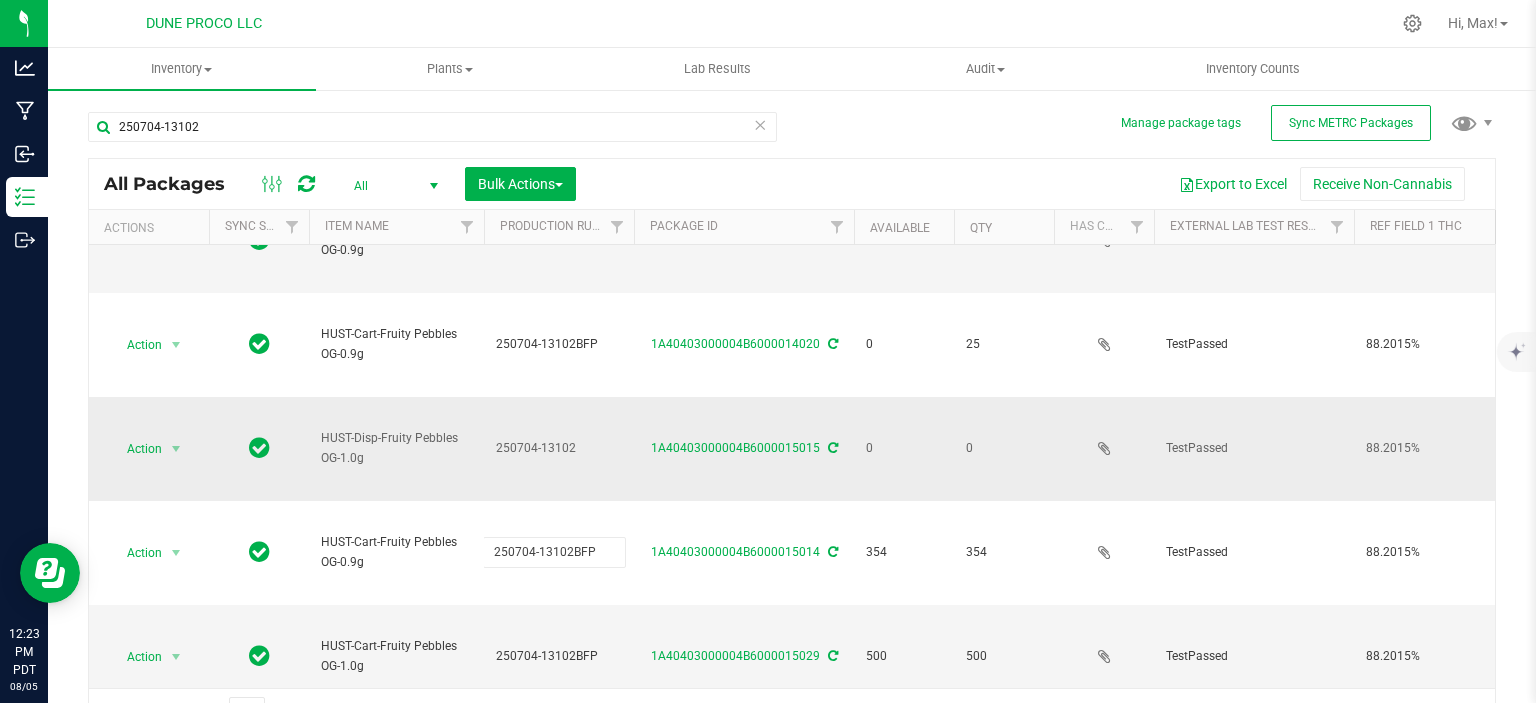 scroll, scrollTop: 160, scrollLeft: 0, axis: vertical 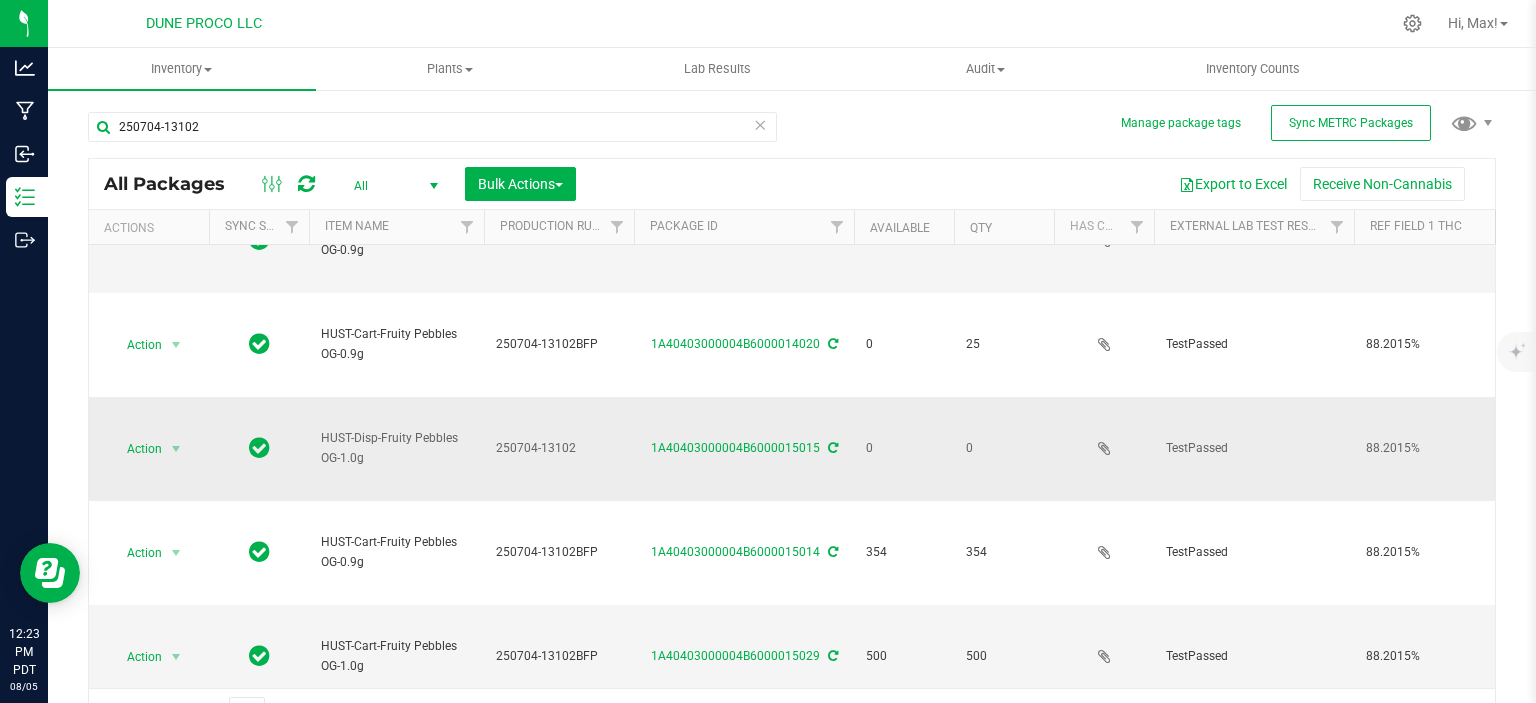 click on "250704-13102" at bounding box center [559, 448] 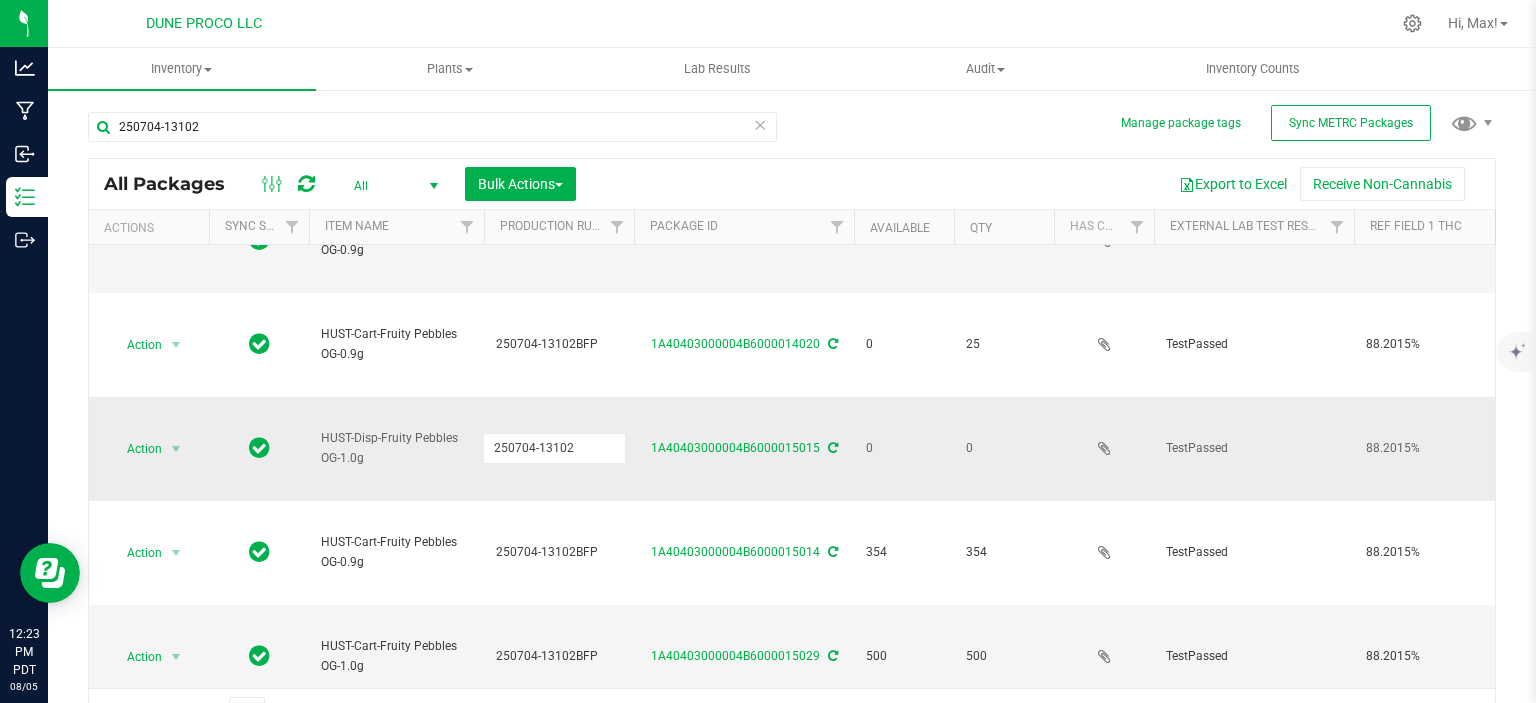 click on "250704-13102" at bounding box center [554, 448] 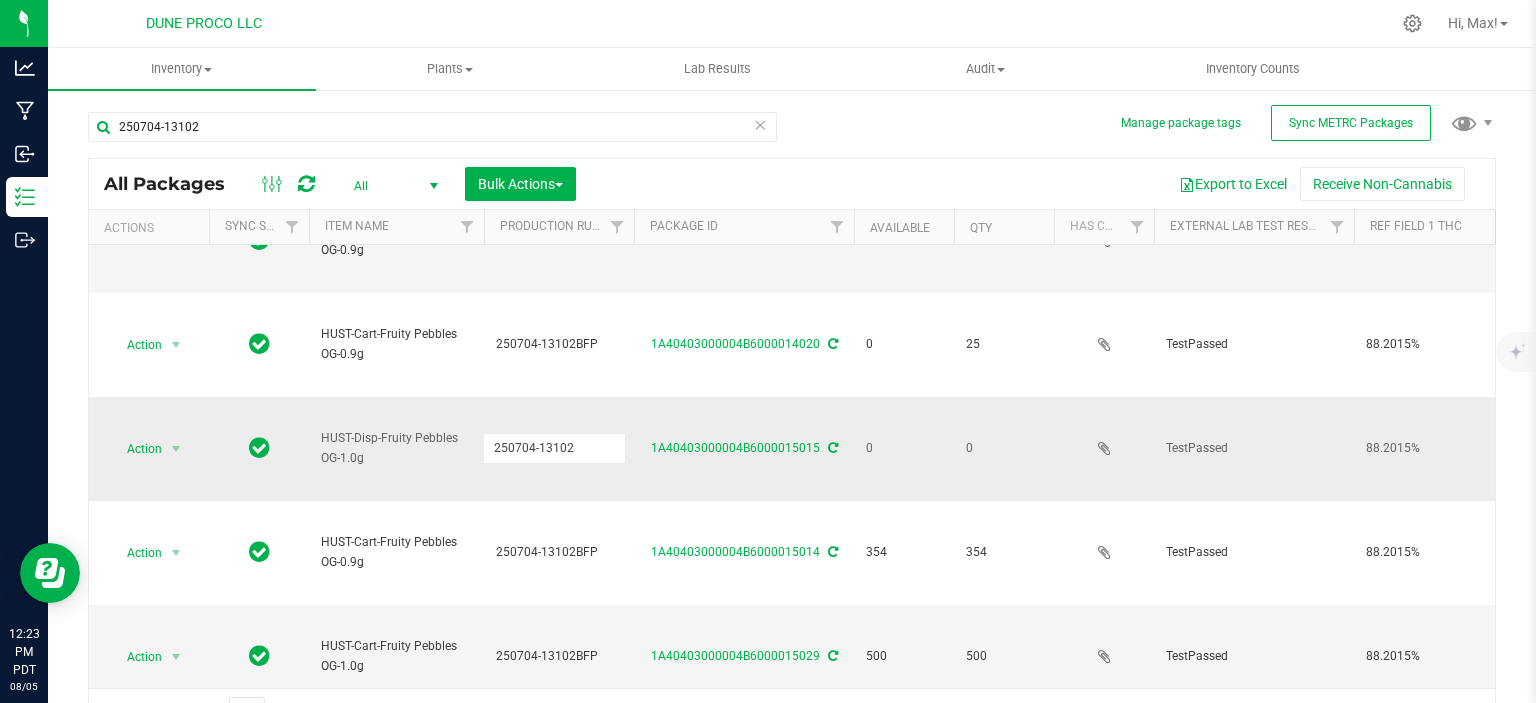 type on "250704-13102BFP" 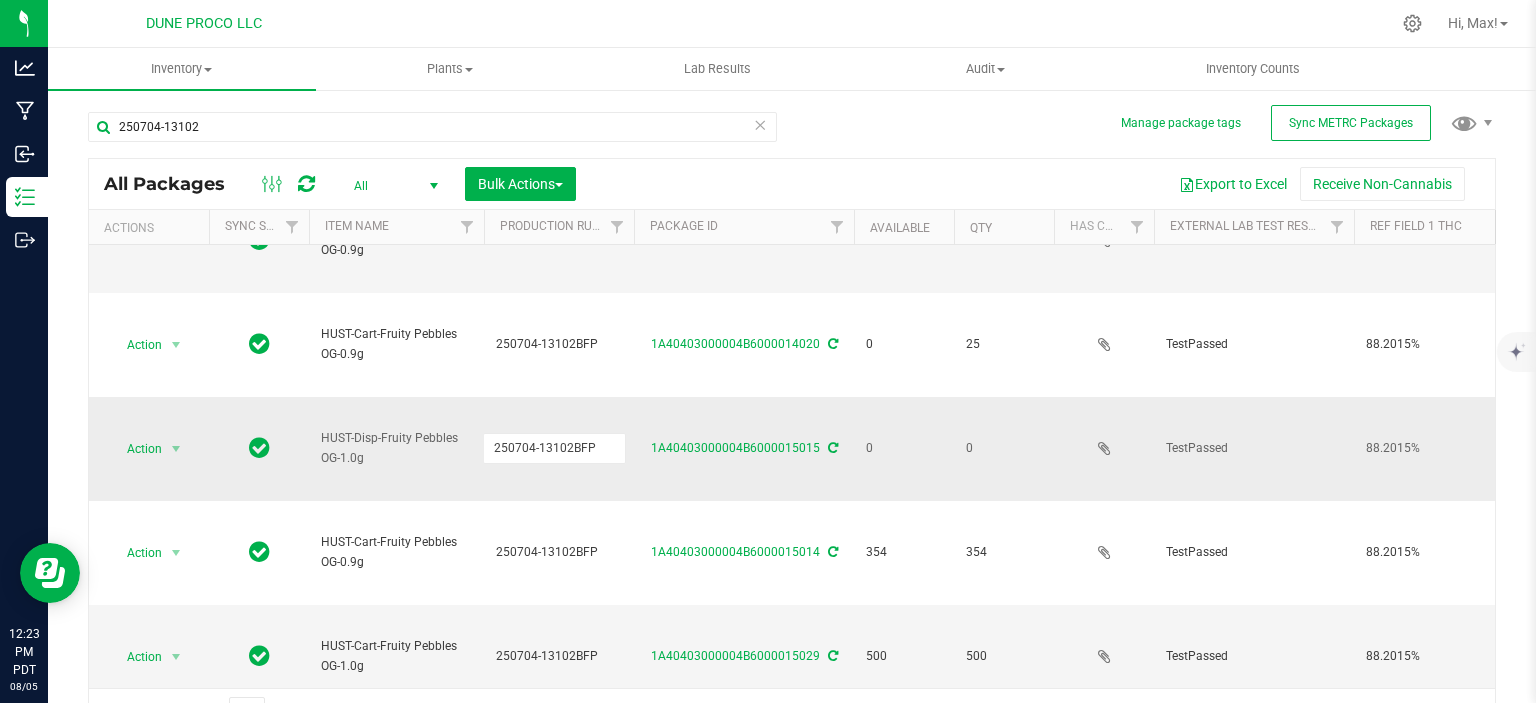 scroll, scrollTop: 0, scrollLeft: 0, axis: both 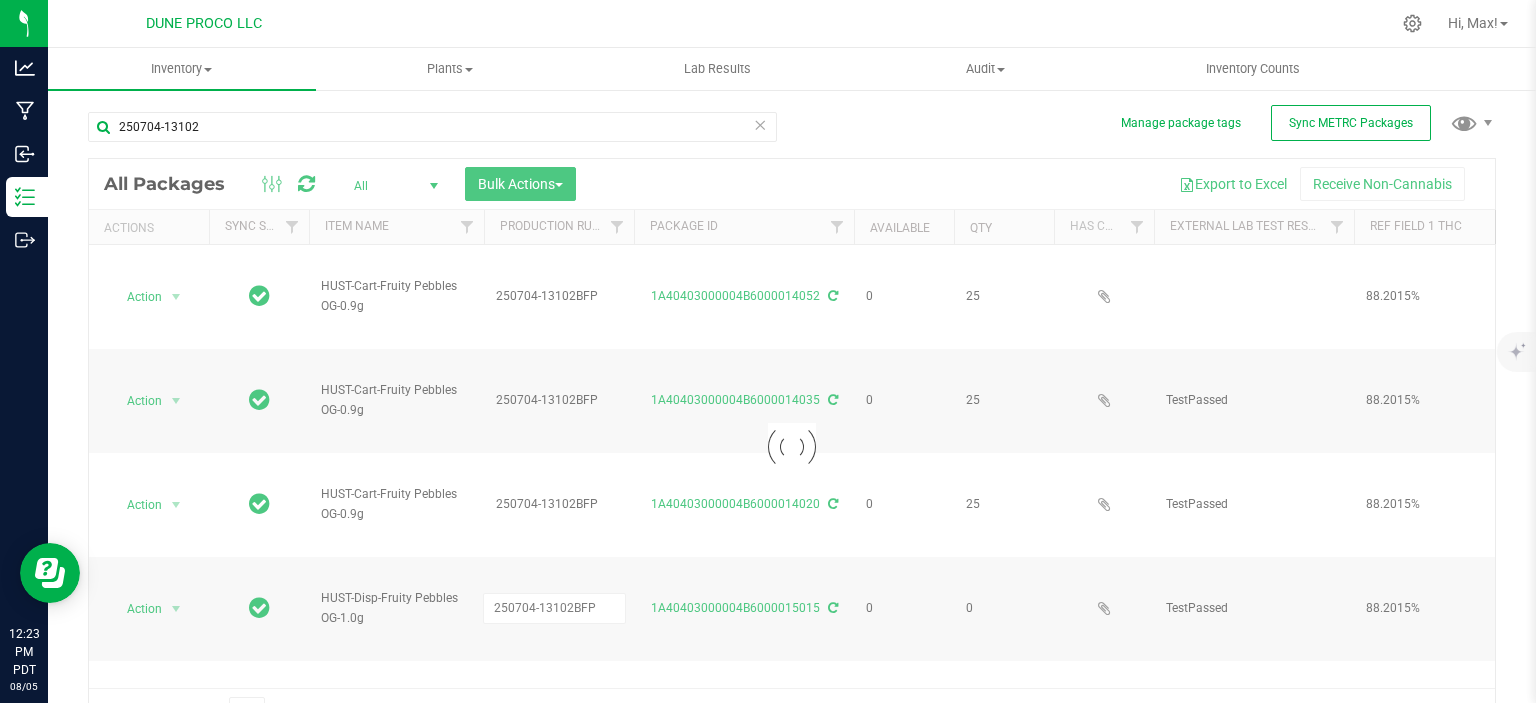 click on "[LICENSE]
Loading...
All Packages
All Active Only Lab Samples Locked All External Internal
Bulk Actions
Add to manufacturing run
Add to outbound order" at bounding box center [792, 415] 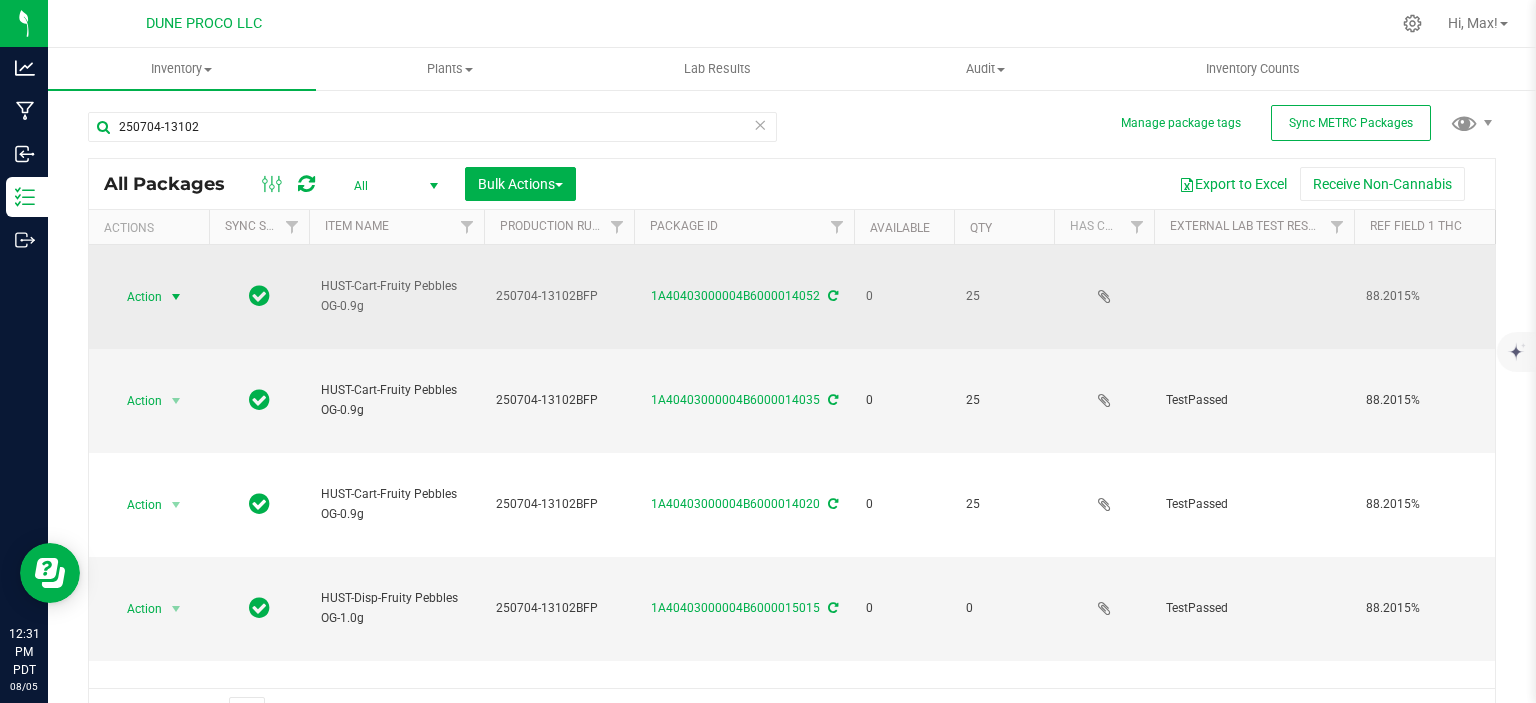 click on "Action" at bounding box center [136, 297] 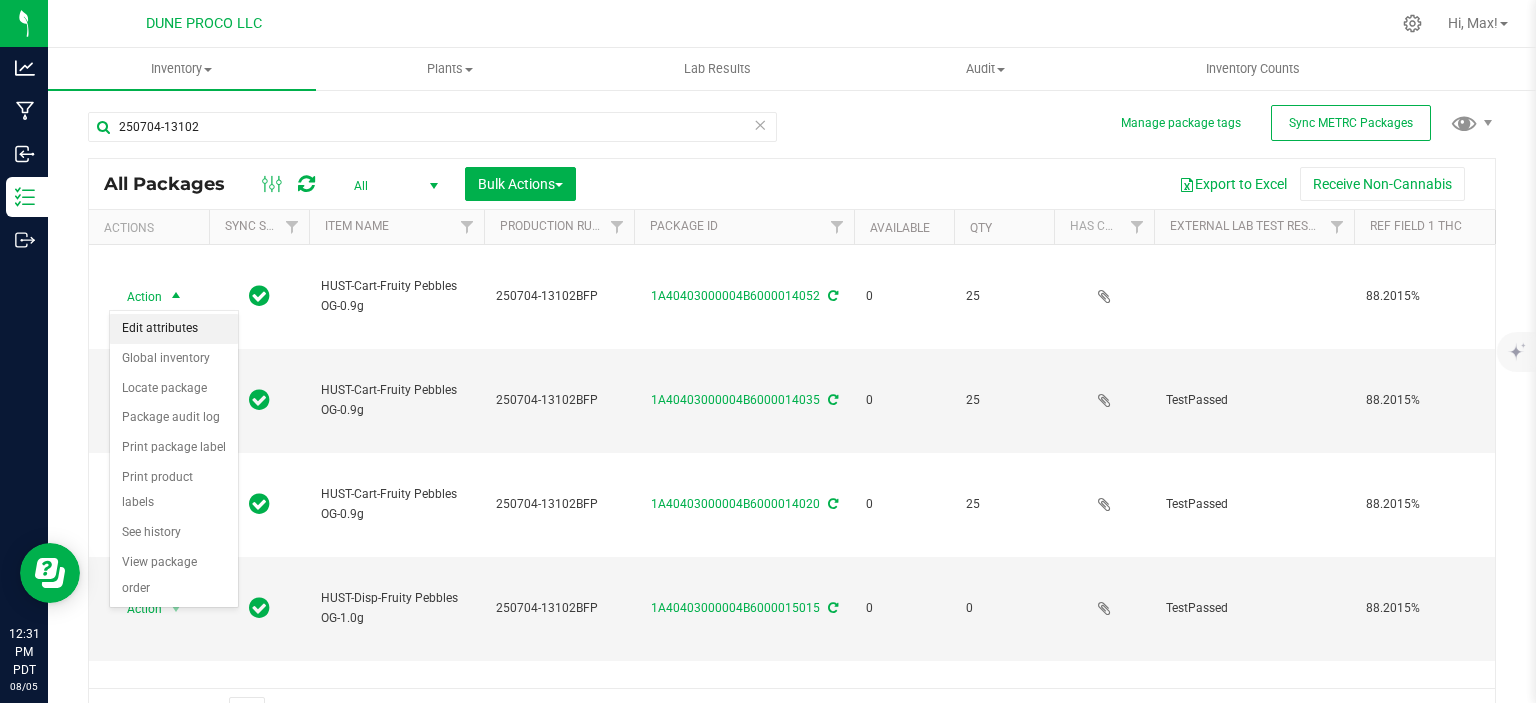 click on "Edit attributes" at bounding box center (174, 329) 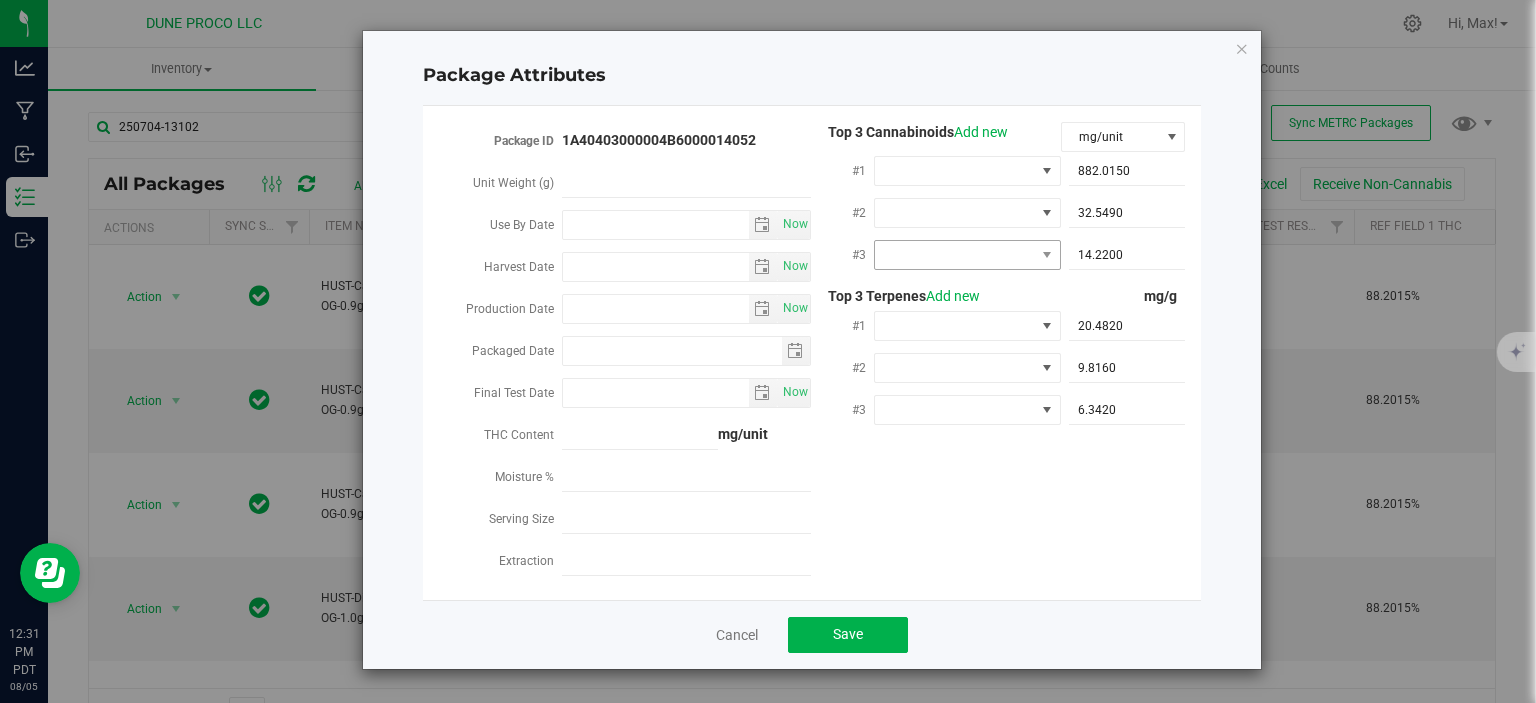 type on "2025-07-04" 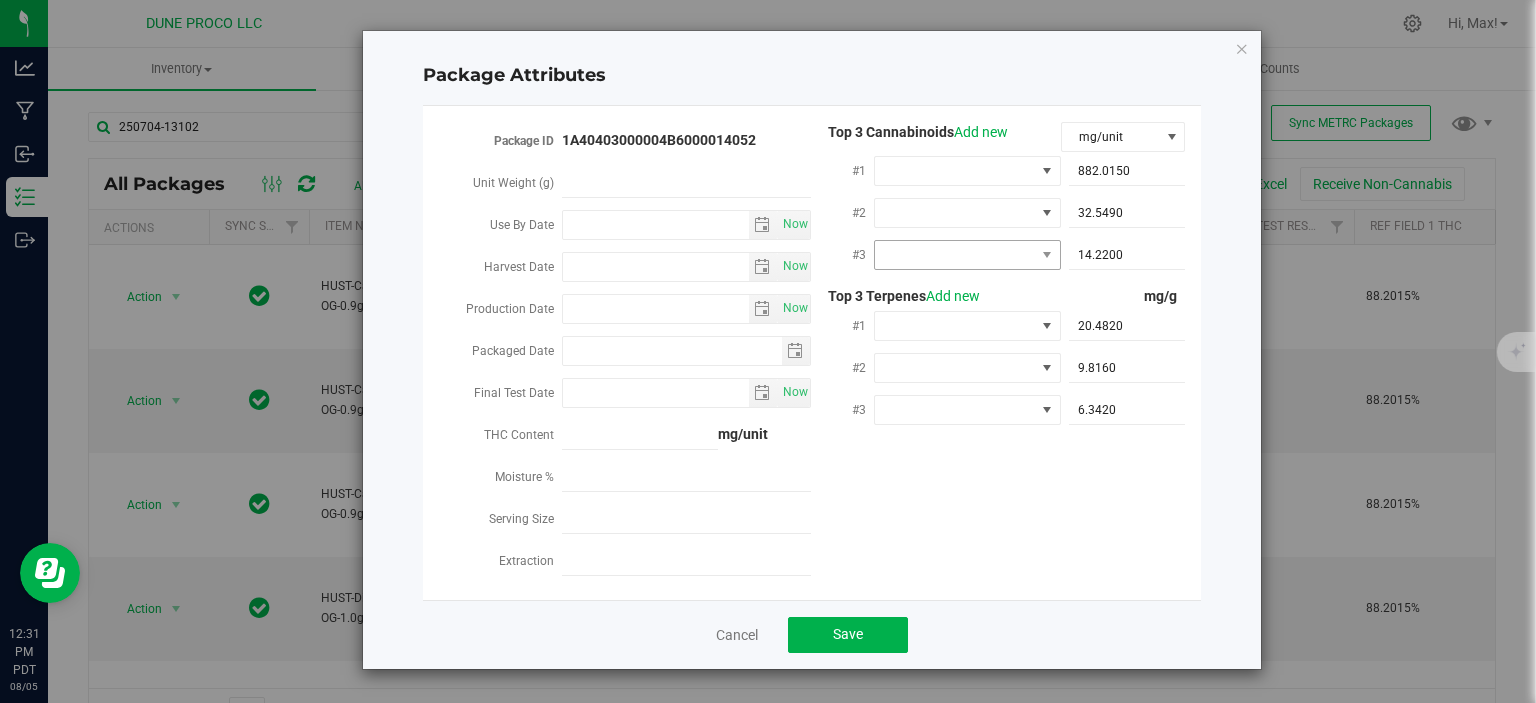 type on "2025-08-05" 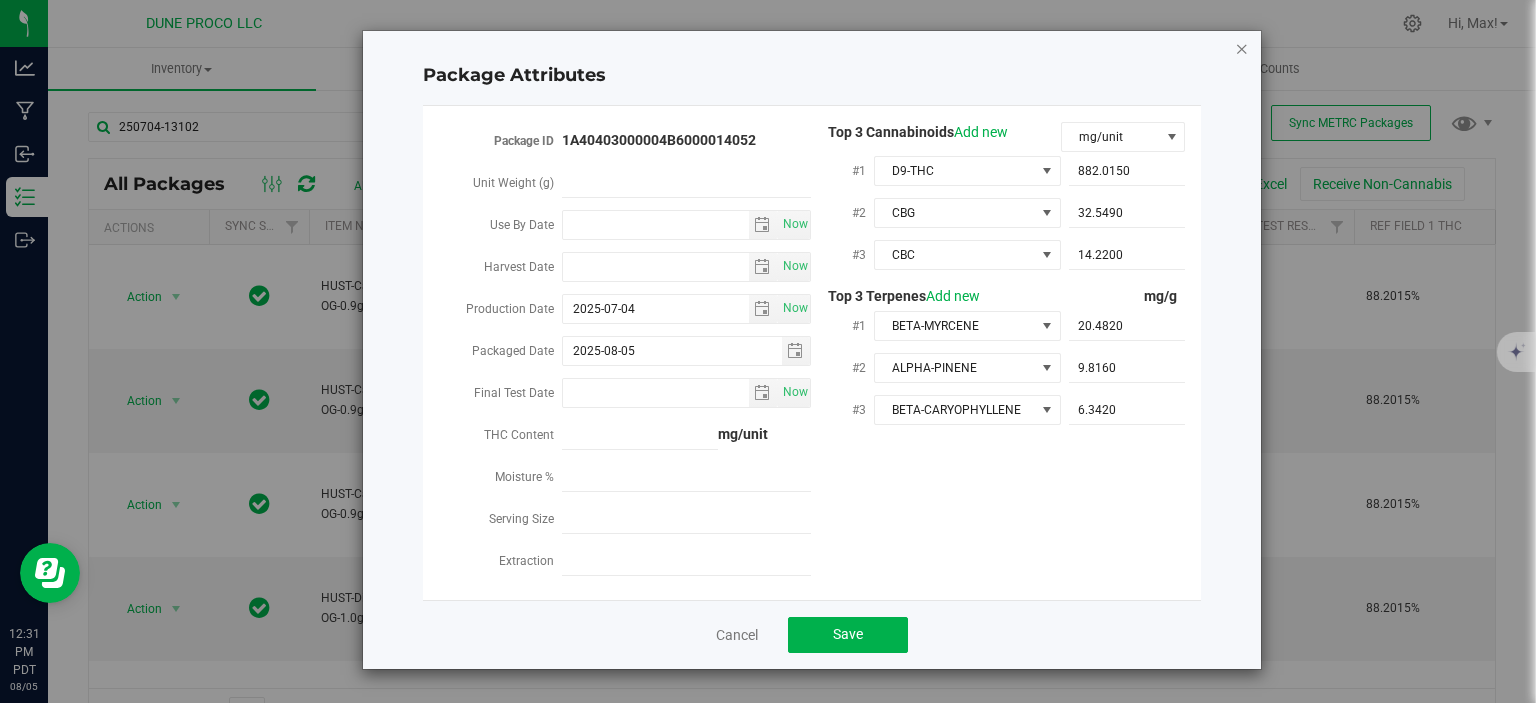 click at bounding box center (1242, 48) 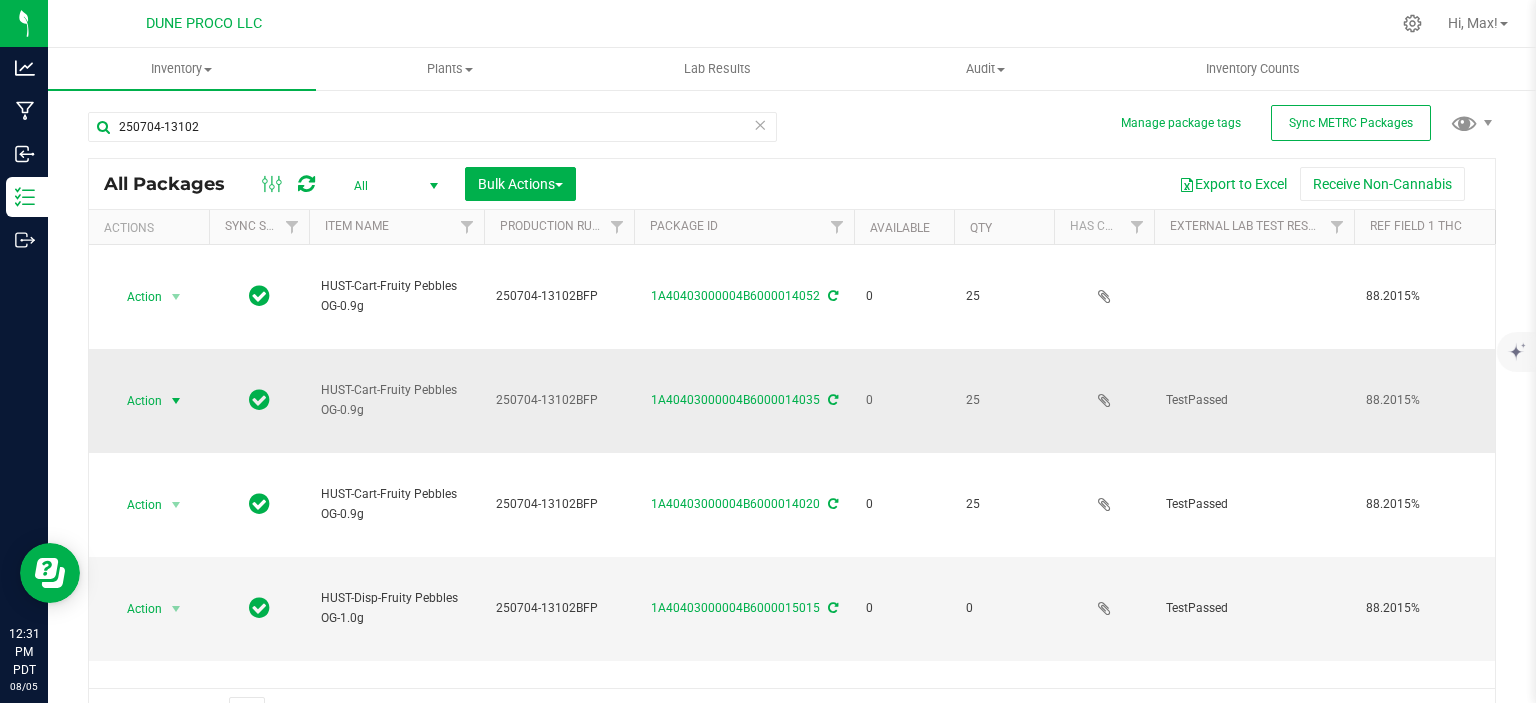click on "Action" at bounding box center [136, 401] 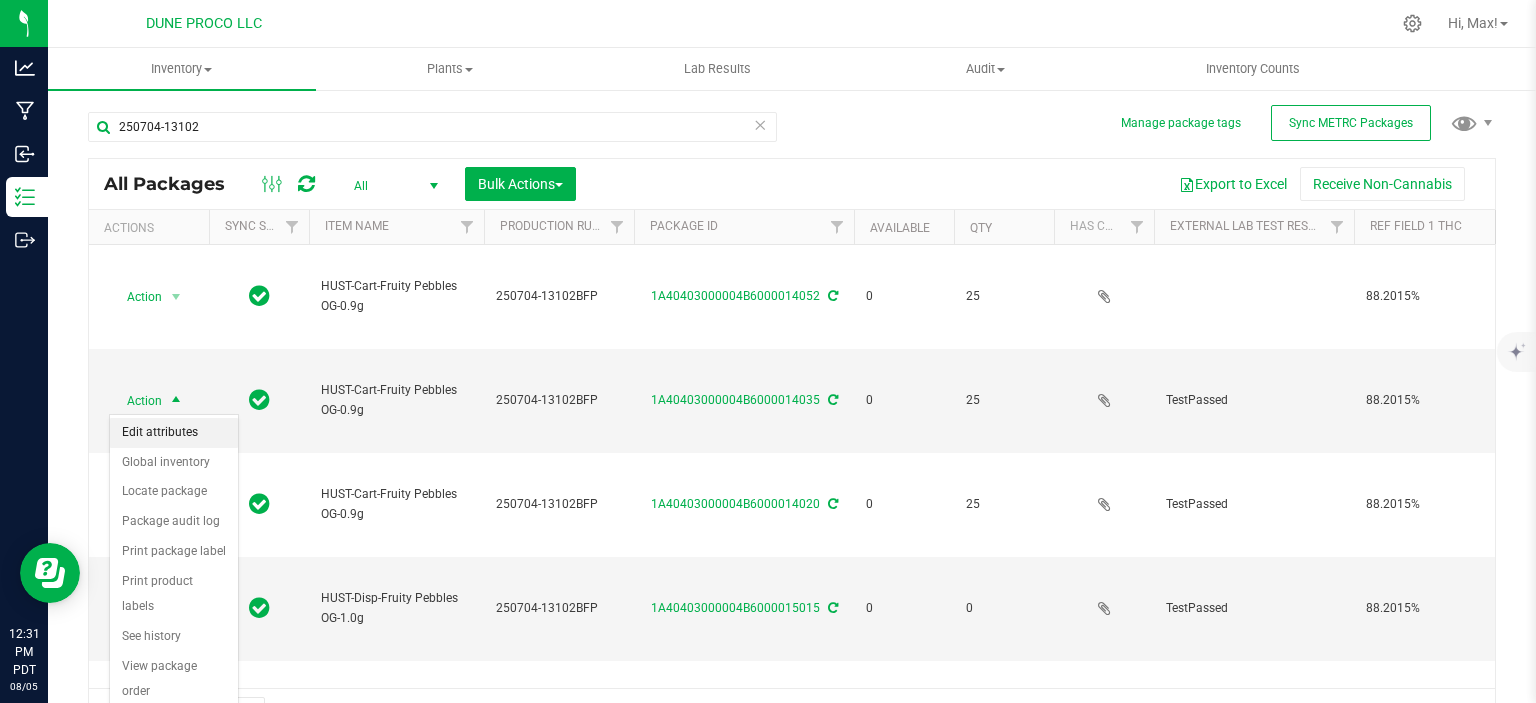 click on "Edit attributes" at bounding box center (174, 433) 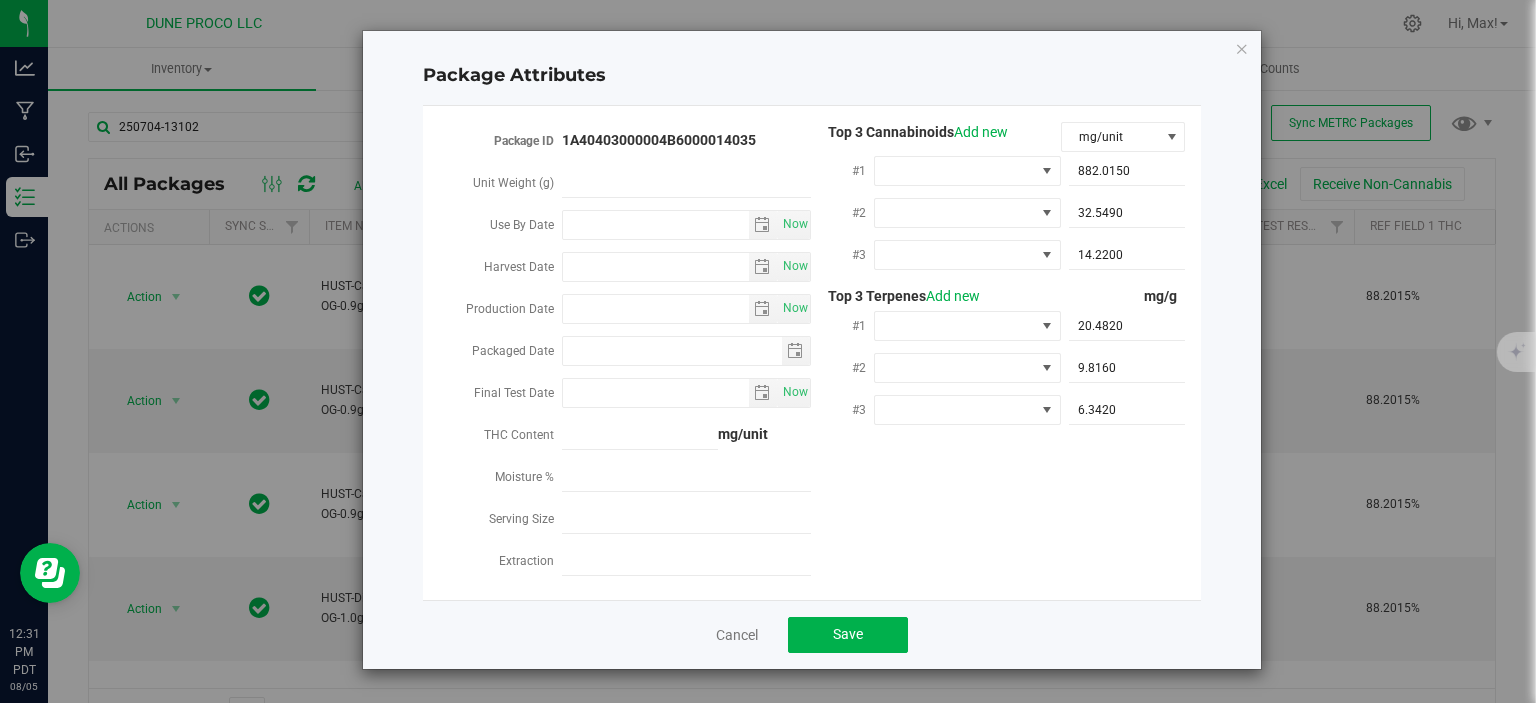 type on "2025-07-04" 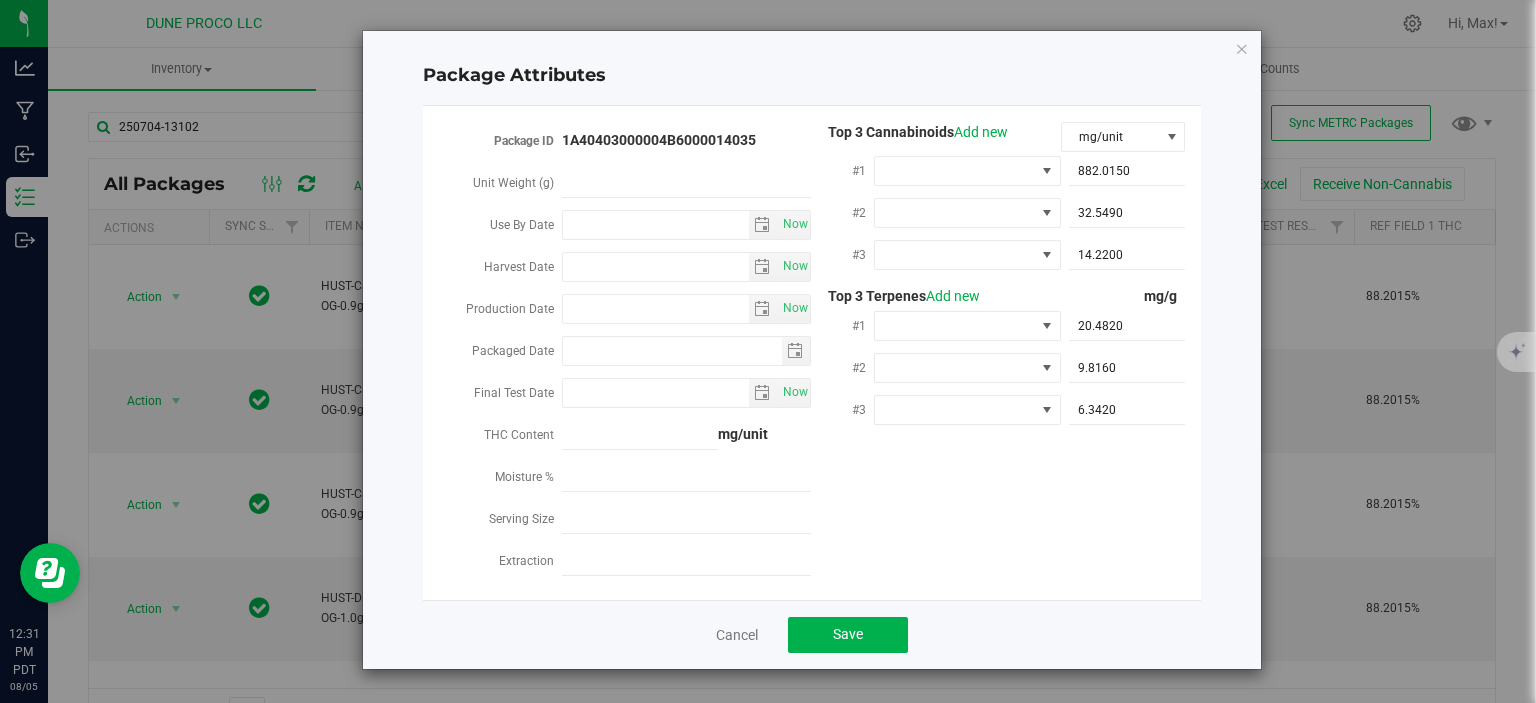 type on "2025-08-04" 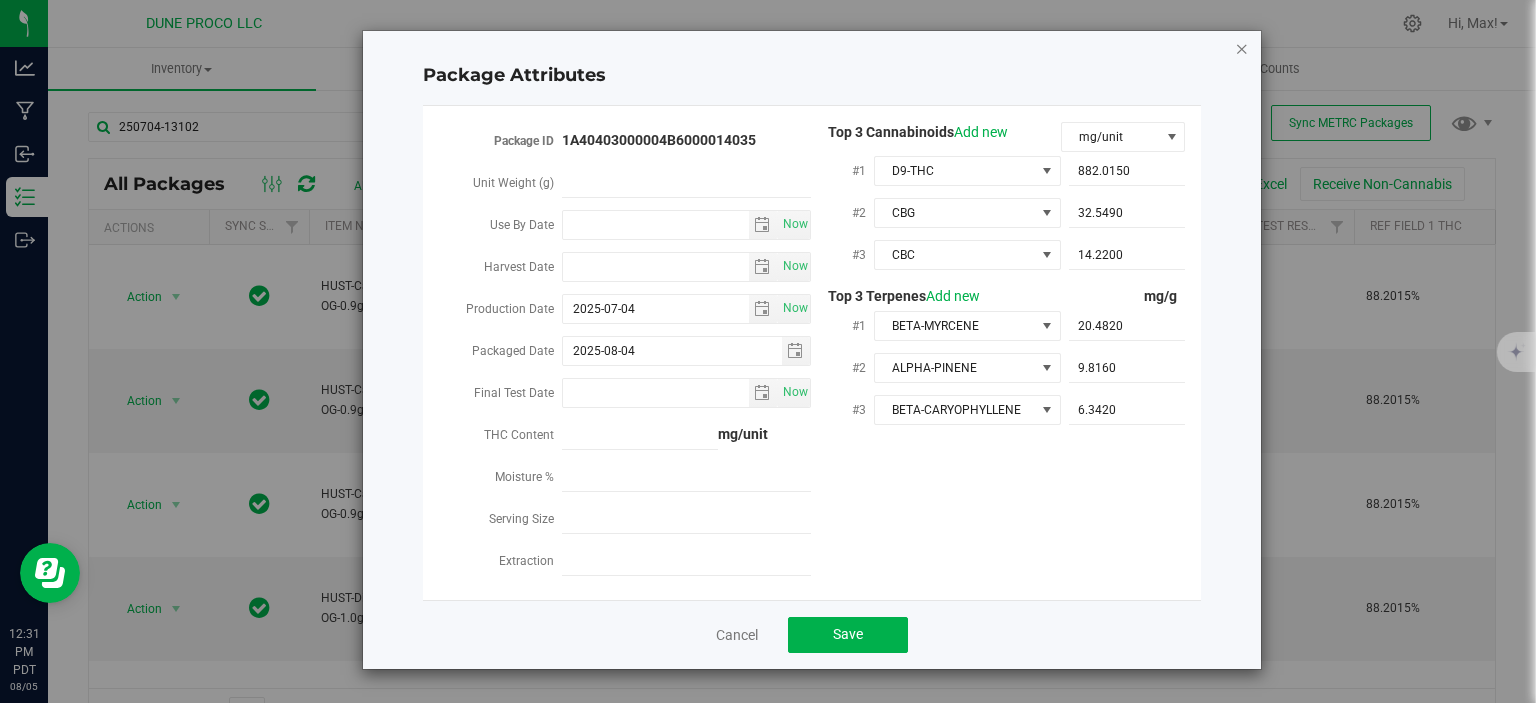 click at bounding box center (1242, 48) 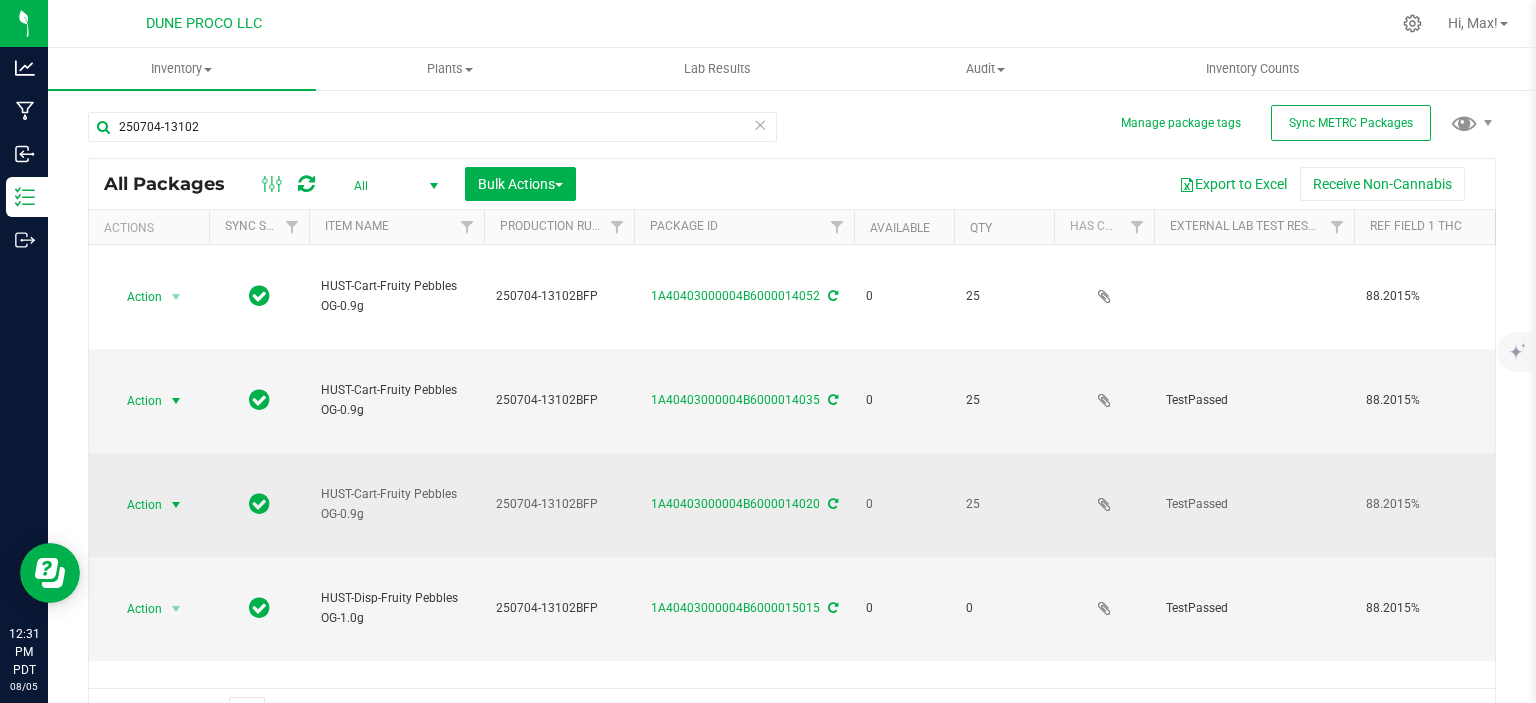 click at bounding box center (176, 505) 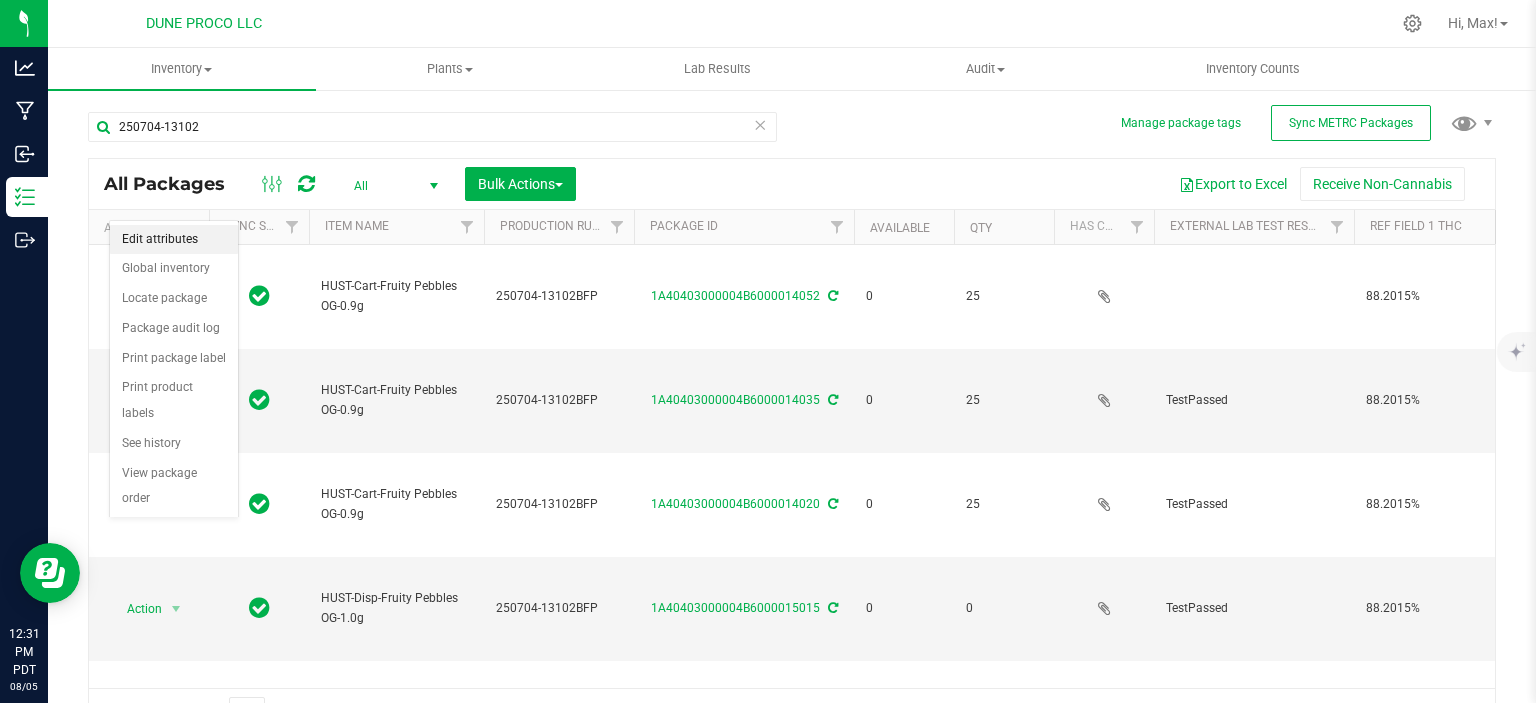 click on "Edit attributes" at bounding box center (174, 240) 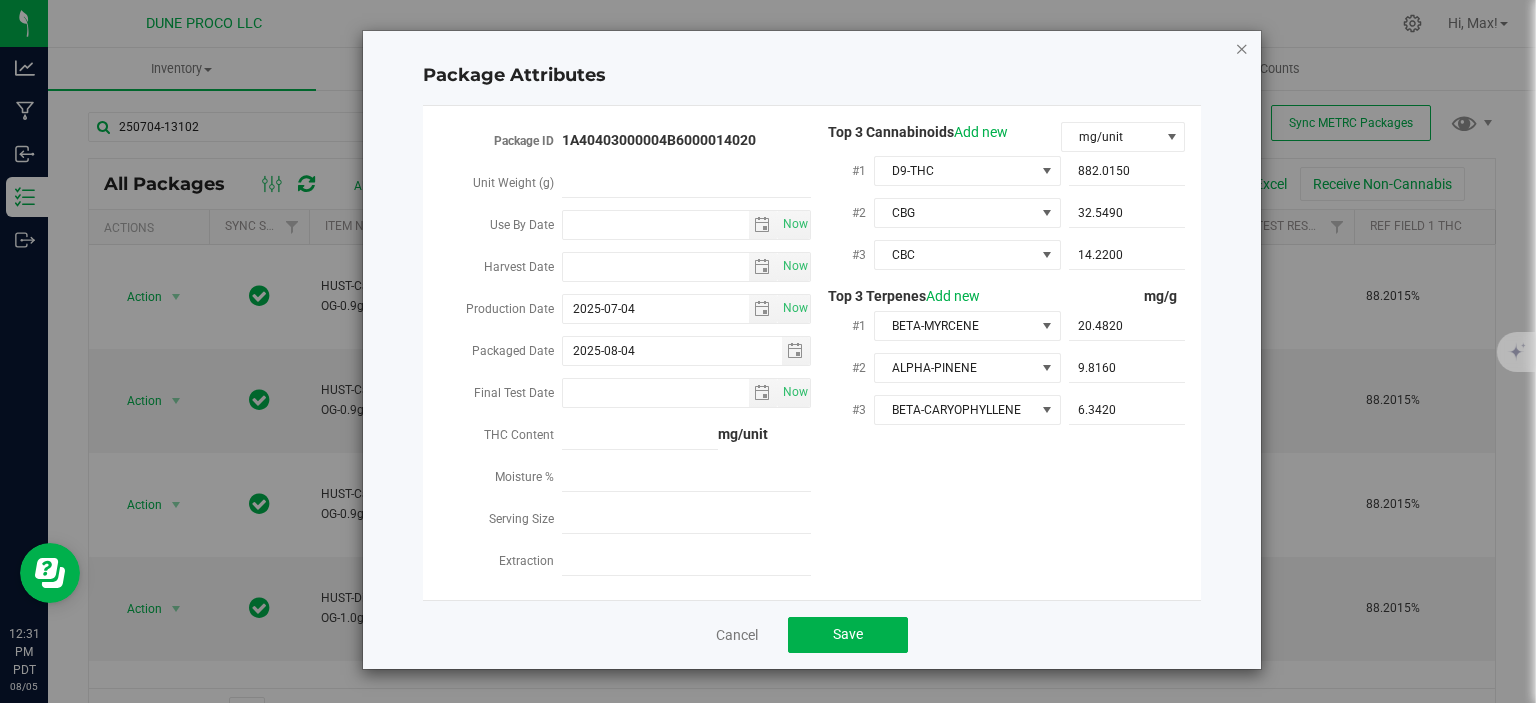 click at bounding box center (1242, 48) 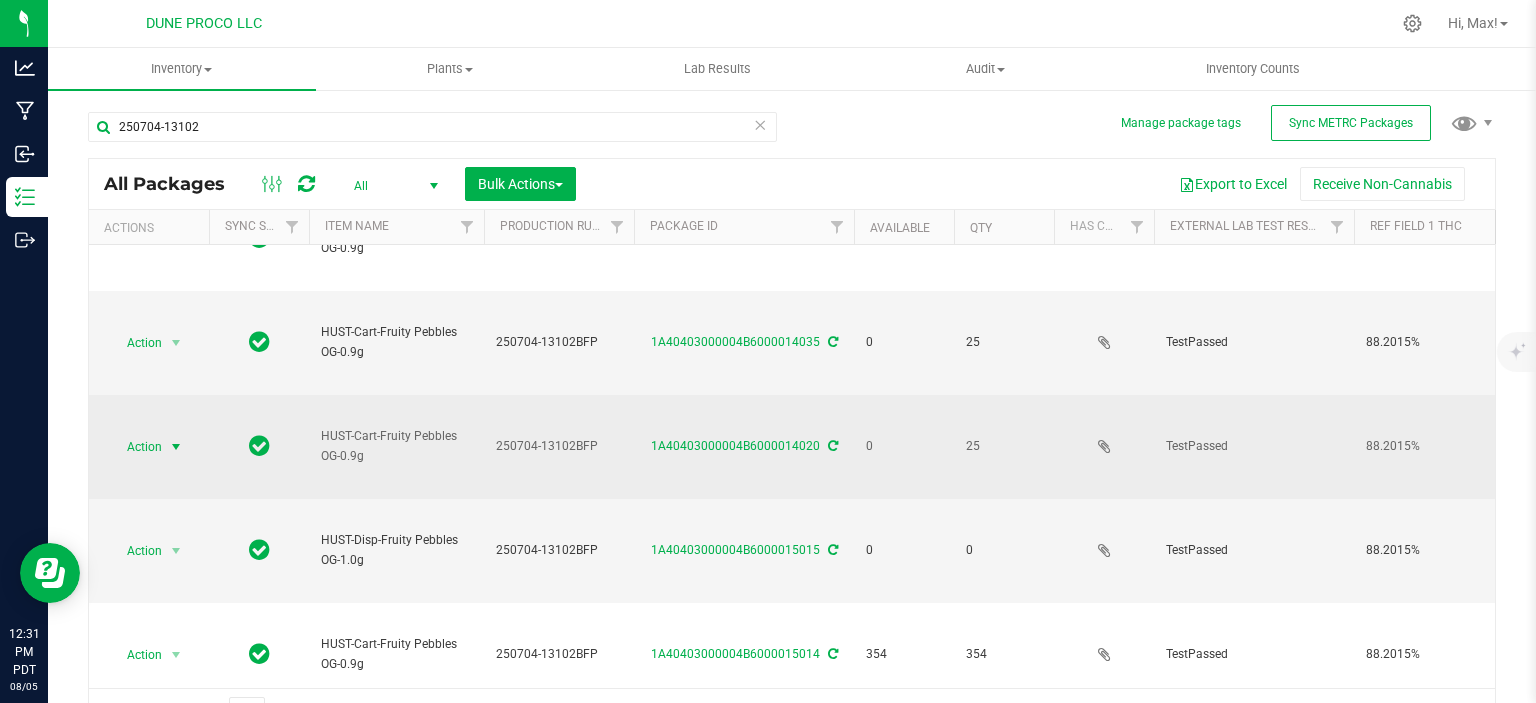 scroll, scrollTop: 66, scrollLeft: 0, axis: vertical 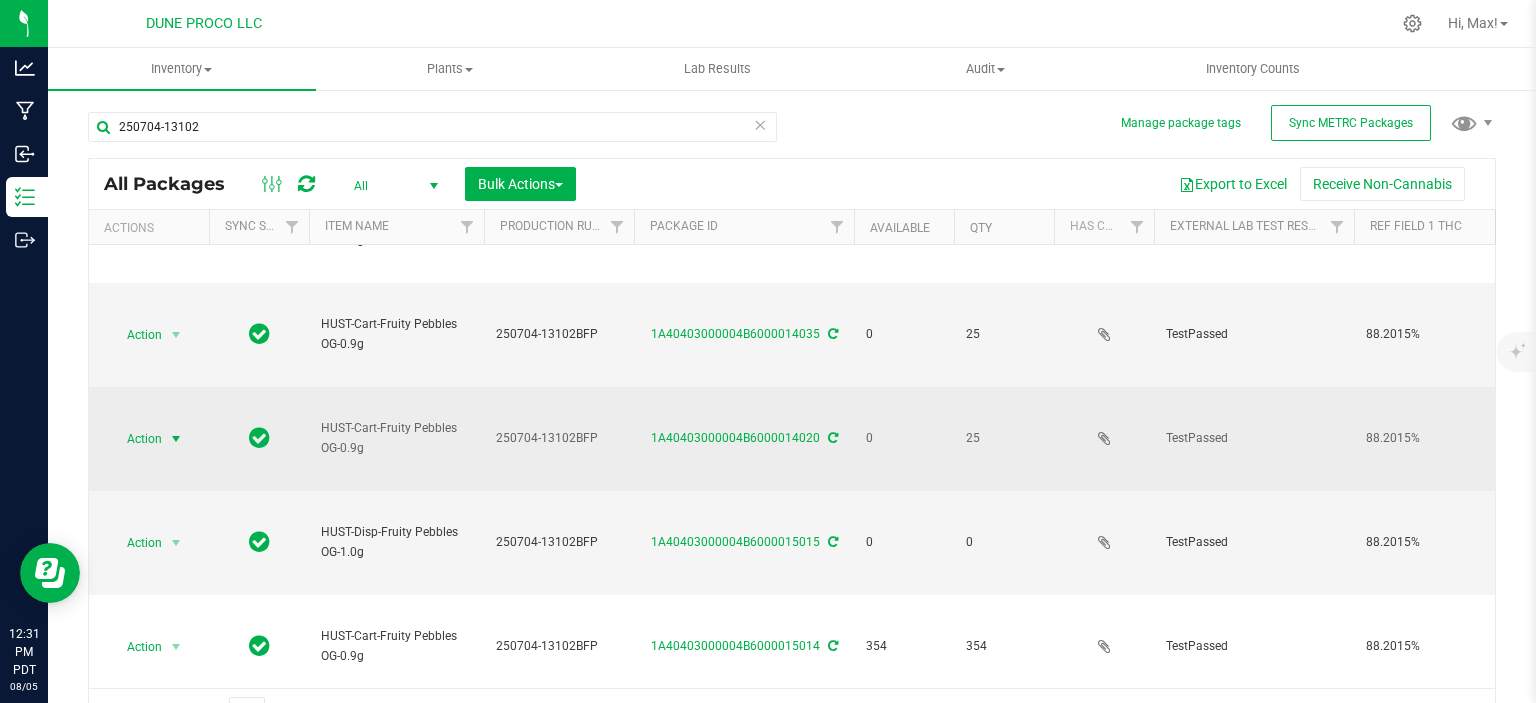 click on "Action" at bounding box center (136, 439) 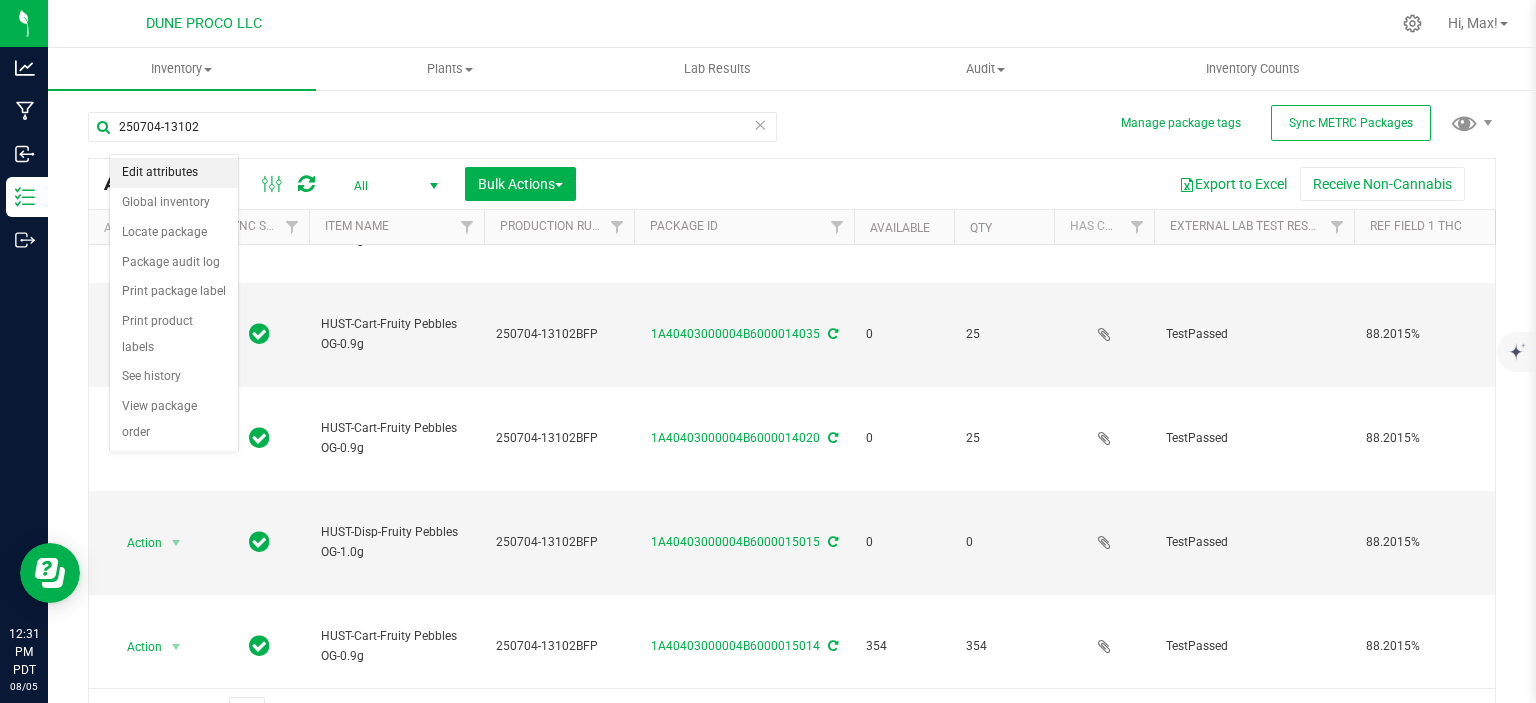 click on "Edit attributes" at bounding box center (174, 173) 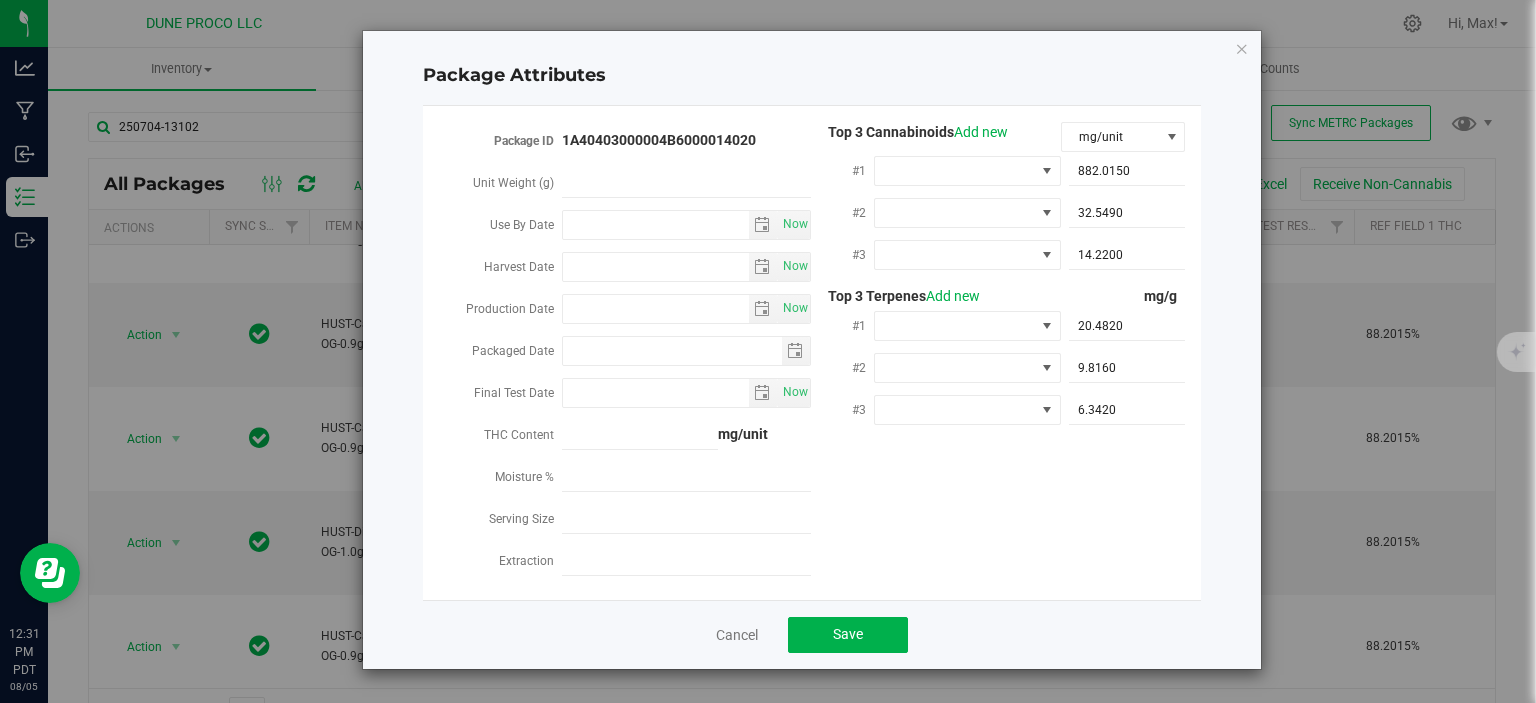 type on "2025-07-04" 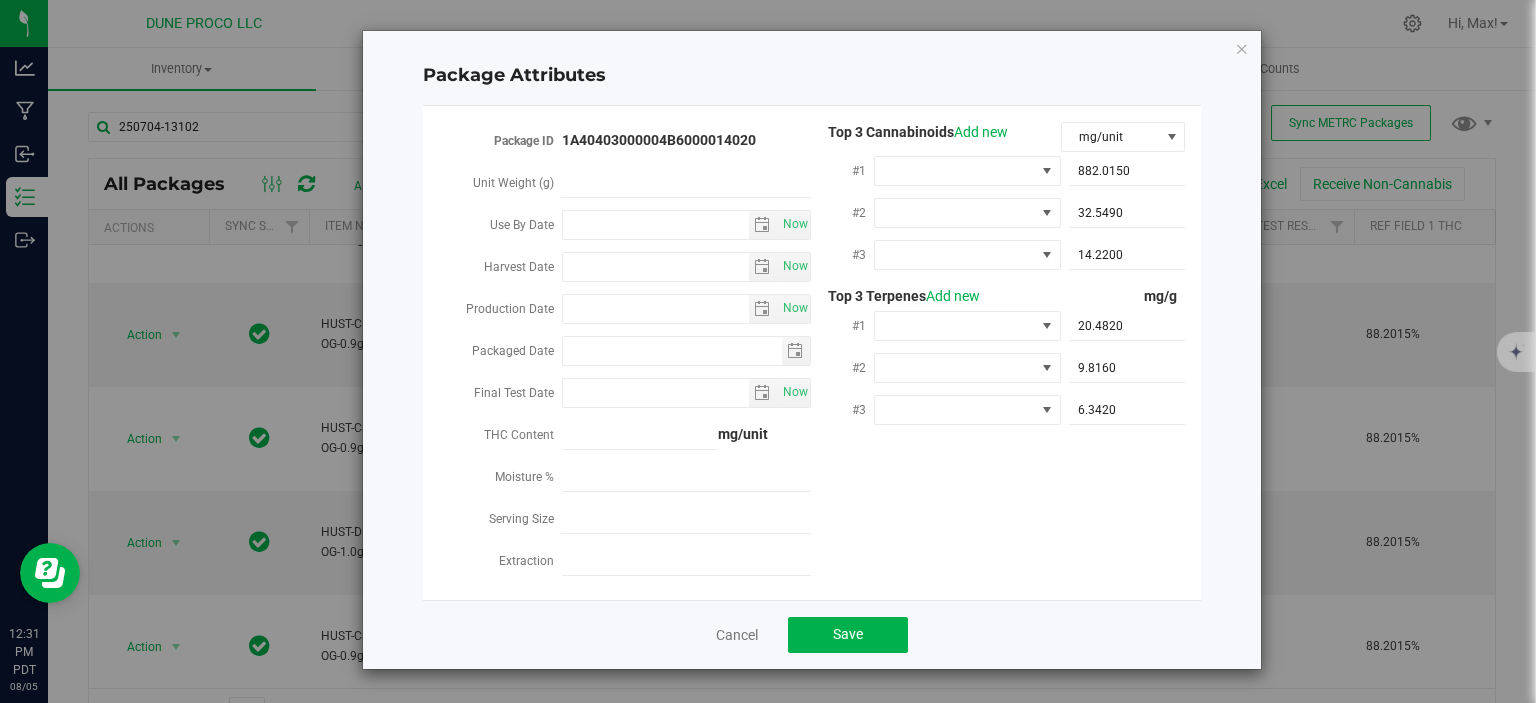type on "2025-08-04" 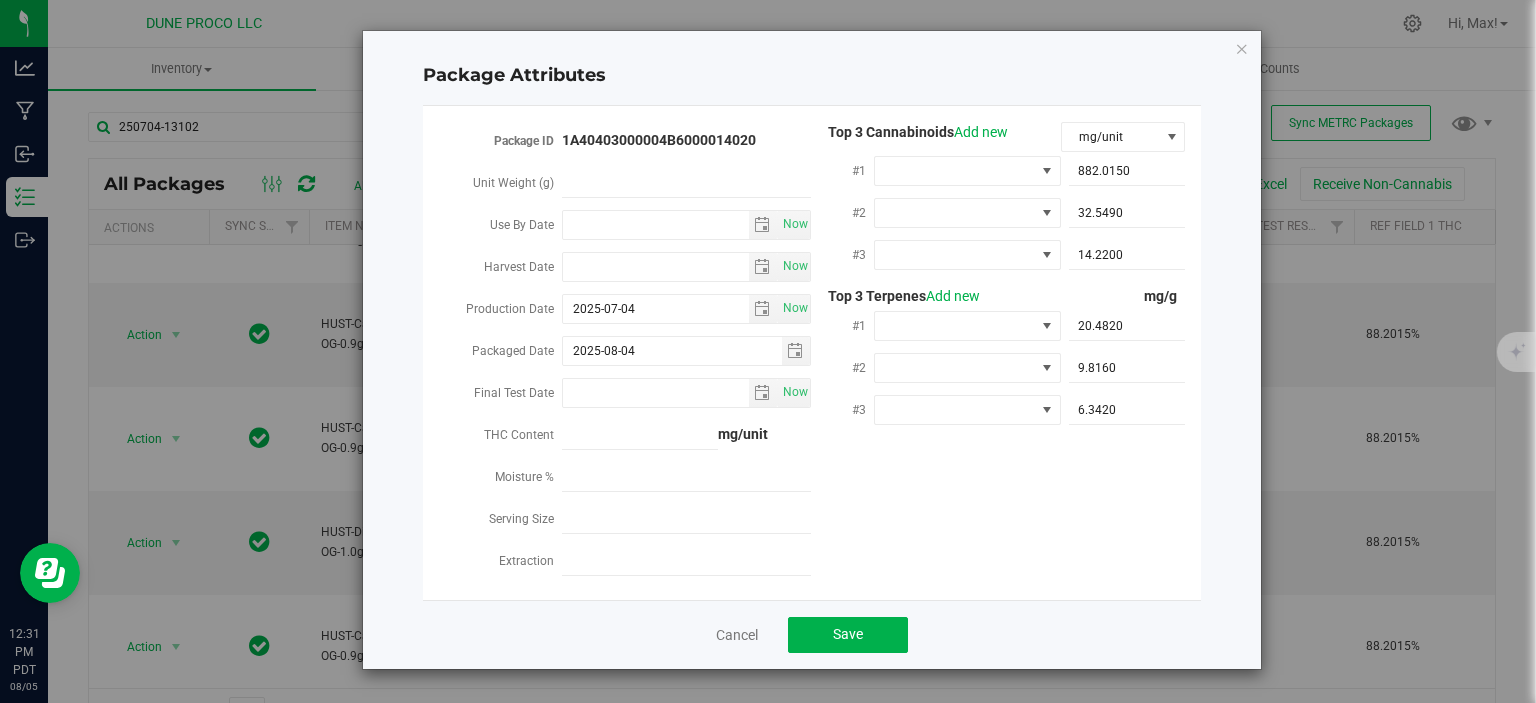 scroll, scrollTop: 66, scrollLeft: 0, axis: vertical 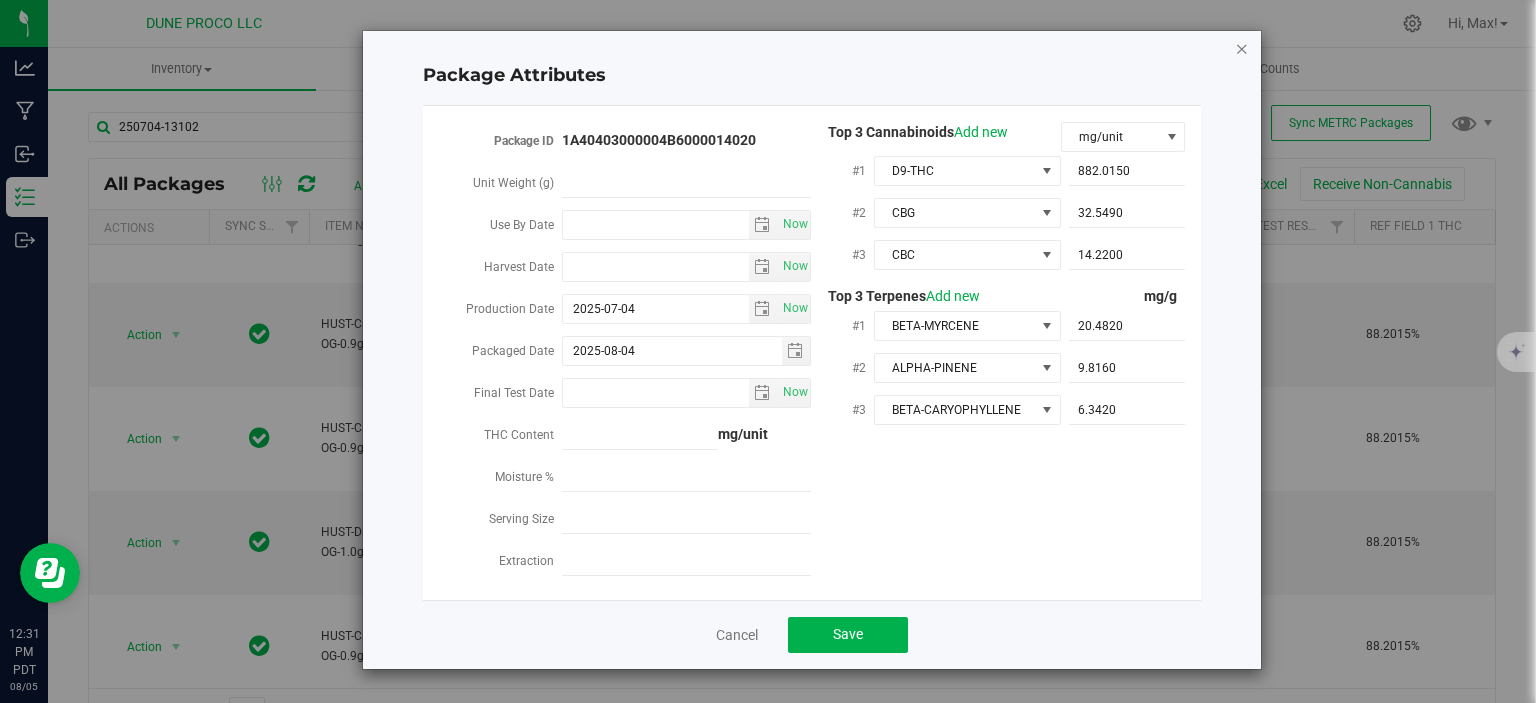 click at bounding box center (1242, 48) 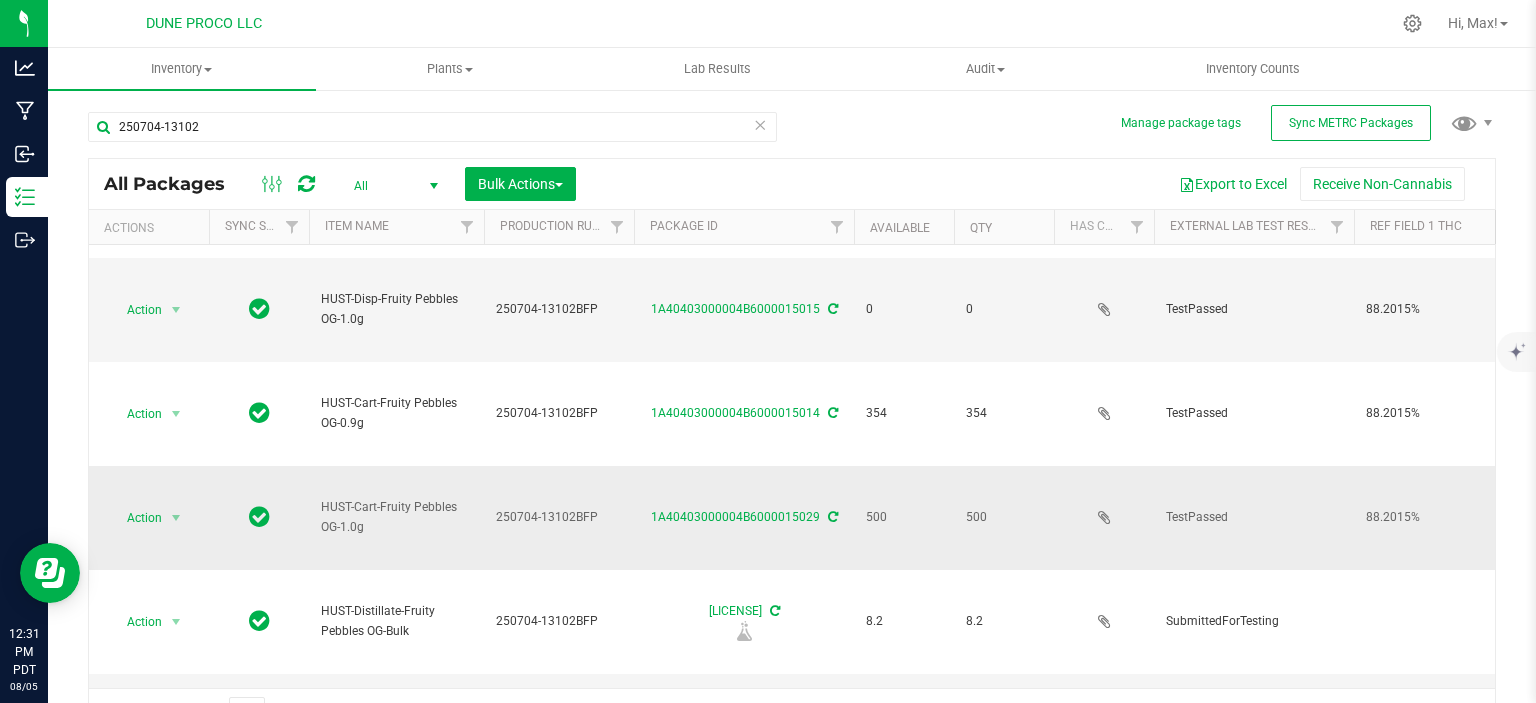 scroll, scrollTop: 300, scrollLeft: 0, axis: vertical 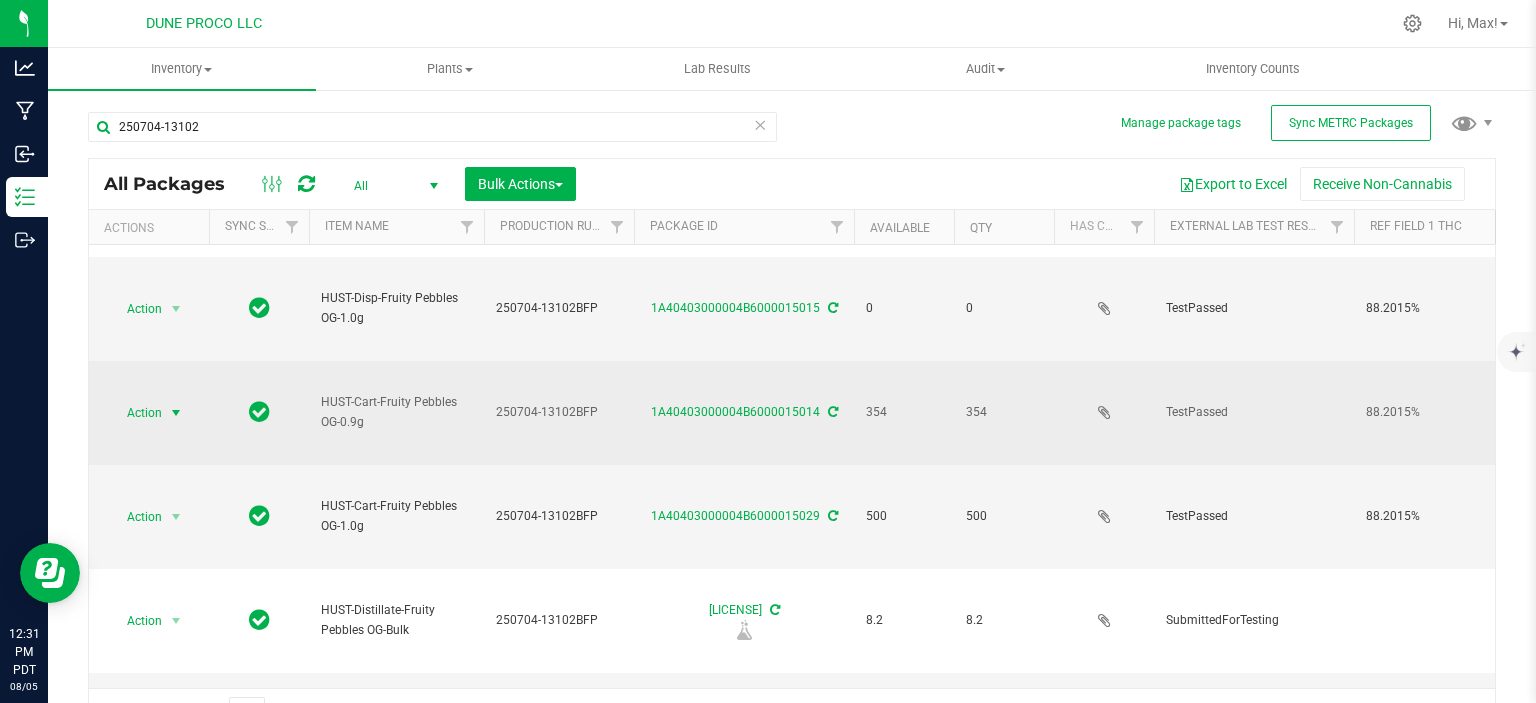 click on "Action" at bounding box center (136, 413) 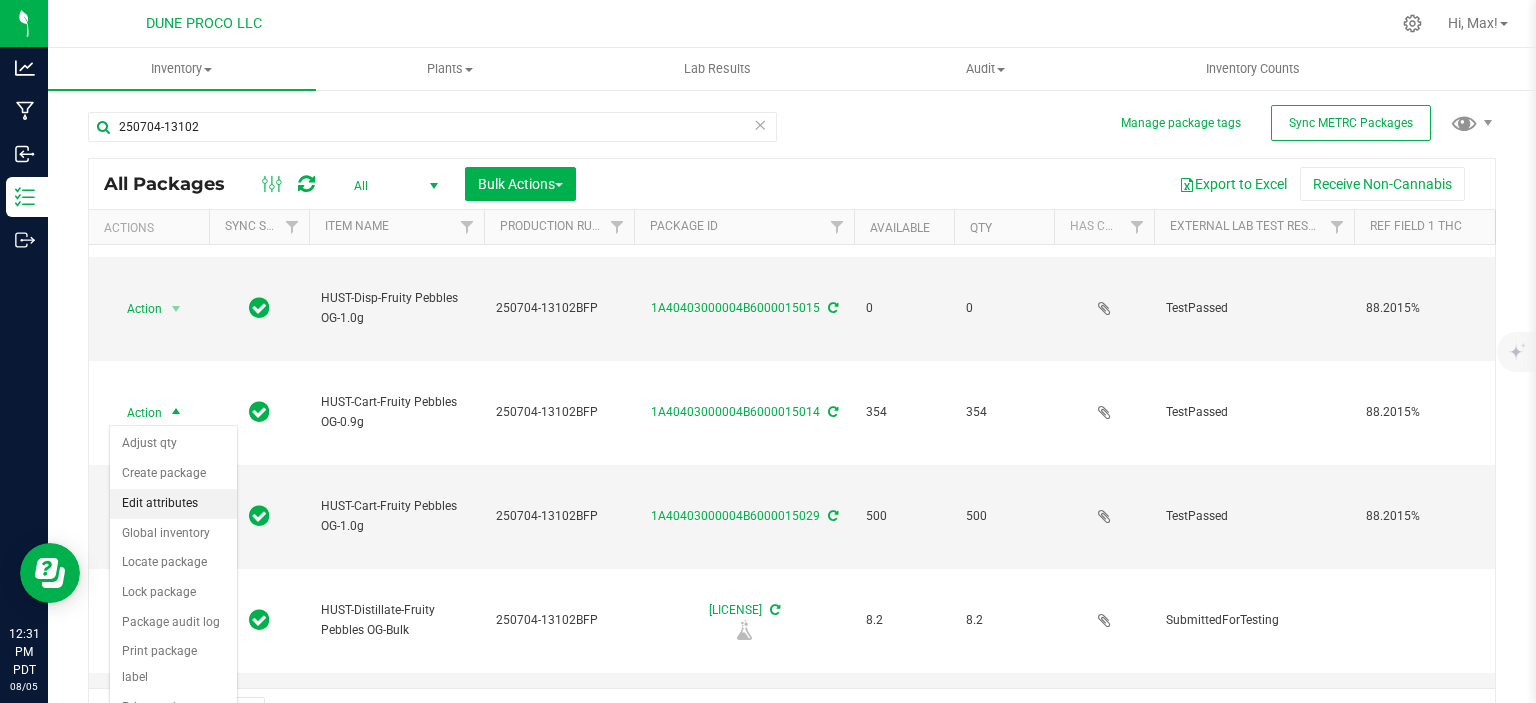 click on "Edit attributes" at bounding box center [173, 504] 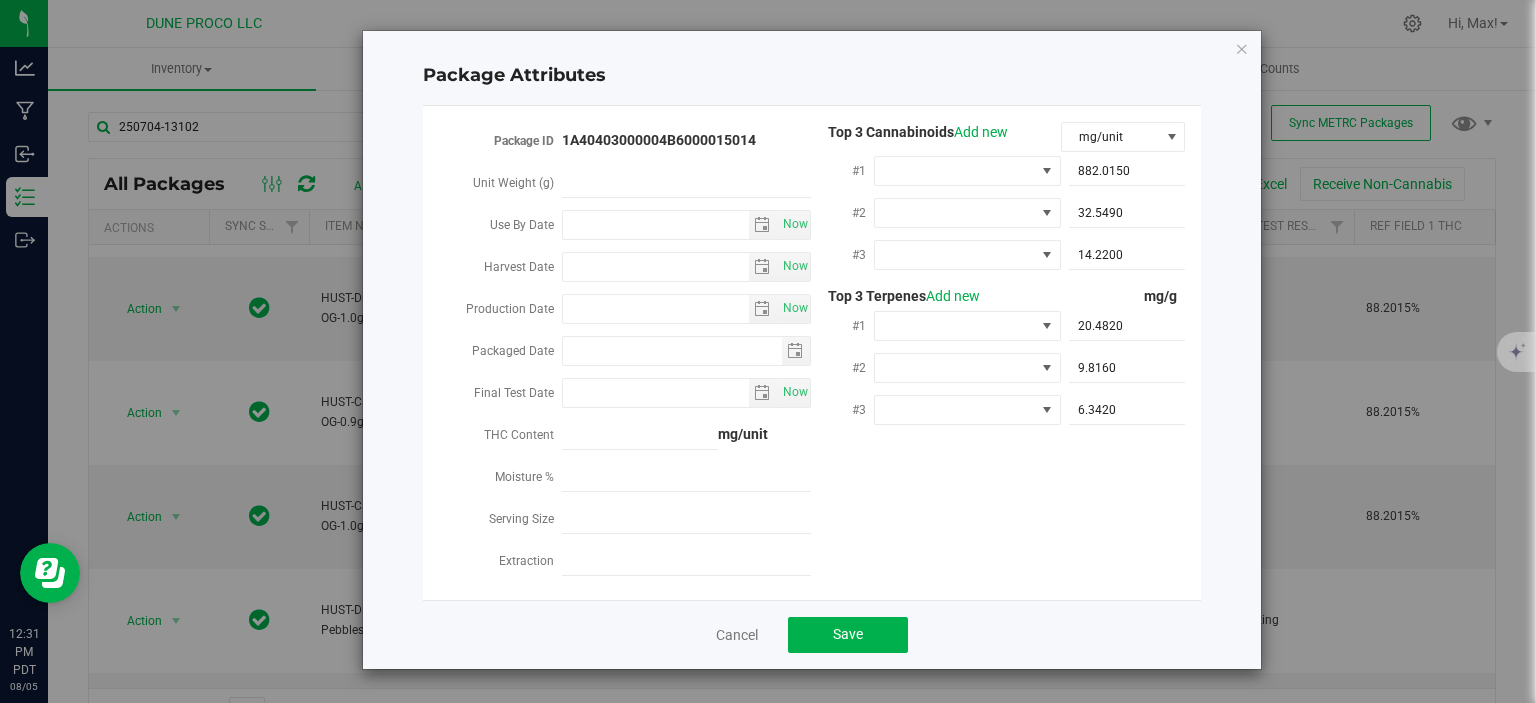 type on "2025-07-04" 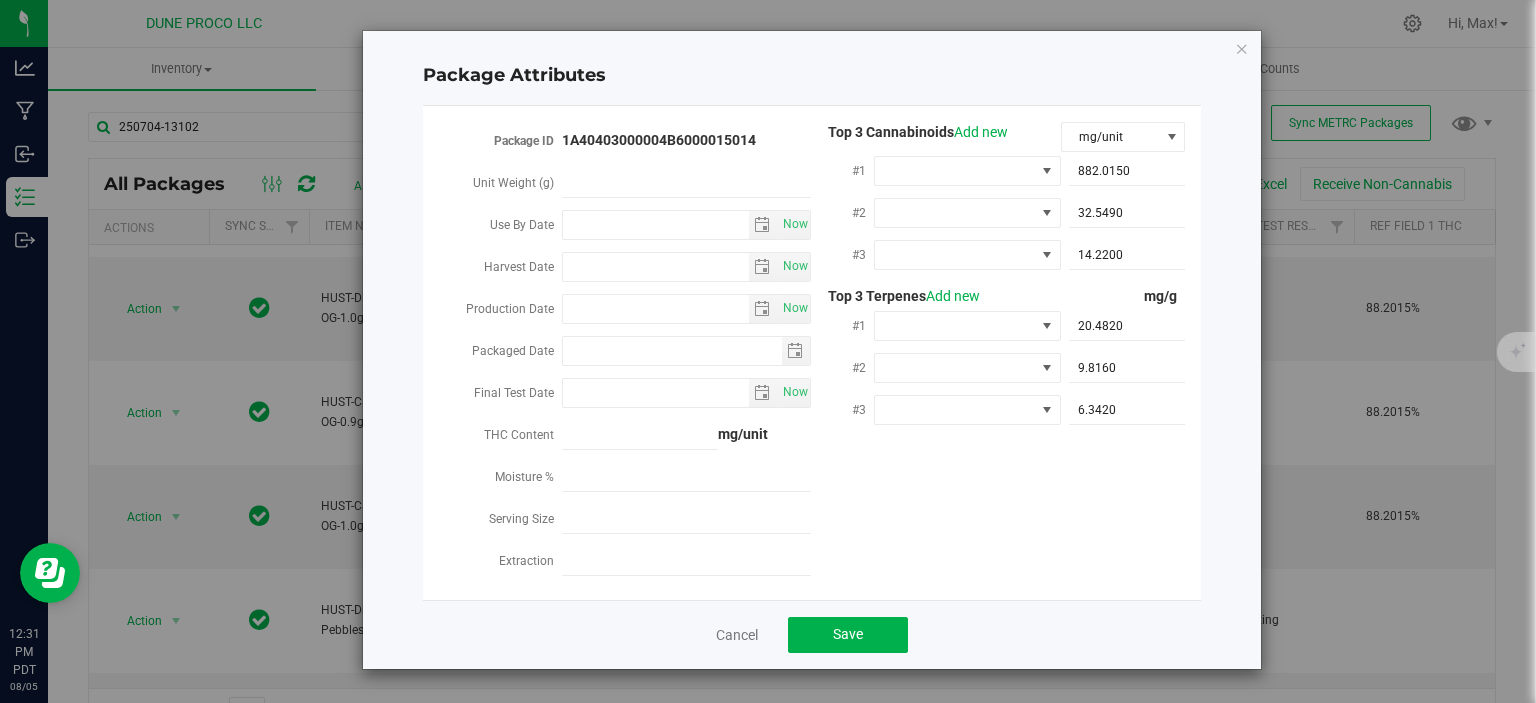 type on "2025-08-01" 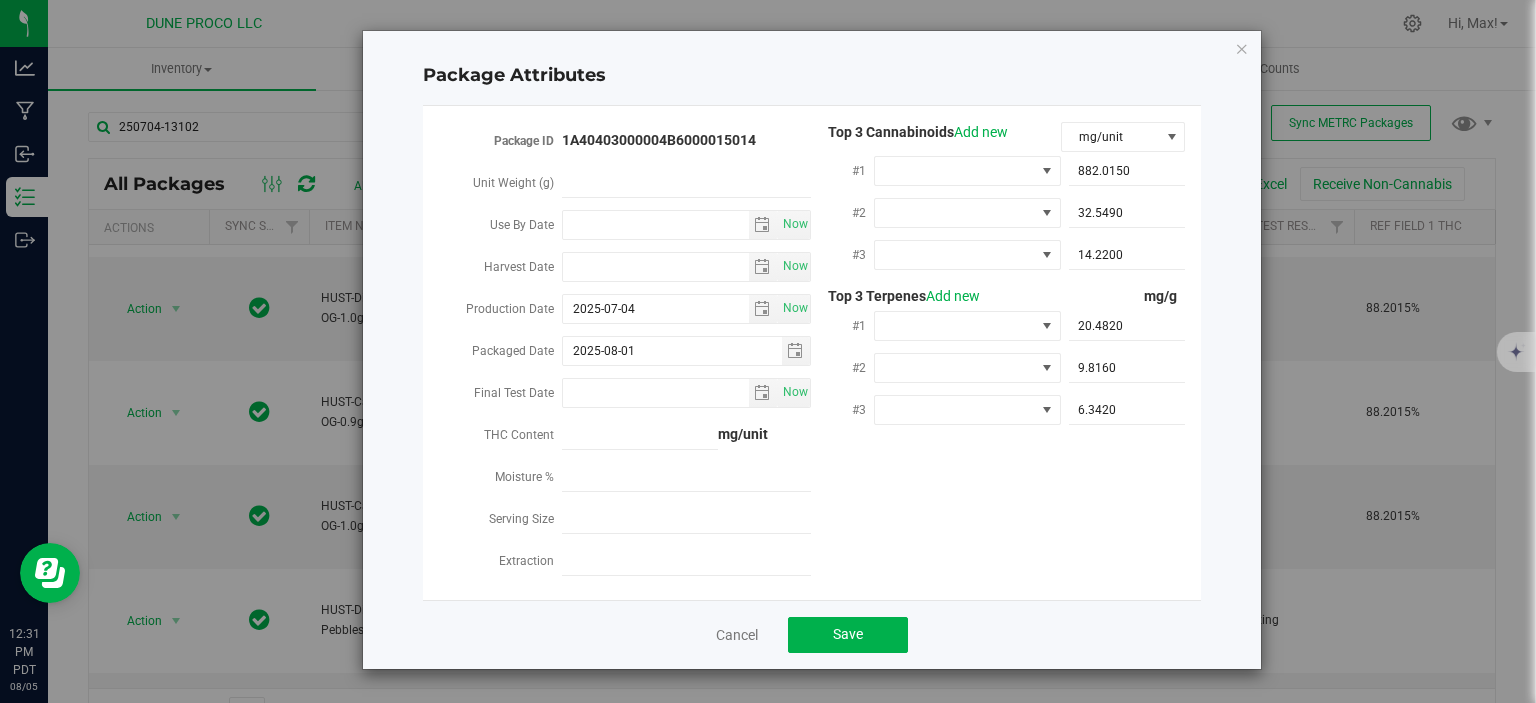 scroll, scrollTop: 300, scrollLeft: 0, axis: vertical 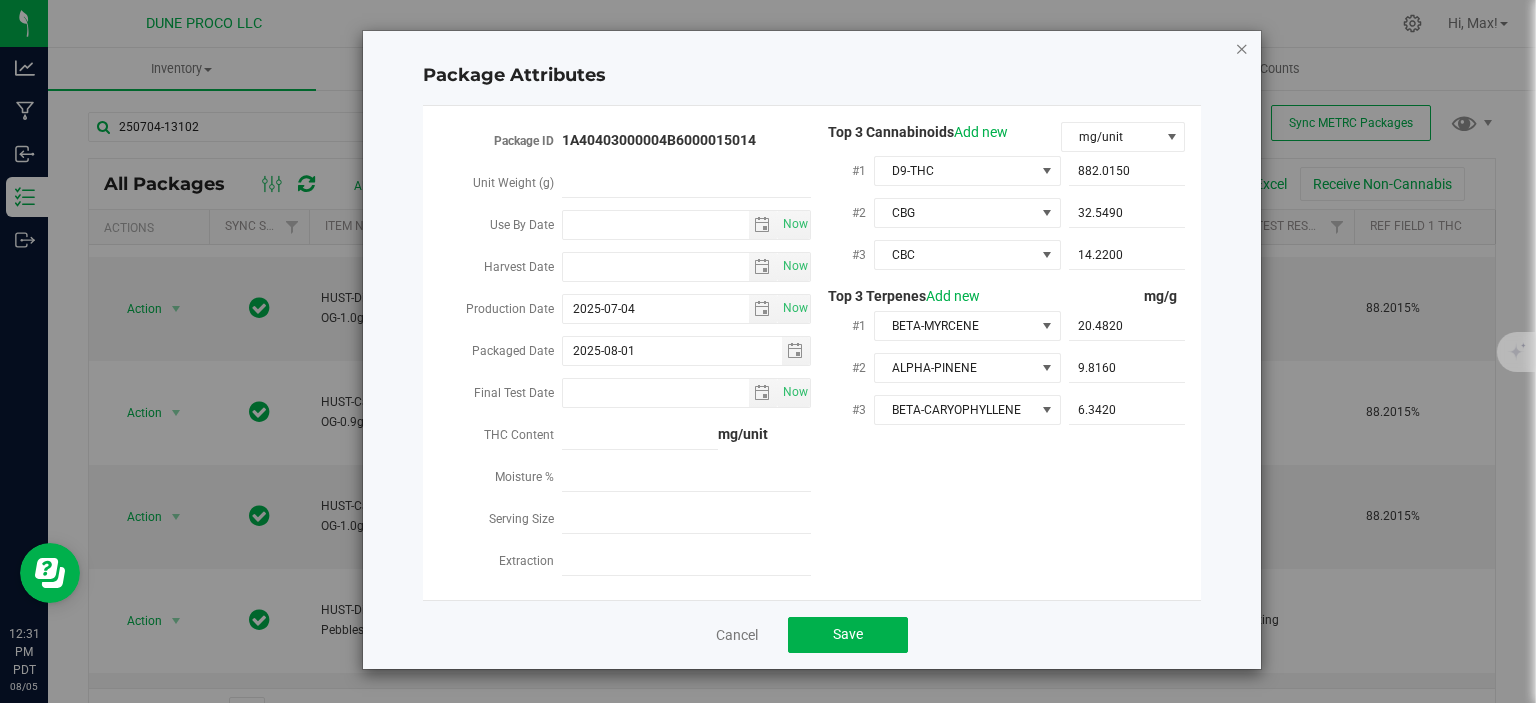 click at bounding box center (1242, 48) 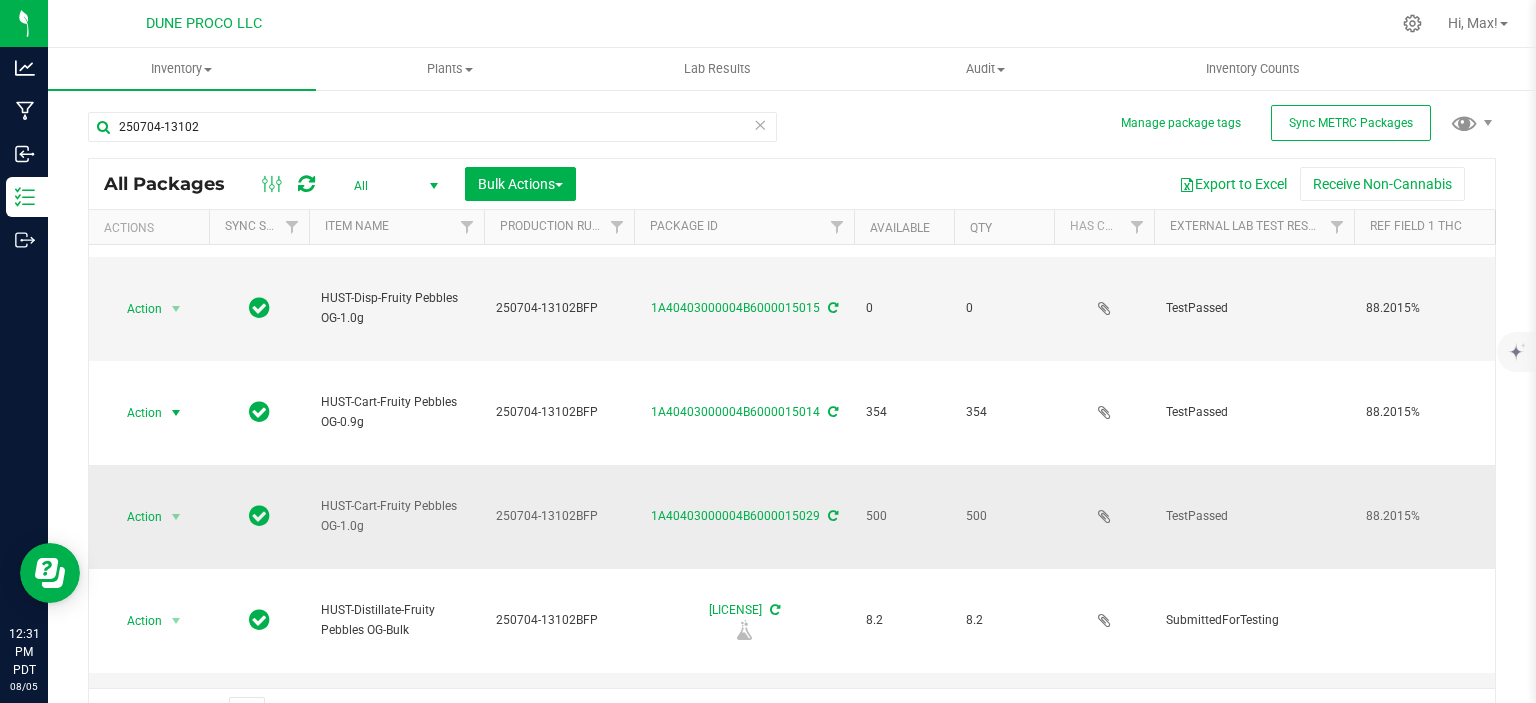 scroll, scrollTop: 386, scrollLeft: 0, axis: vertical 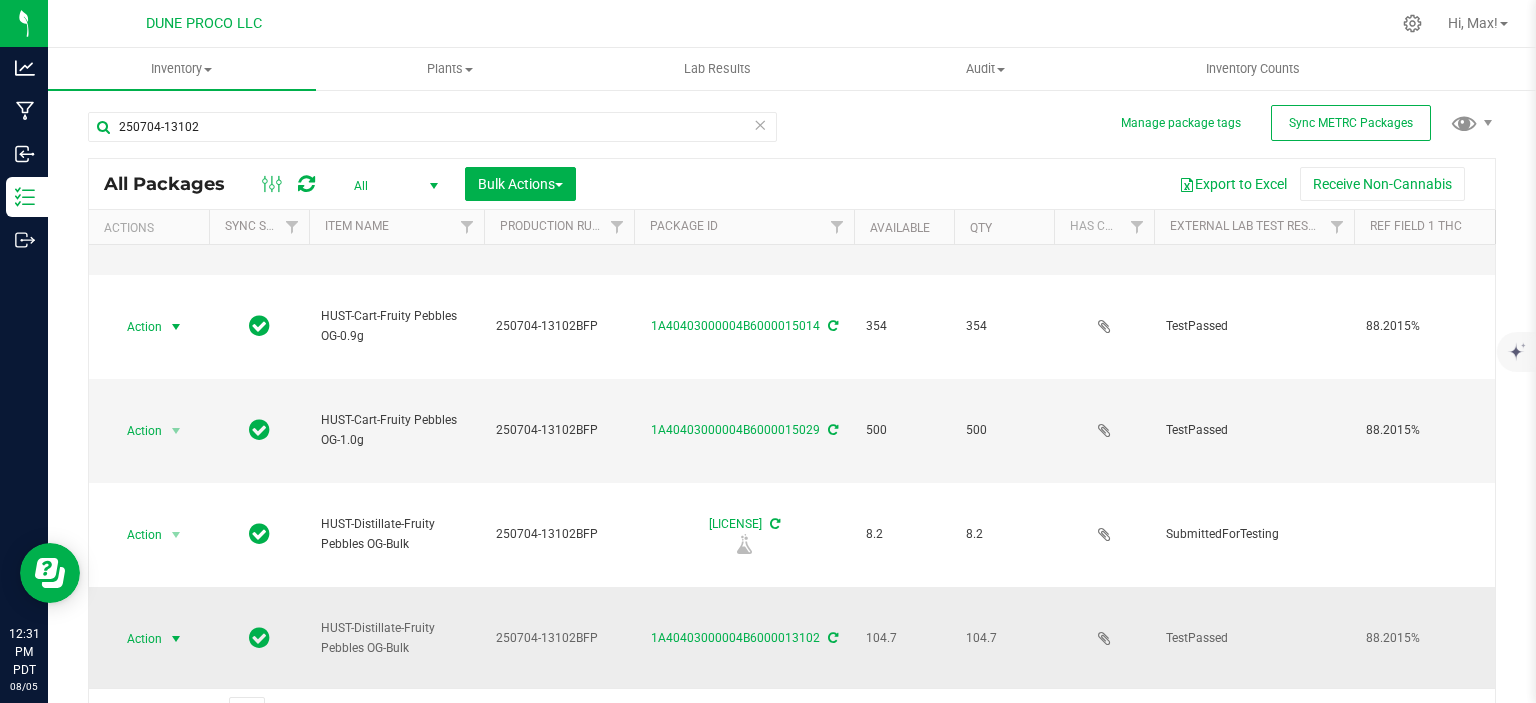 click on "Action" at bounding box center [136, 639] 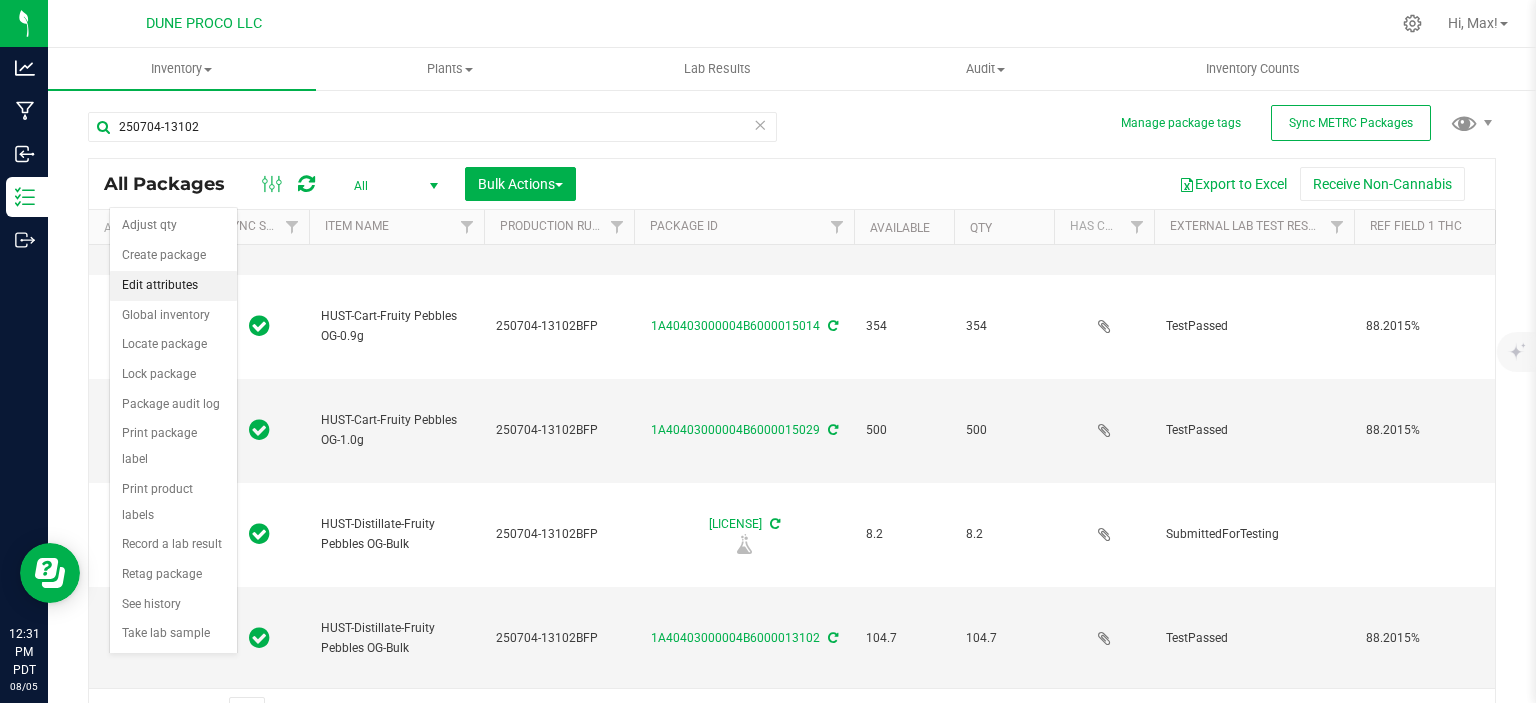click on "Edit attributes" at bounding box center (173, 286) 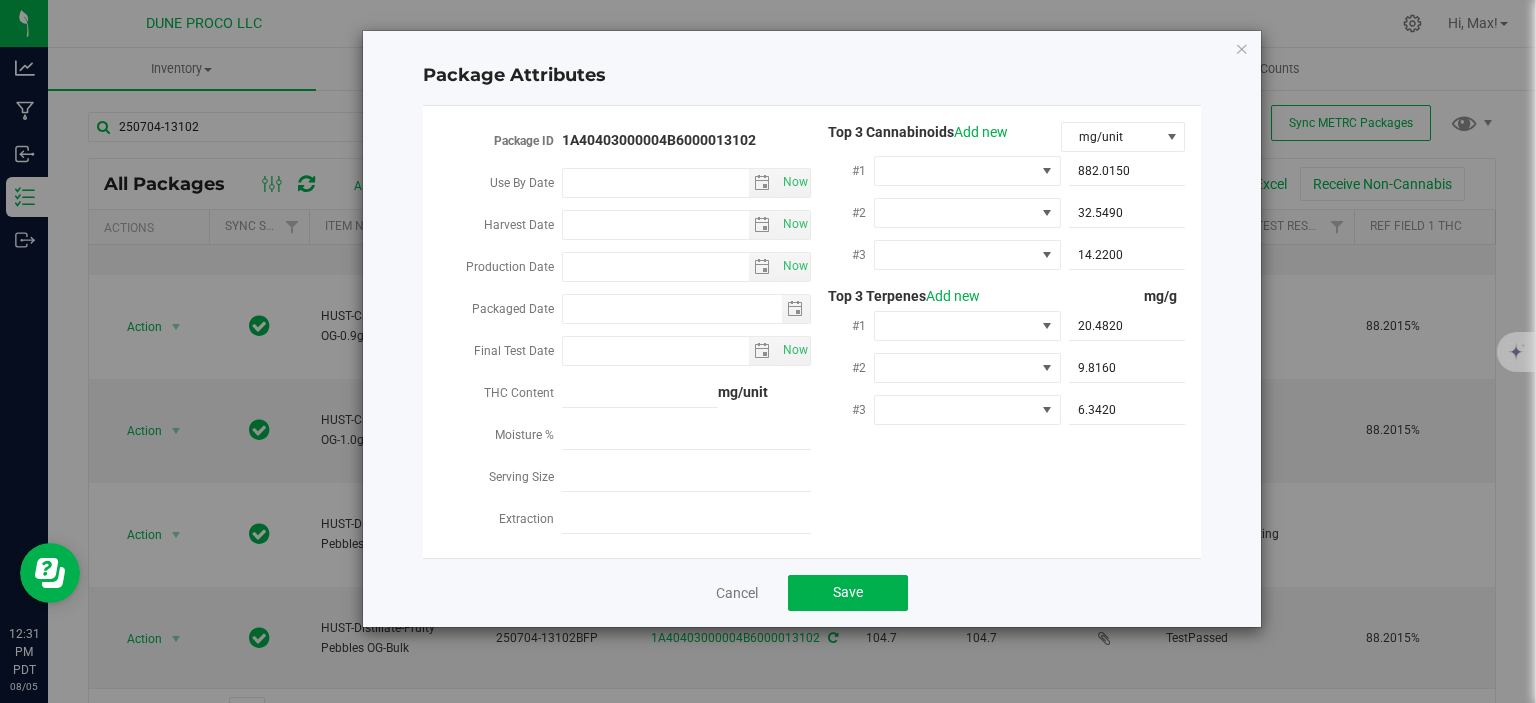 type on "2025-07-04" 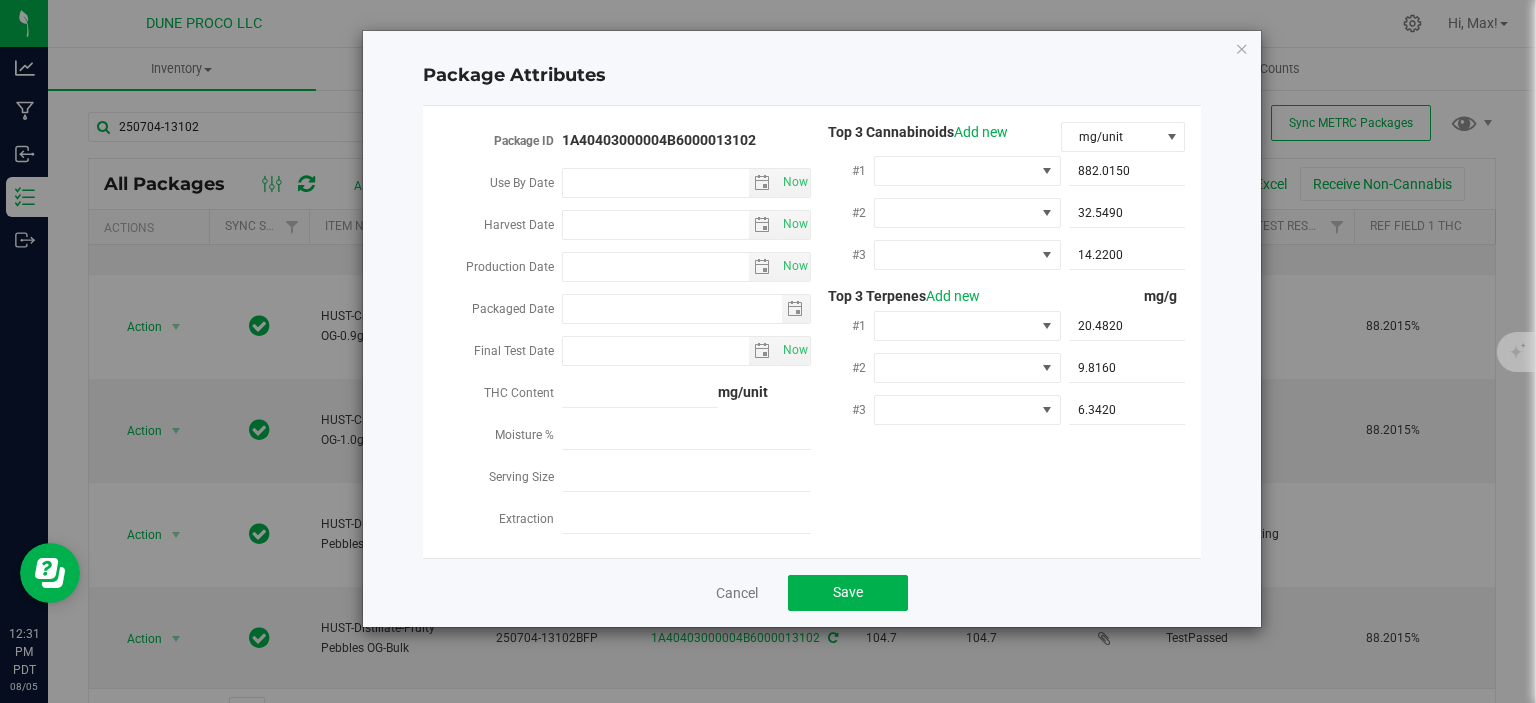 type on "2025-07-05" 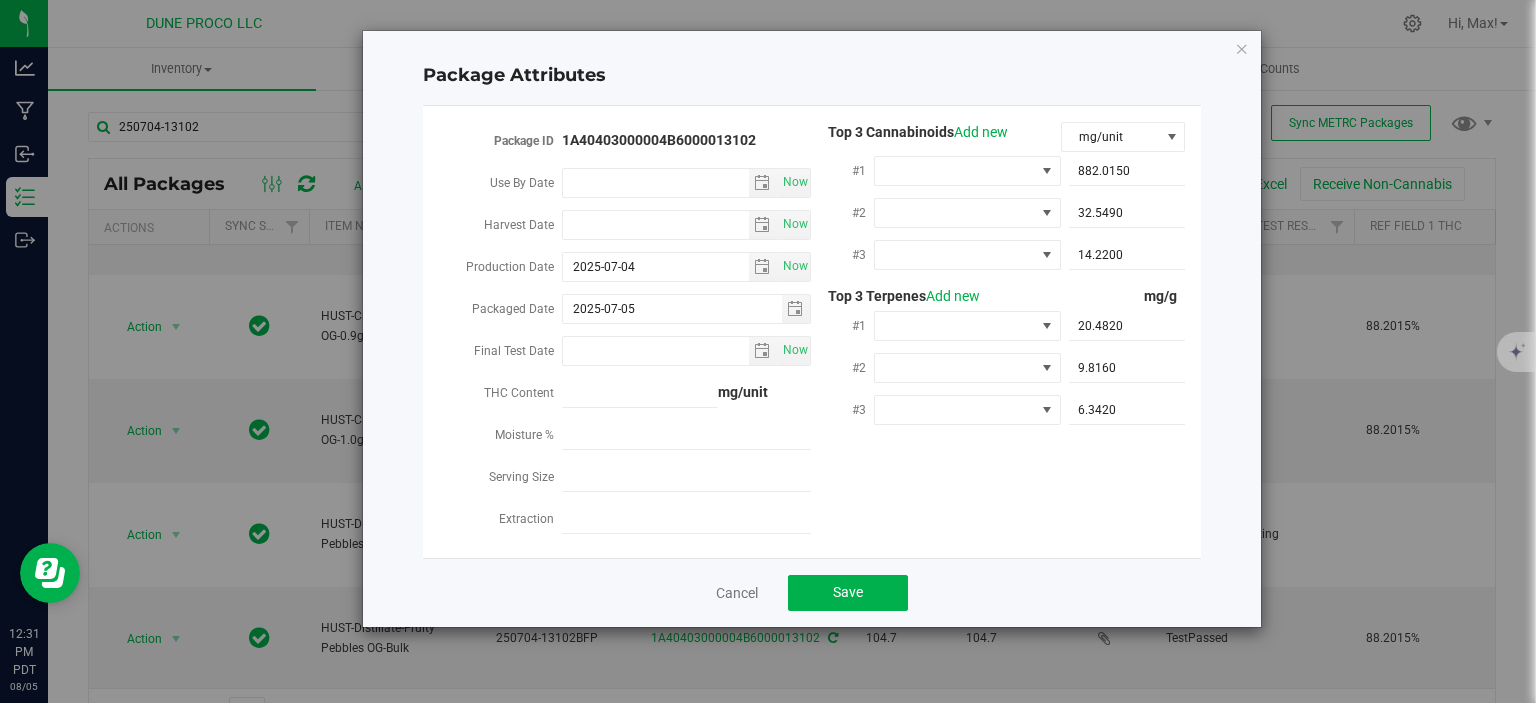 scroll, scrollTop: 386, scrollLeft: 0, axis: vertical 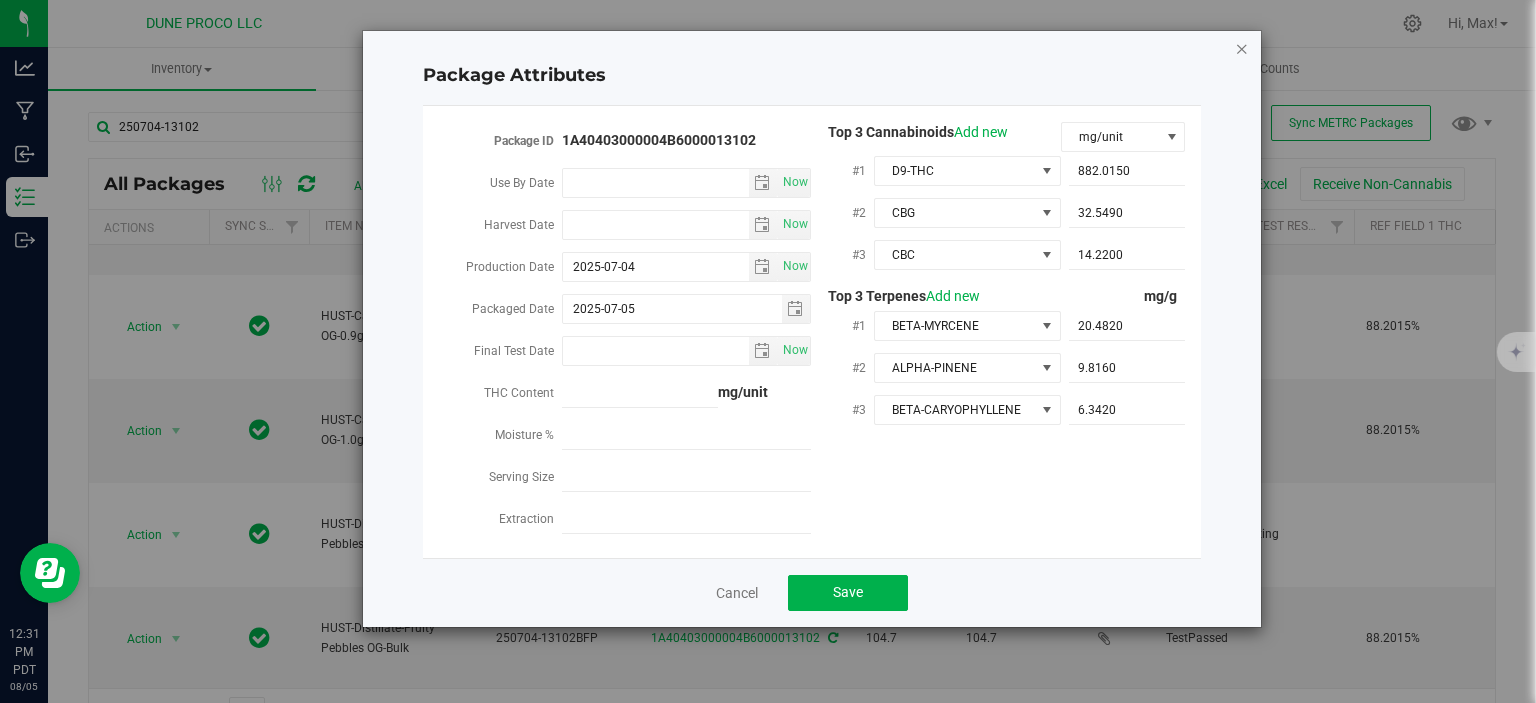 click at bounding box center [1242, 48] 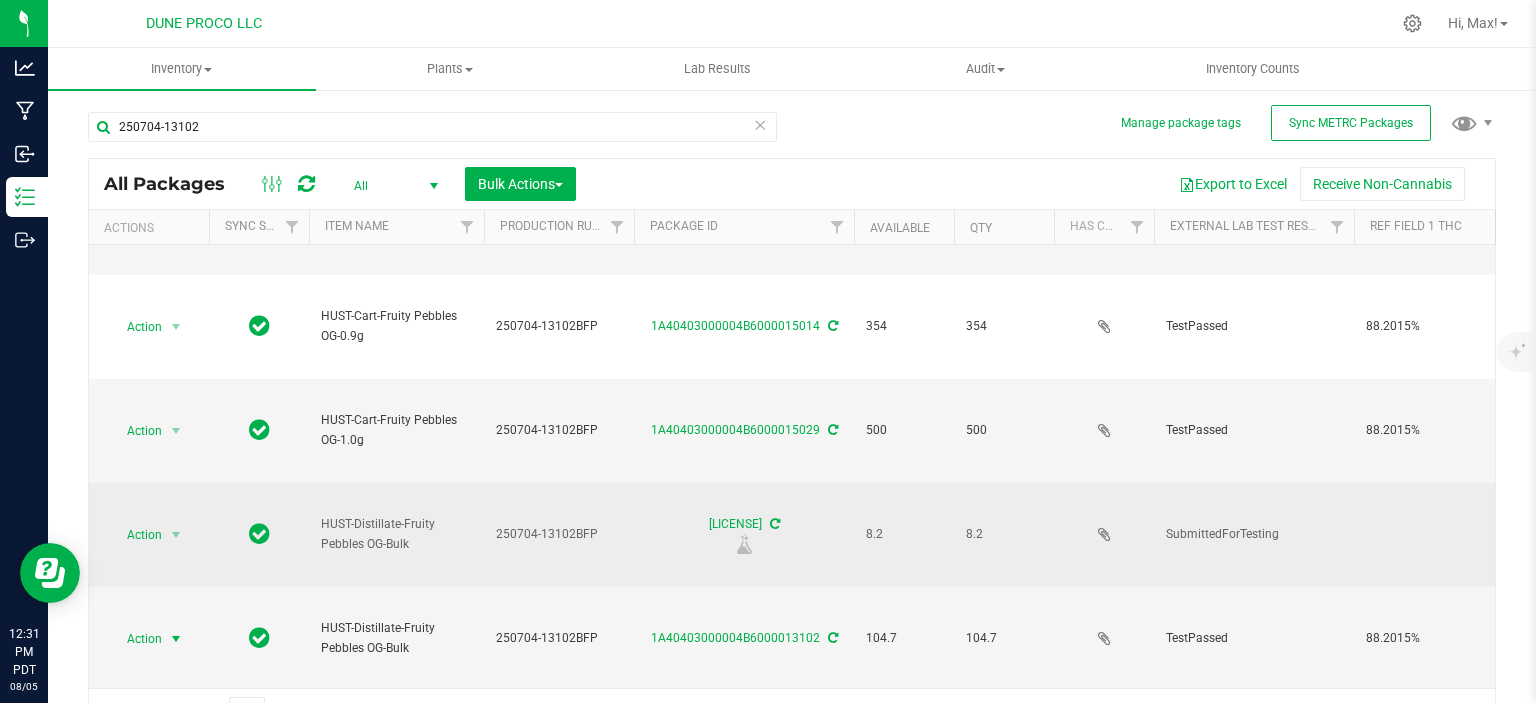 scroll, scrollTop: 386, scrollLeft: 279, axis: both 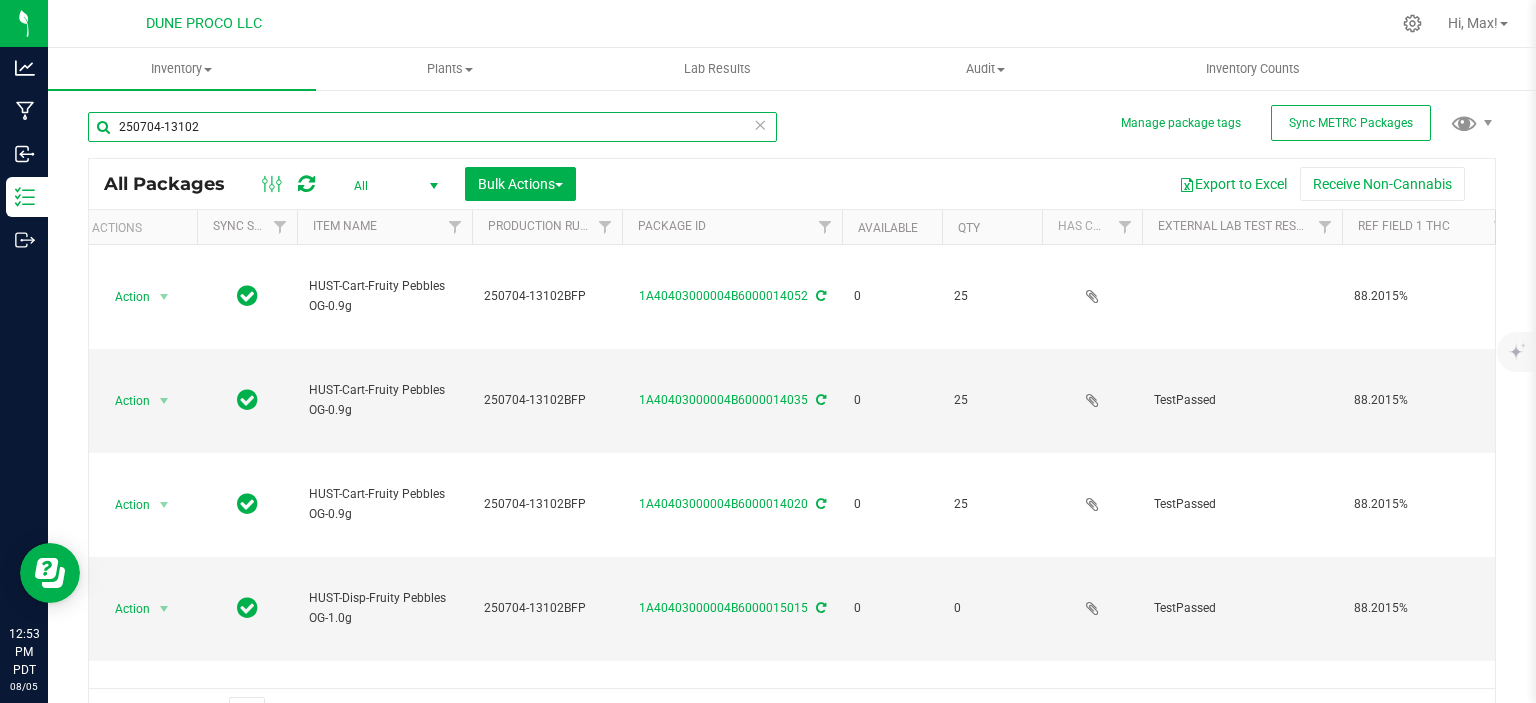 click on "250704-13102" at bounding box center (432, 127) 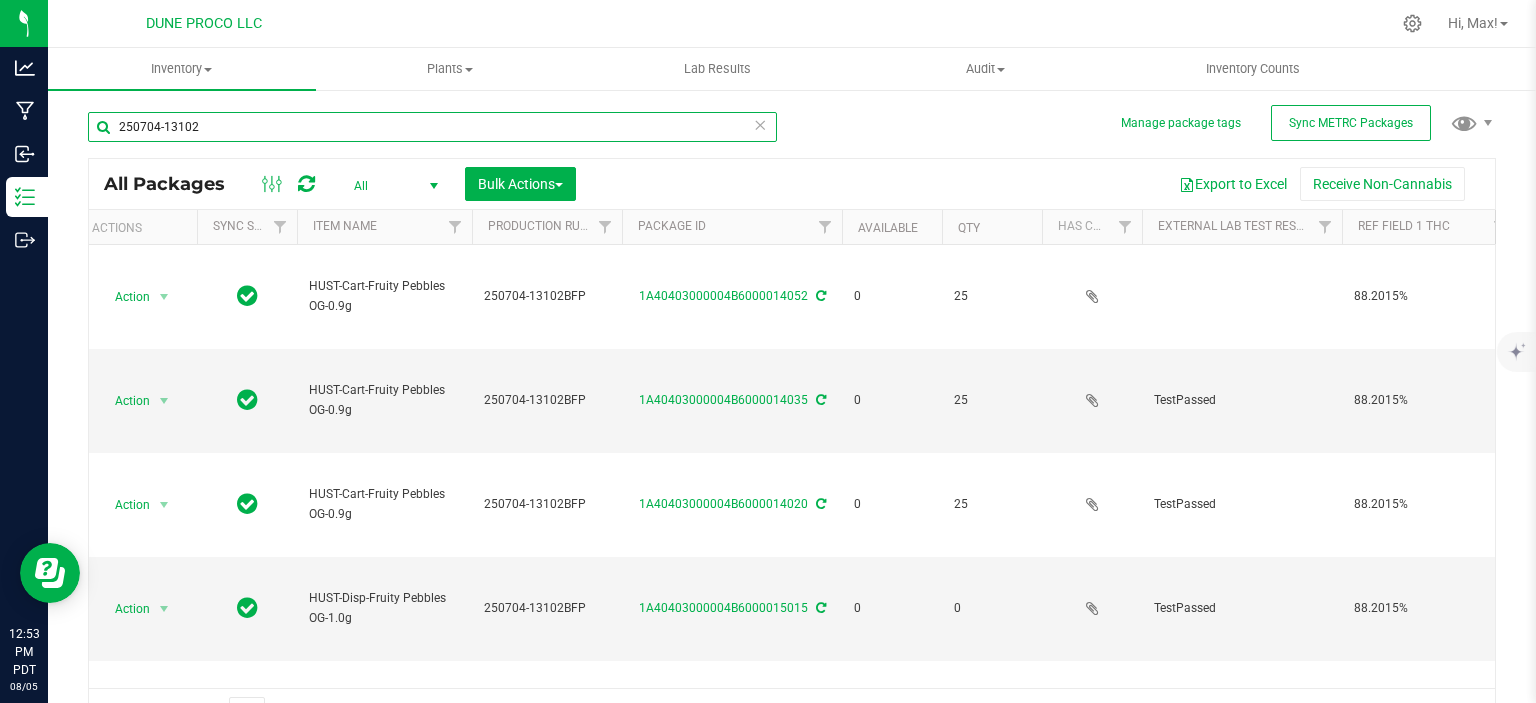 click on "250704-13102" at bounding box center [432, 127] 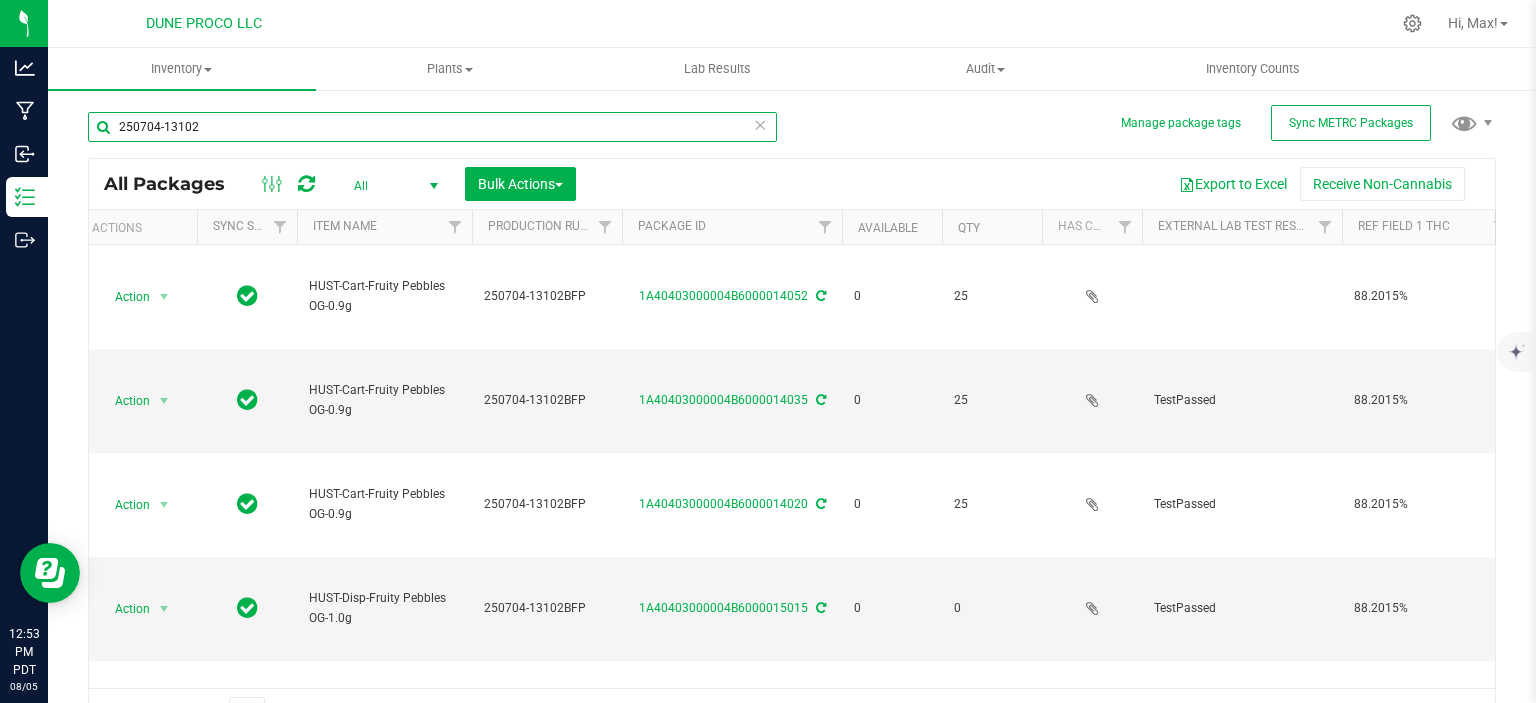click on "250704-13102" at bounding box center [432, 127] 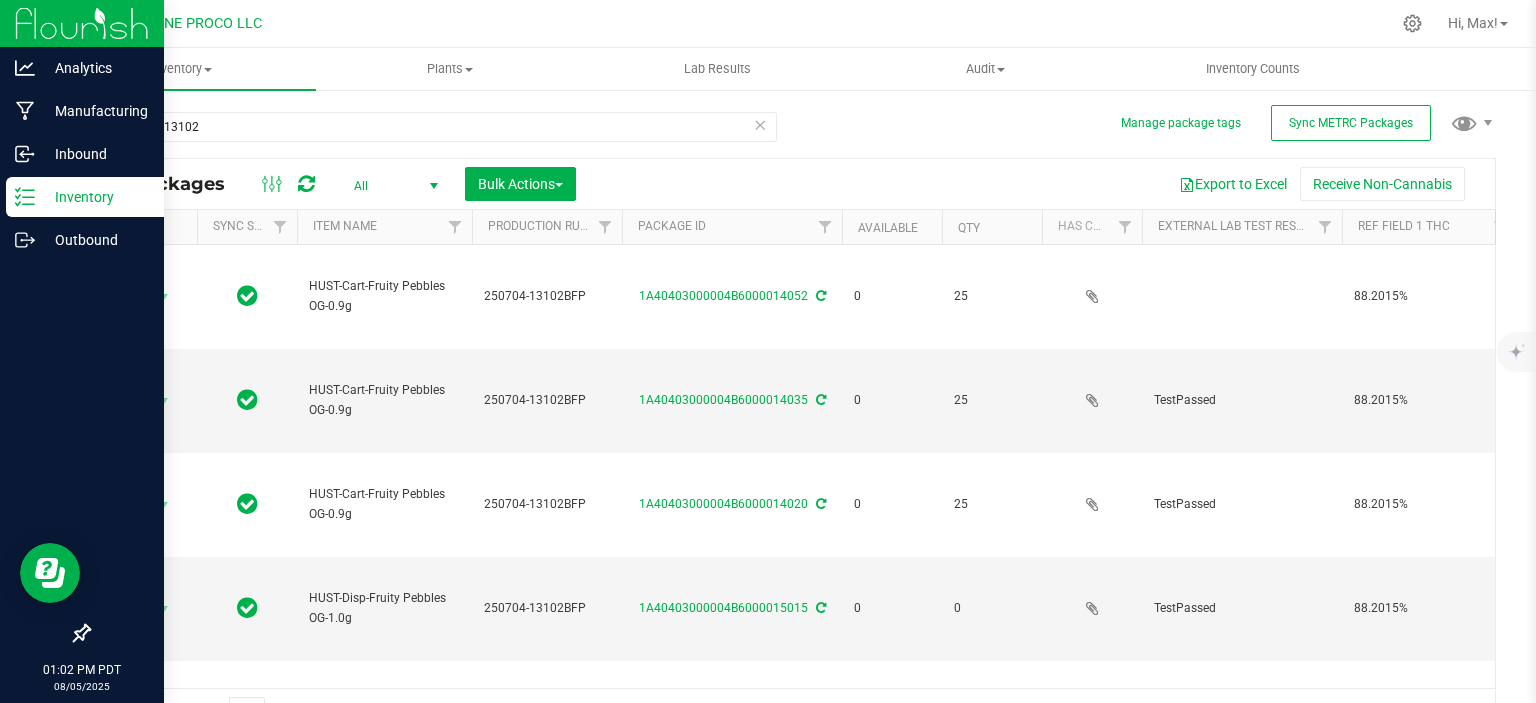 click on "Inventory" at bounding box center (85, 197) 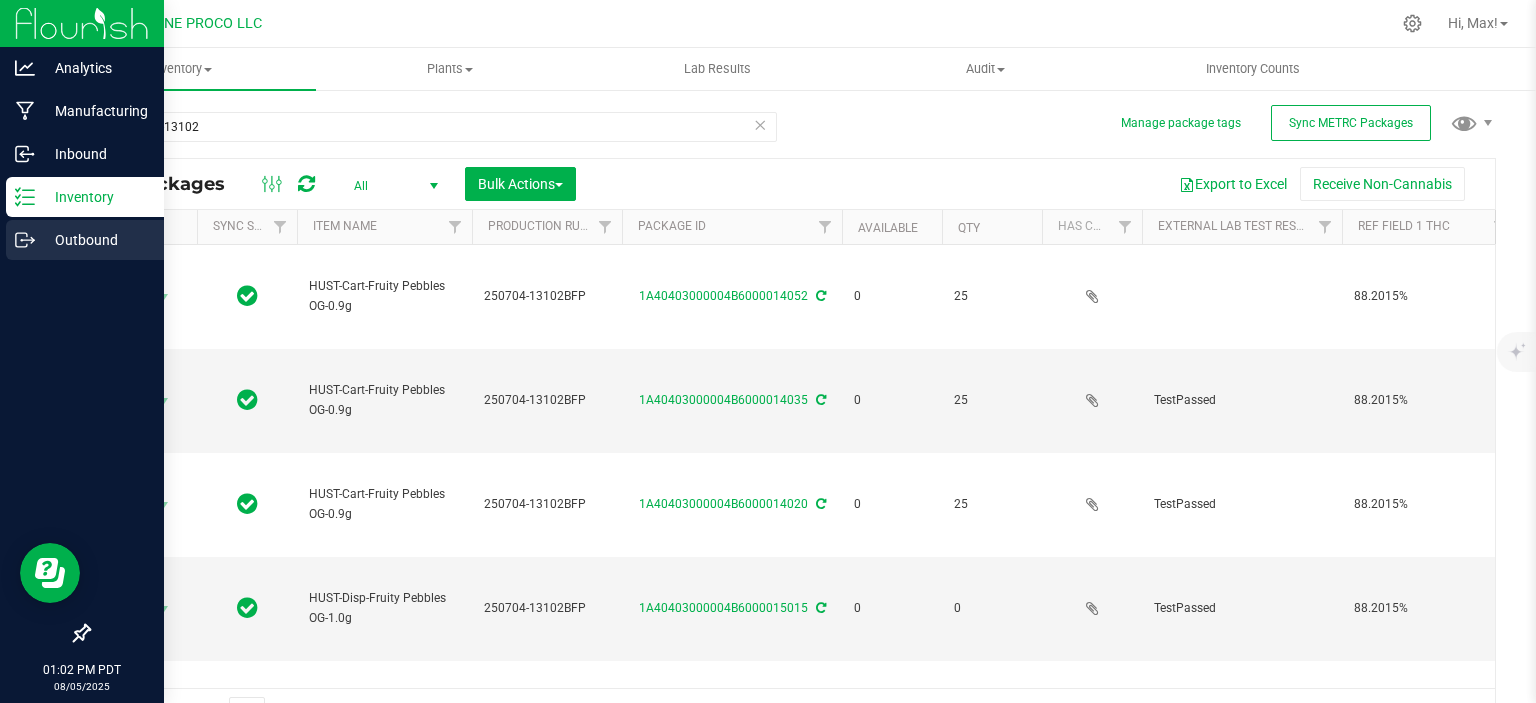 click 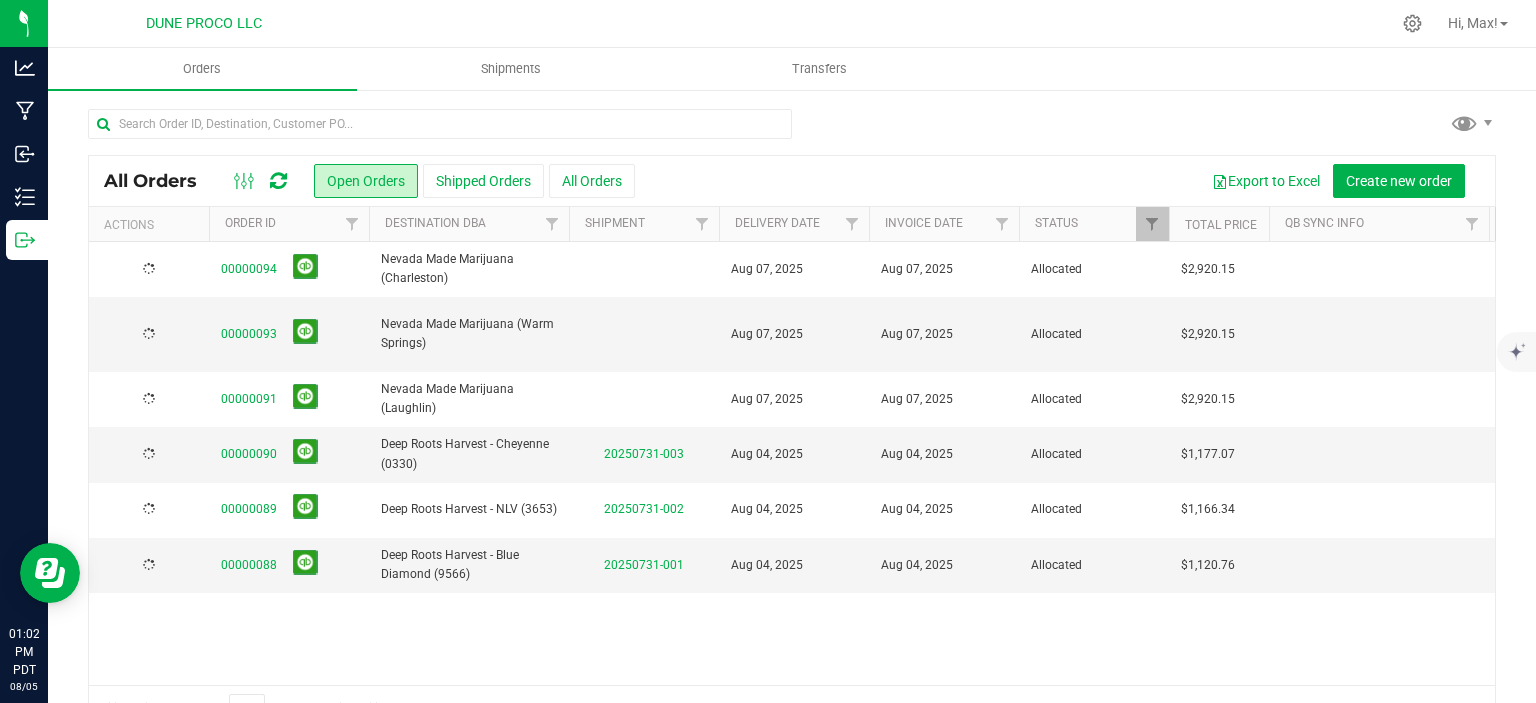 click at bounding box center [440, 132] 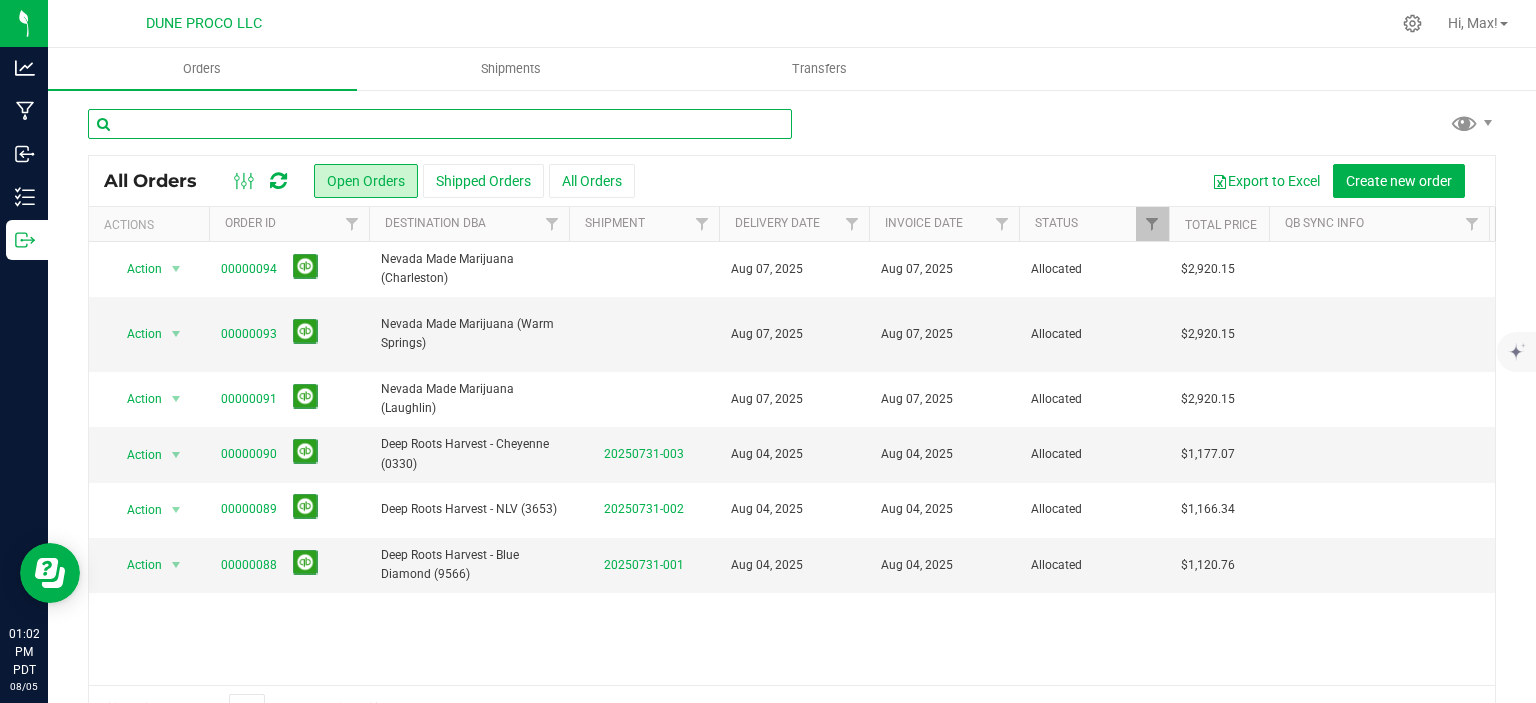 click at bounding box center [440, 124] 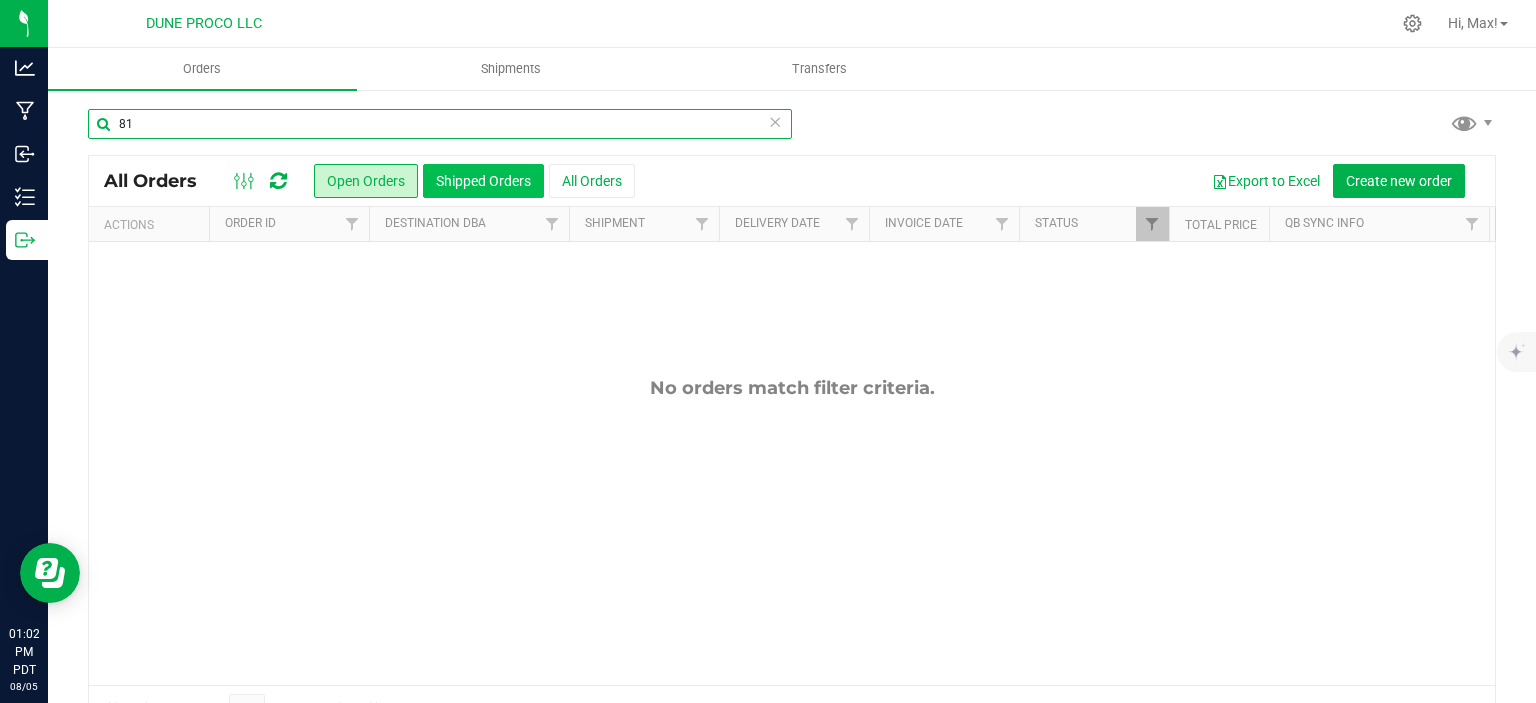 type on "81" 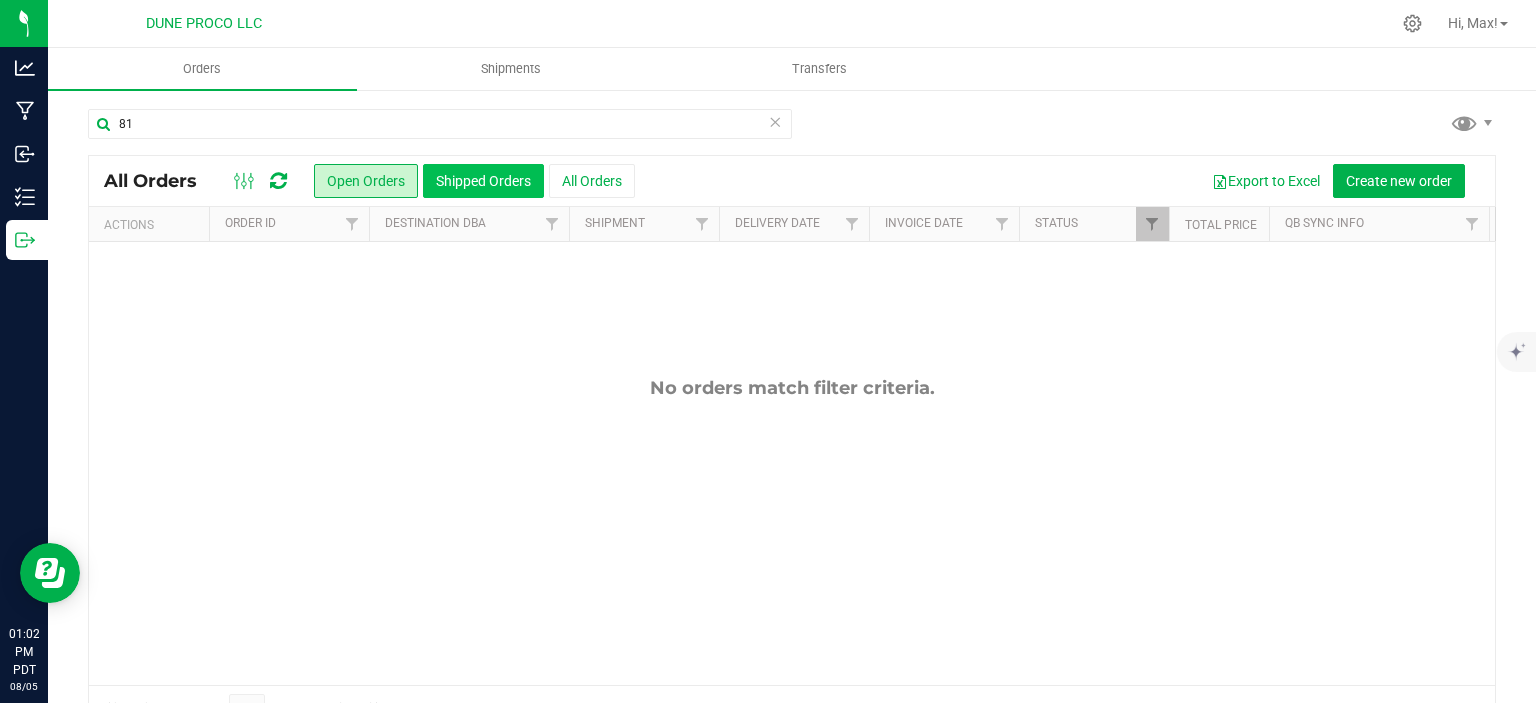 click on "Shipped Orders" at bounding box center (483, 181) 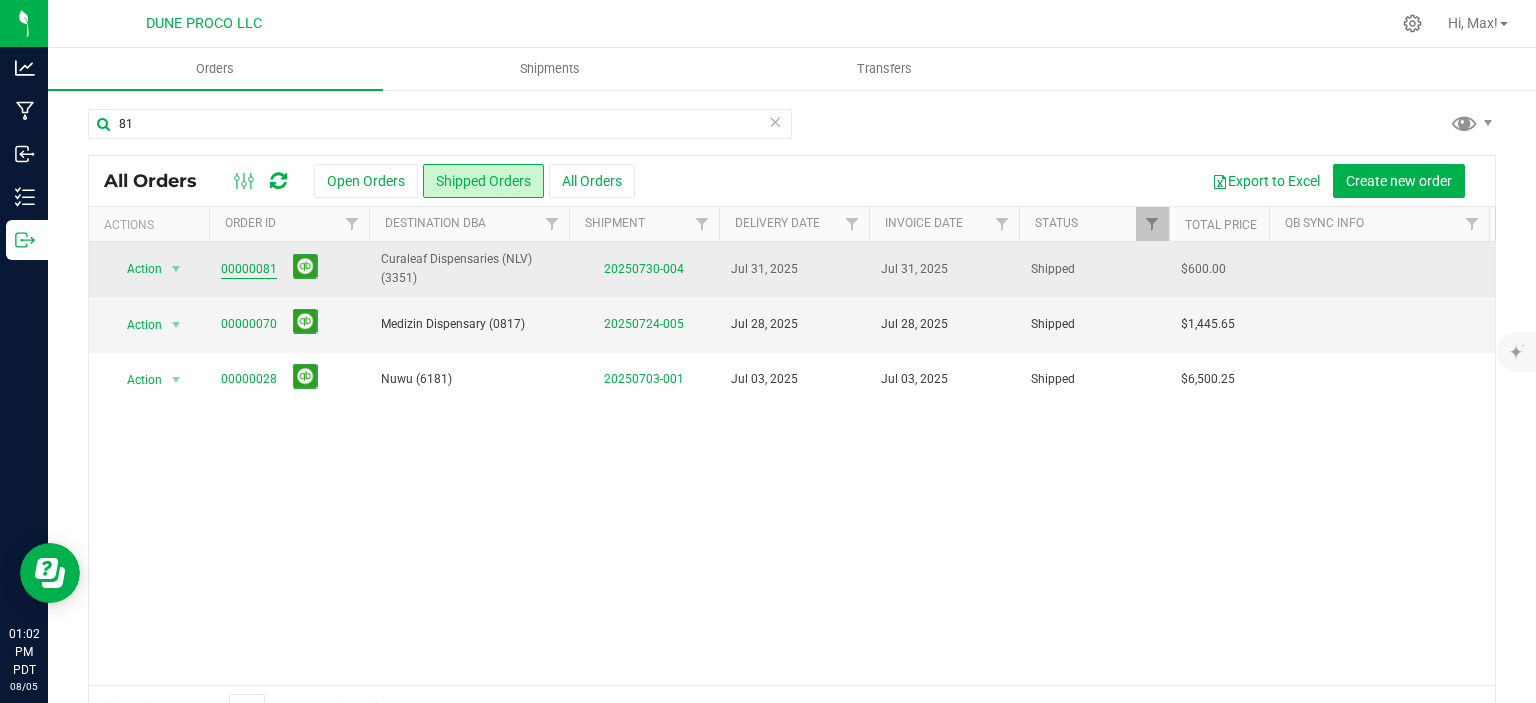 click on "00000081" at bounding box center [249, 269] 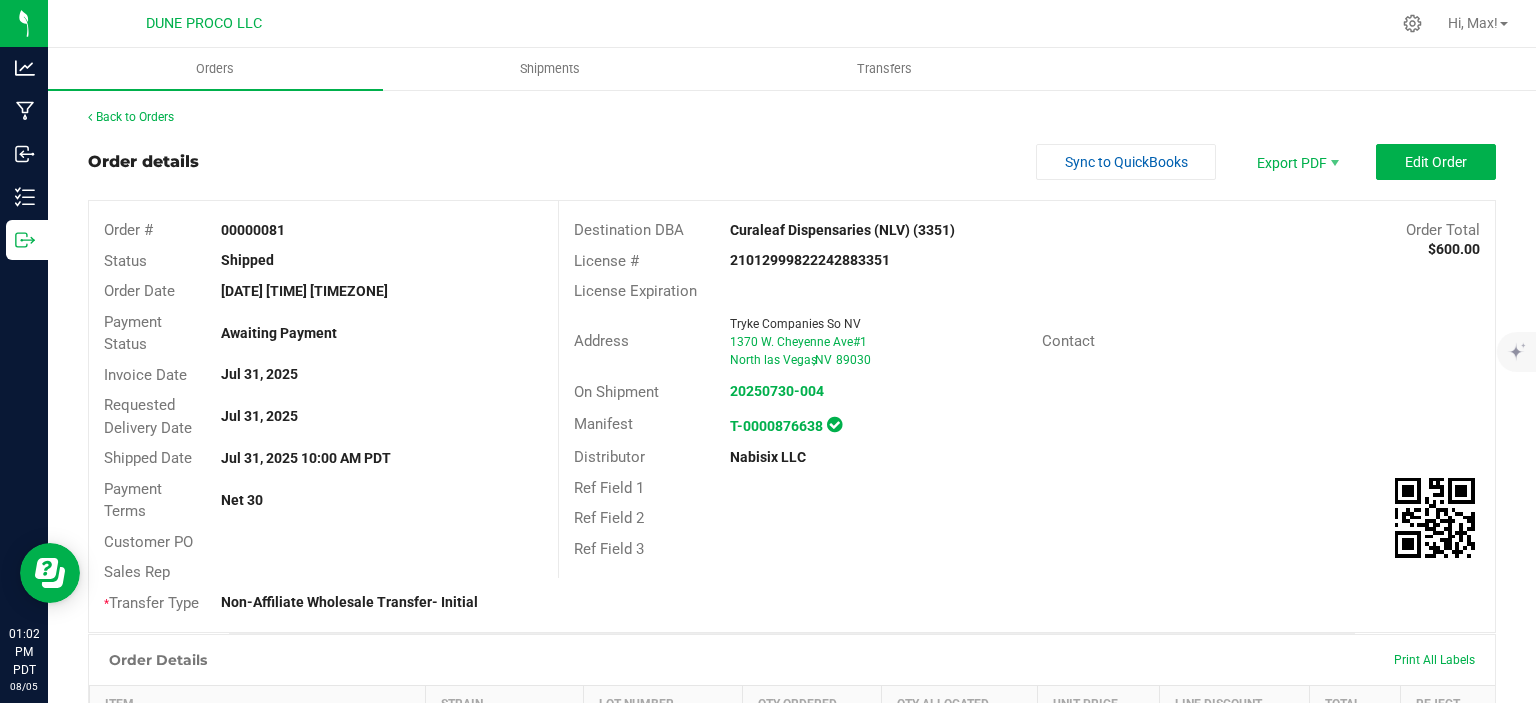 scroll, scrollTop: 787, scrollLeft: 0, axis: vertical 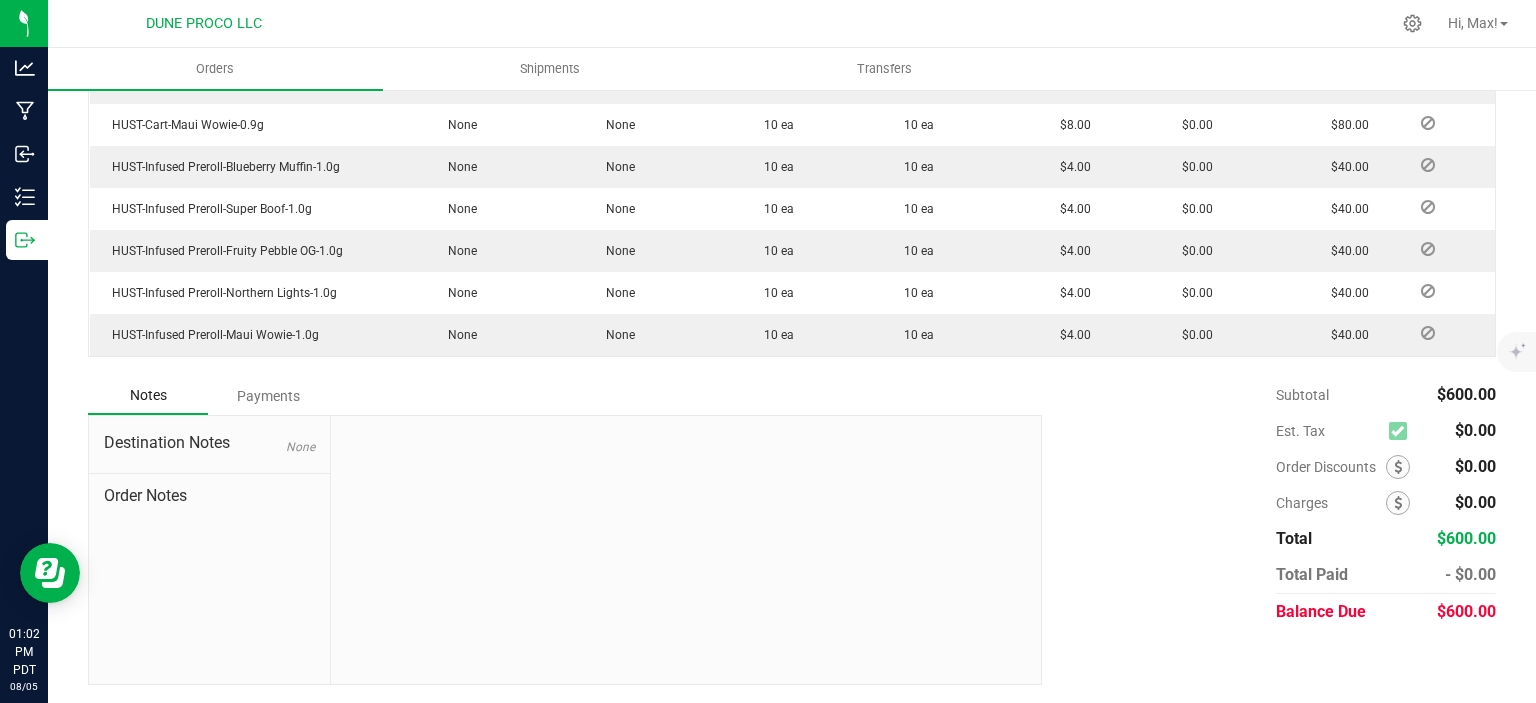 click on "$600.00" at bounding box center (1459, 612) 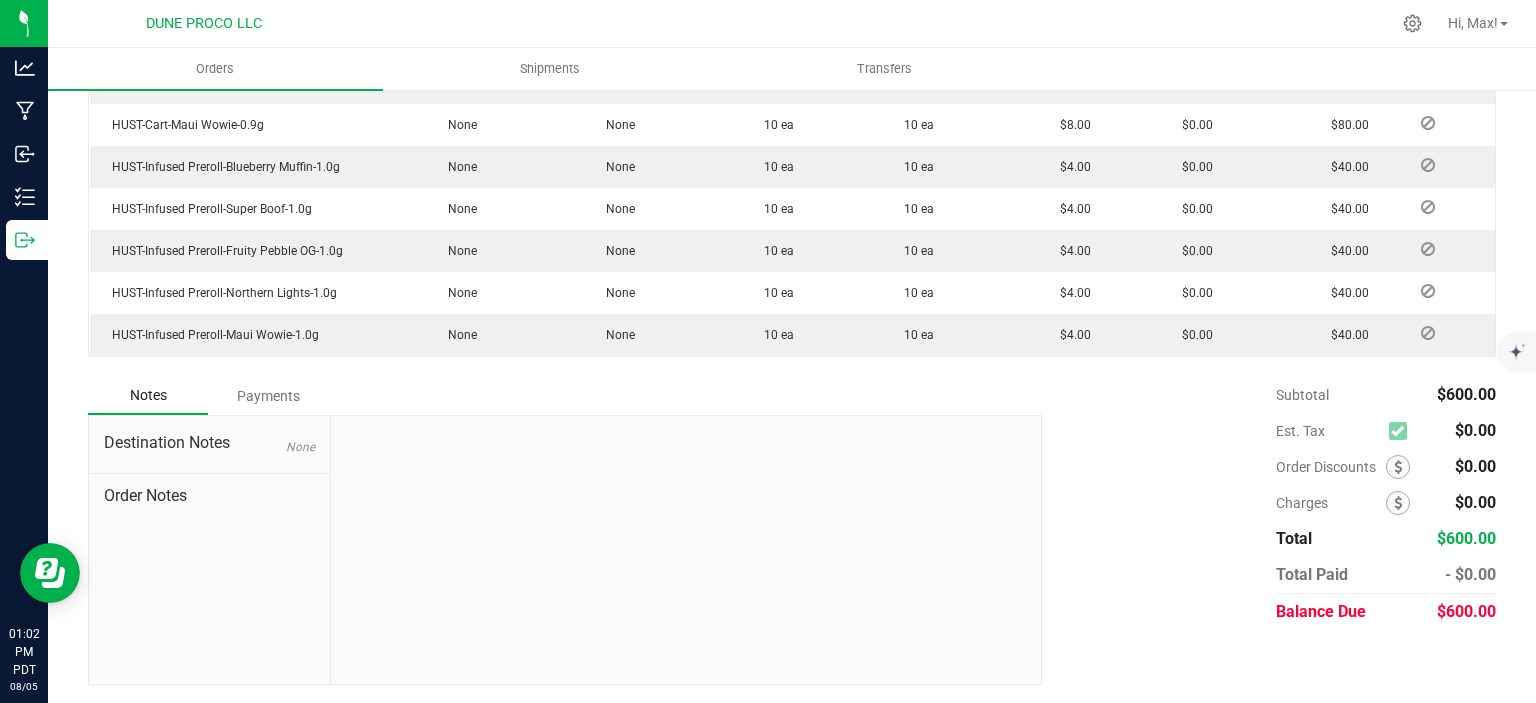 click on "$600.00" at bounding box center (1459, 612) 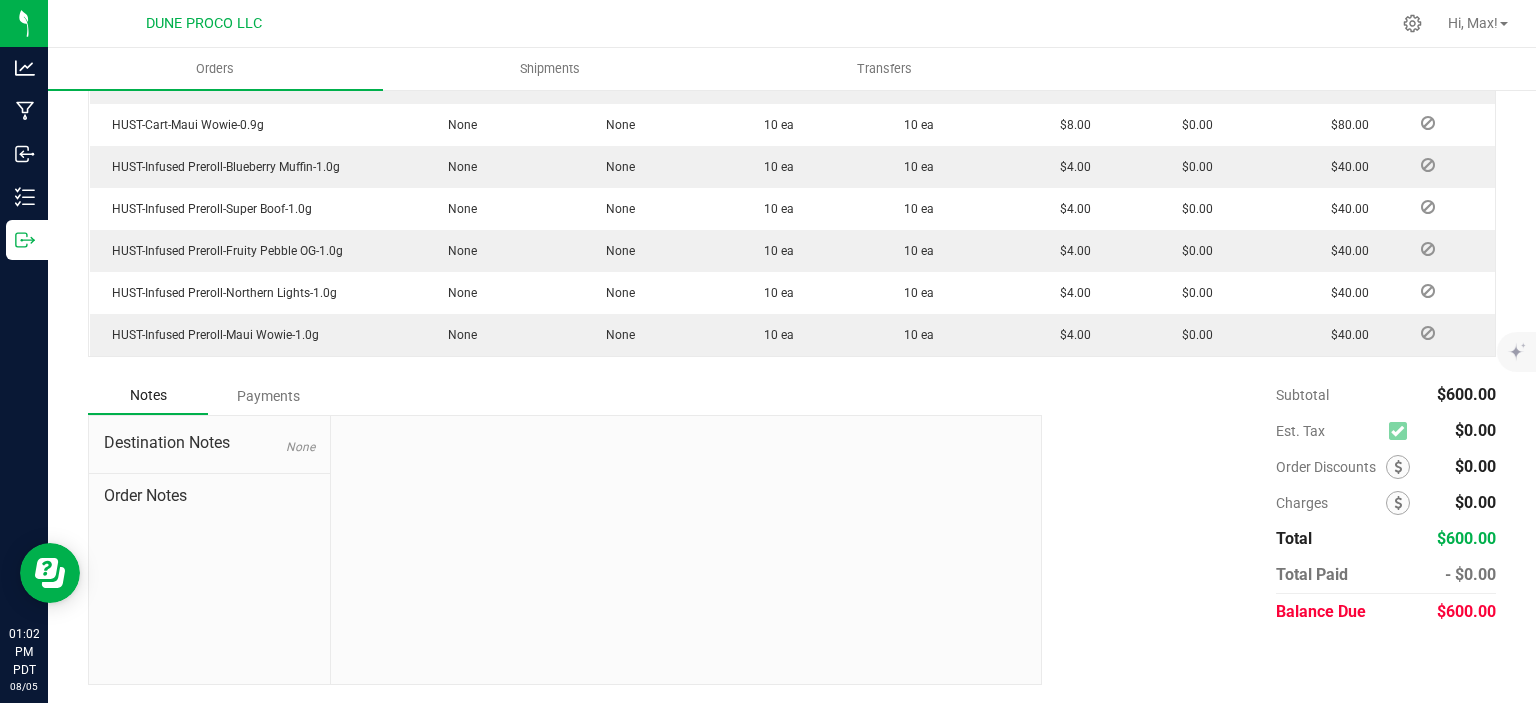 click on "$600.00" at bounding box center [1466, 611] 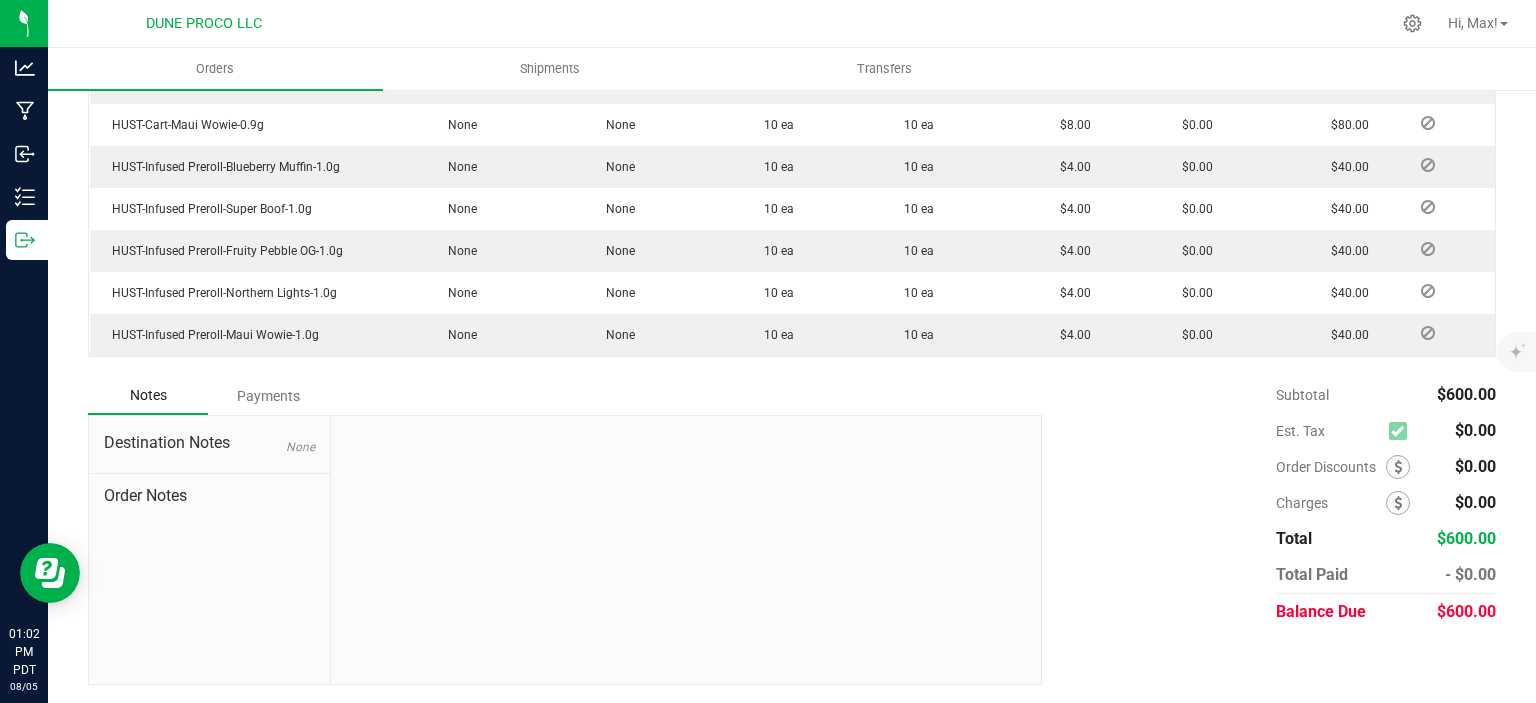 click on "$600.00" at bounding box center (1466, 611) 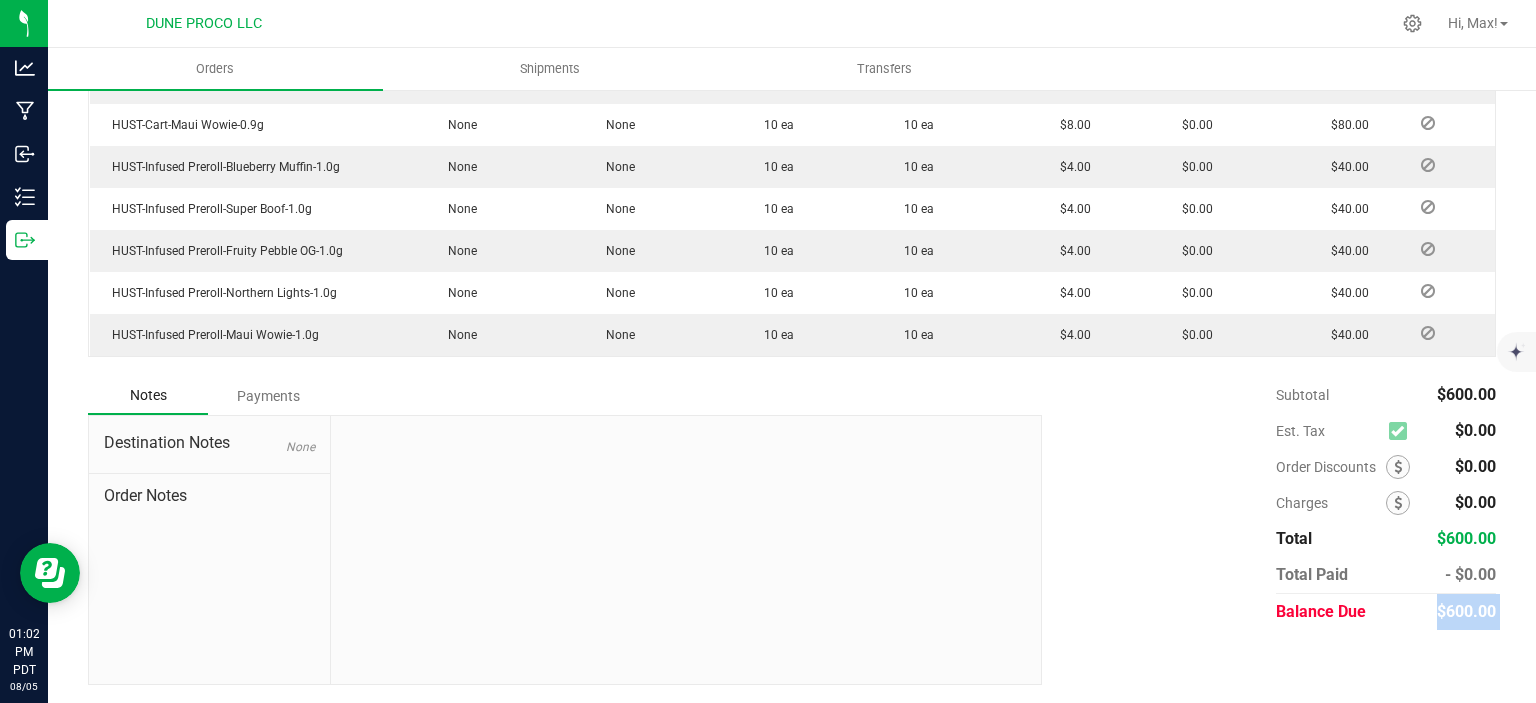 click on "$600.00" at bounding box center (1466, 611) 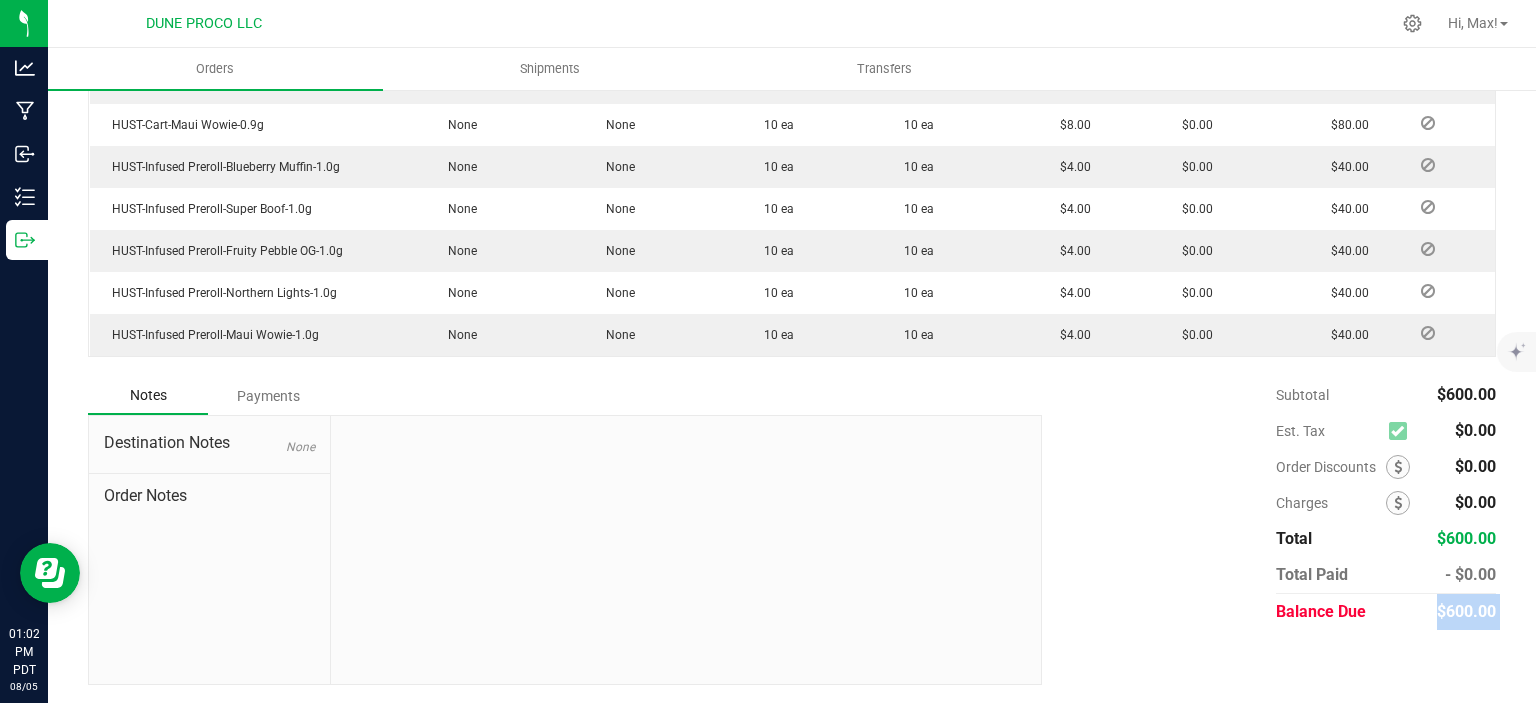 copy on "$600.00" 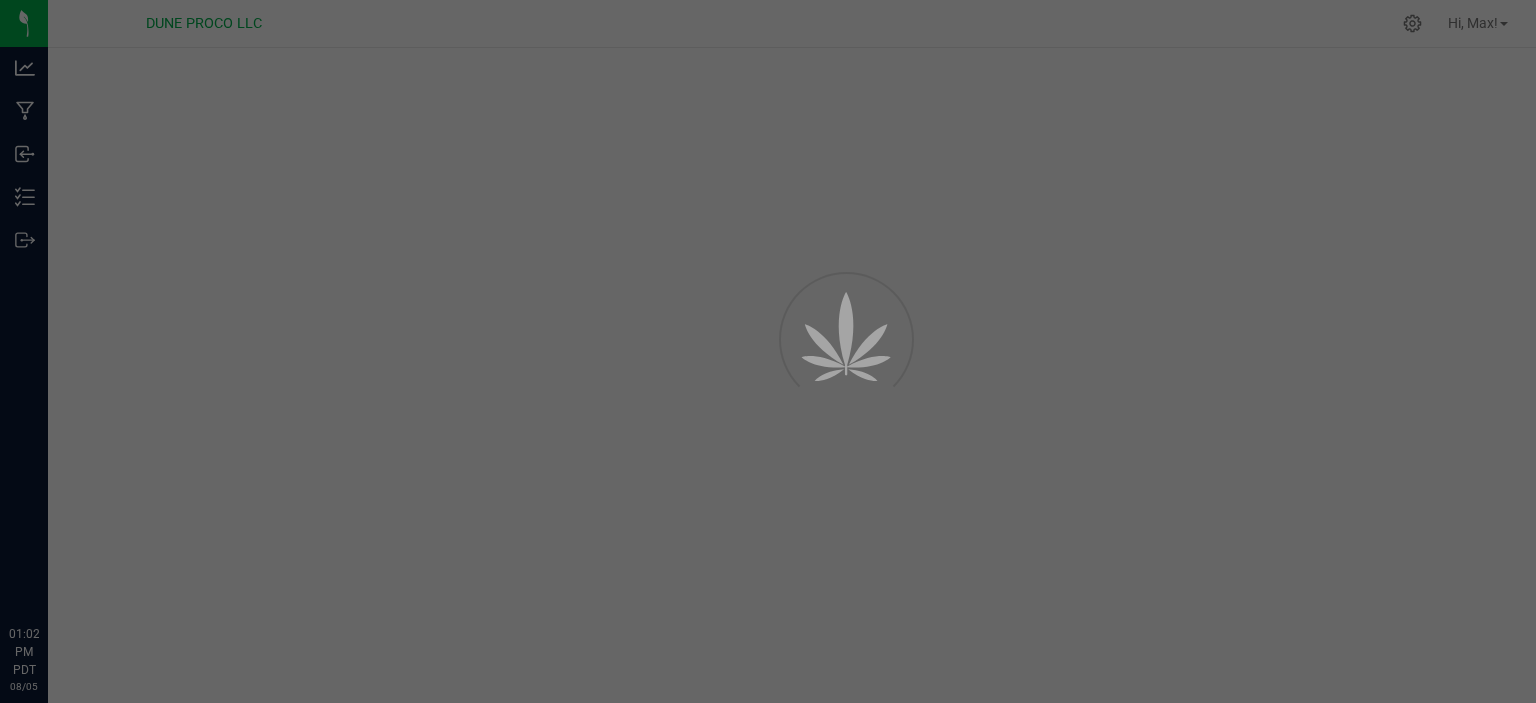scroll, scrollTop: 0, scrollLeft: 0, axis: both 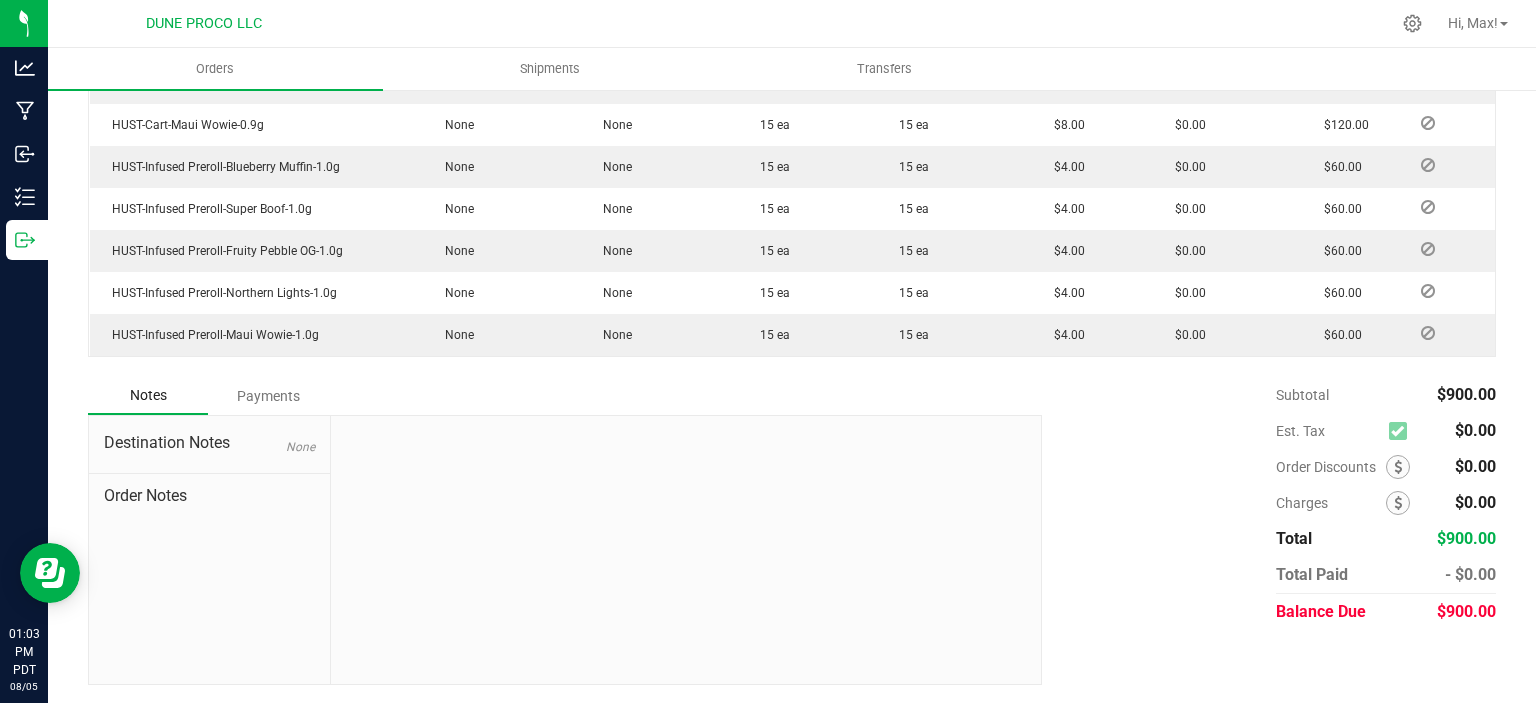 click on "$900.00" at bounding box center (1466, 611) 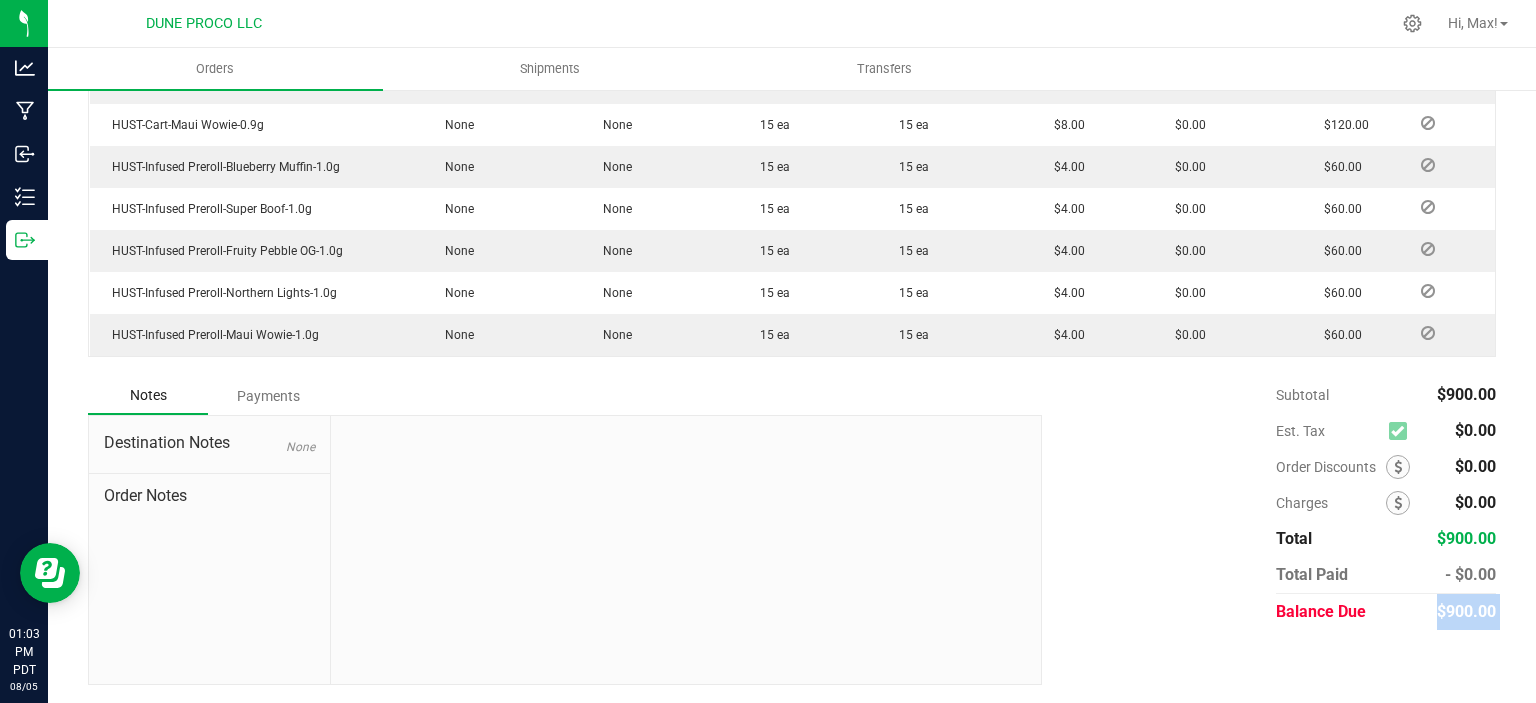 click on "$900.00" at bounding box center [1466, 611] 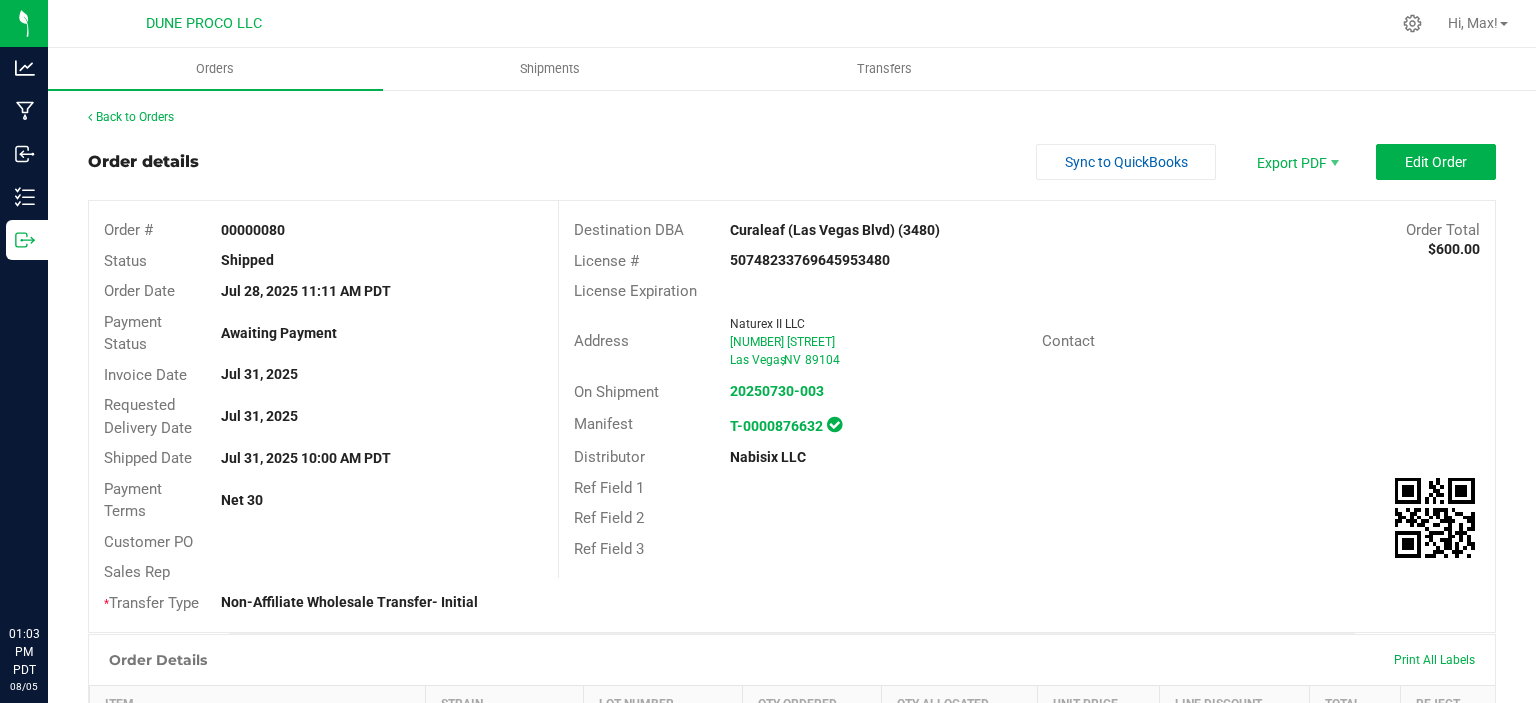 scroll, scrollTop: 0, scrollLeft: 0, axis: both 